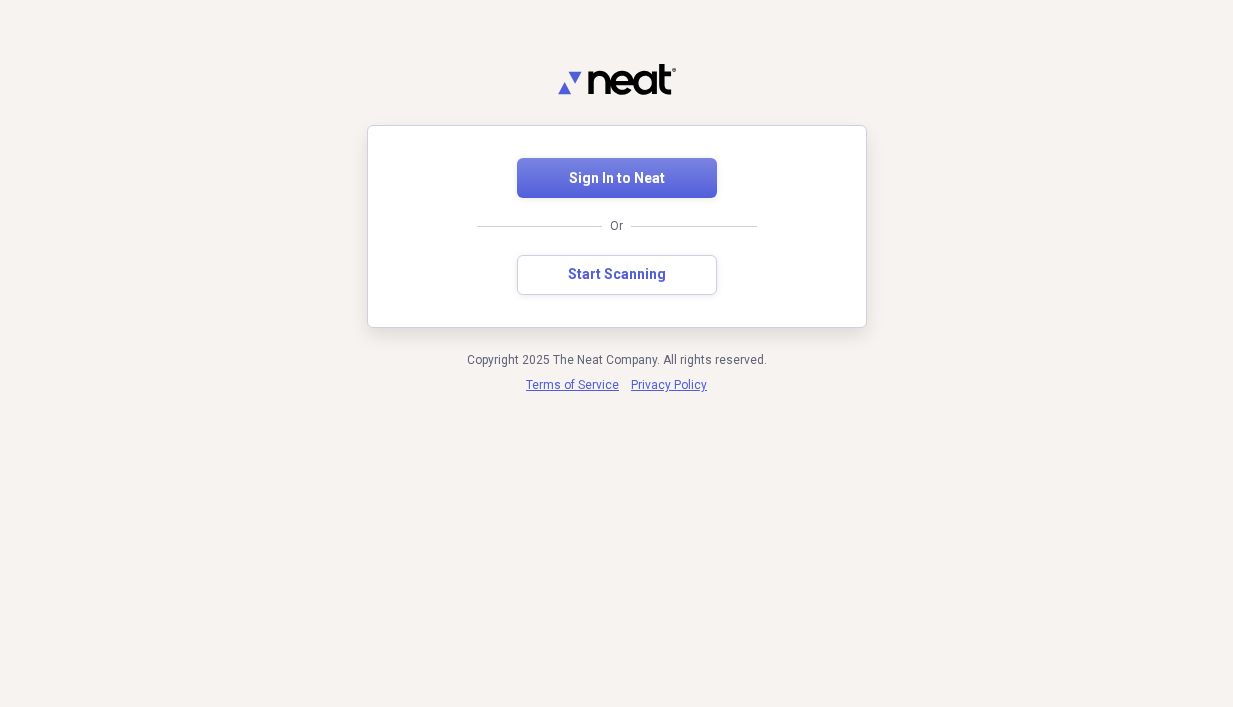 scroll, scrollTop: 0, scrollLeft: 0, axis: both 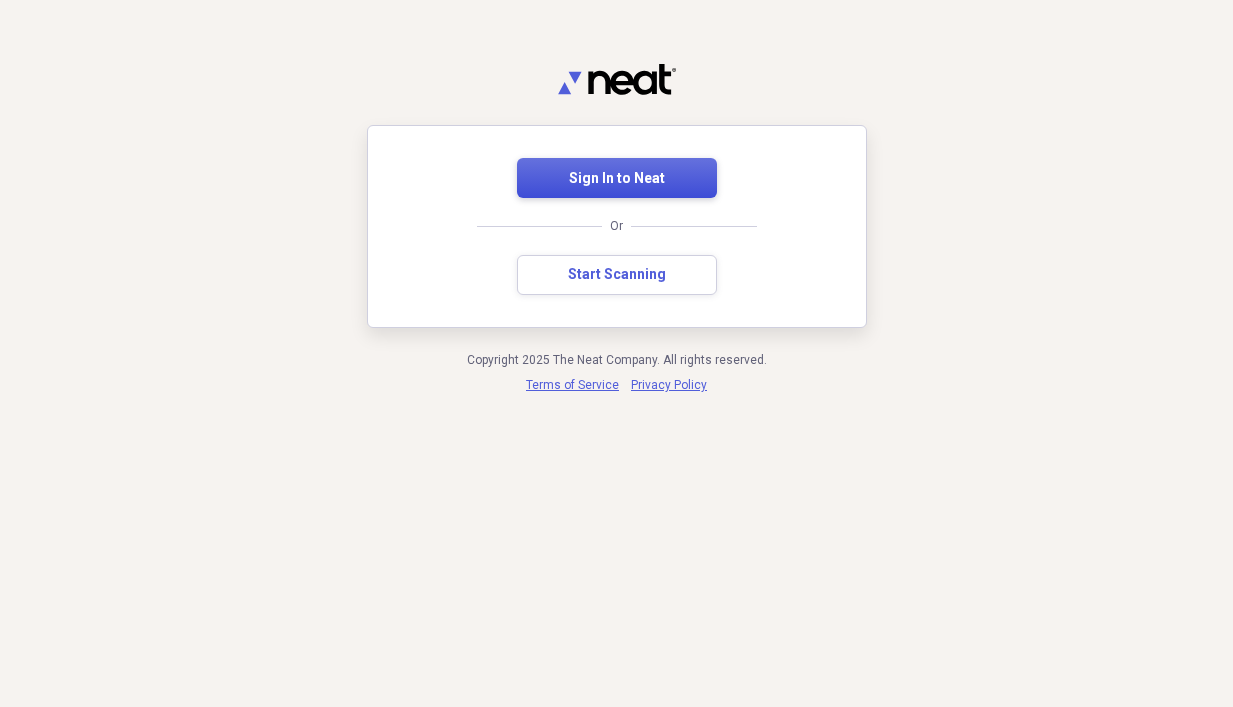 click on "Sign In to Neat" at bounding box center (617, 179) 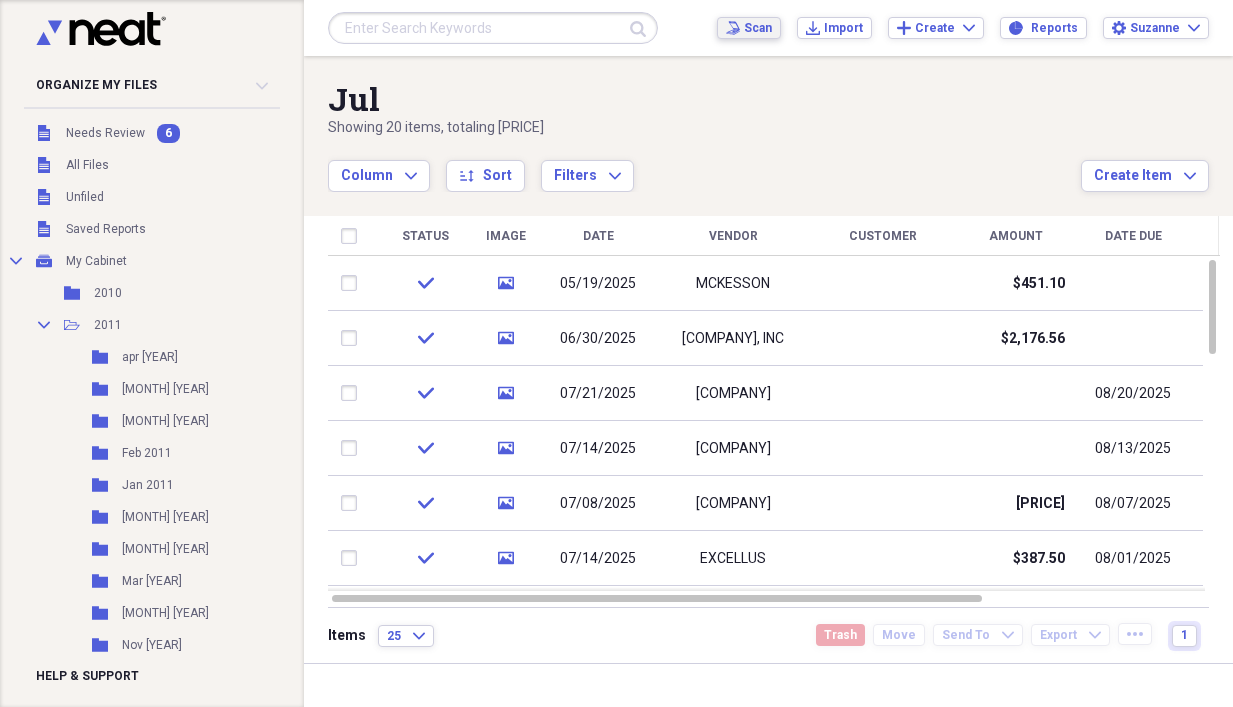 click on "Scan" at bounding box center (758, 28) 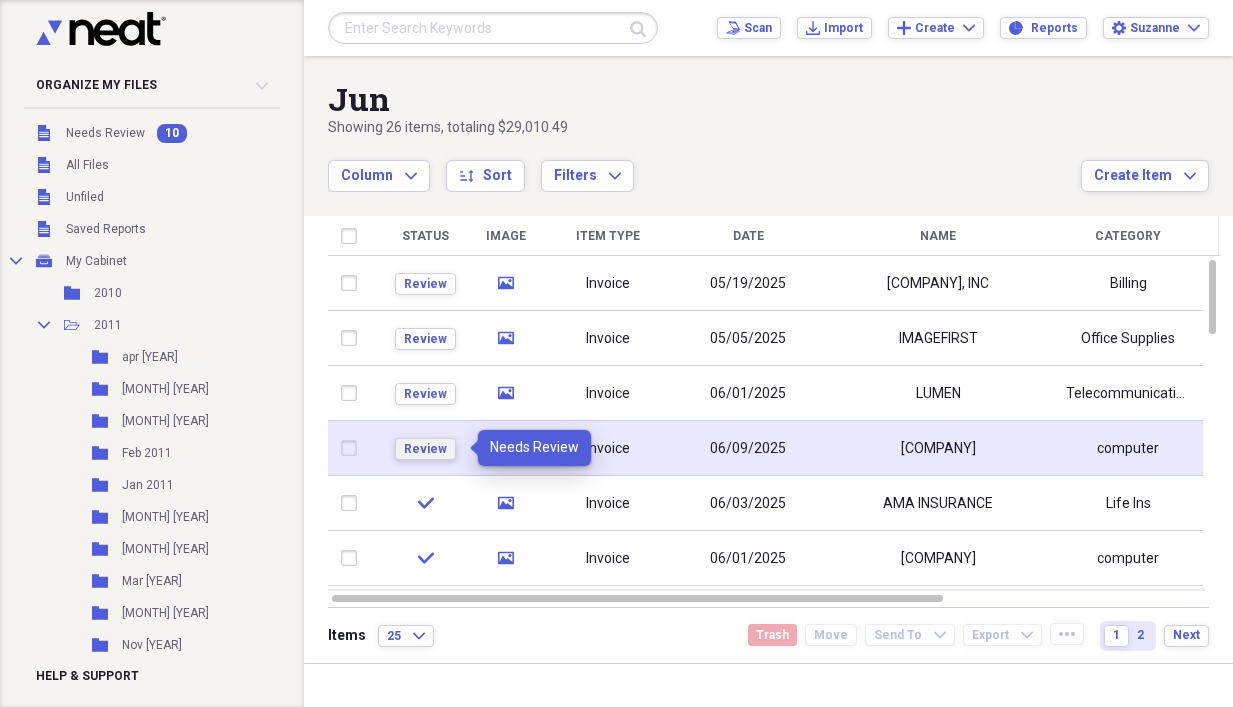 click on "Review" at bounding box center (425, 449) 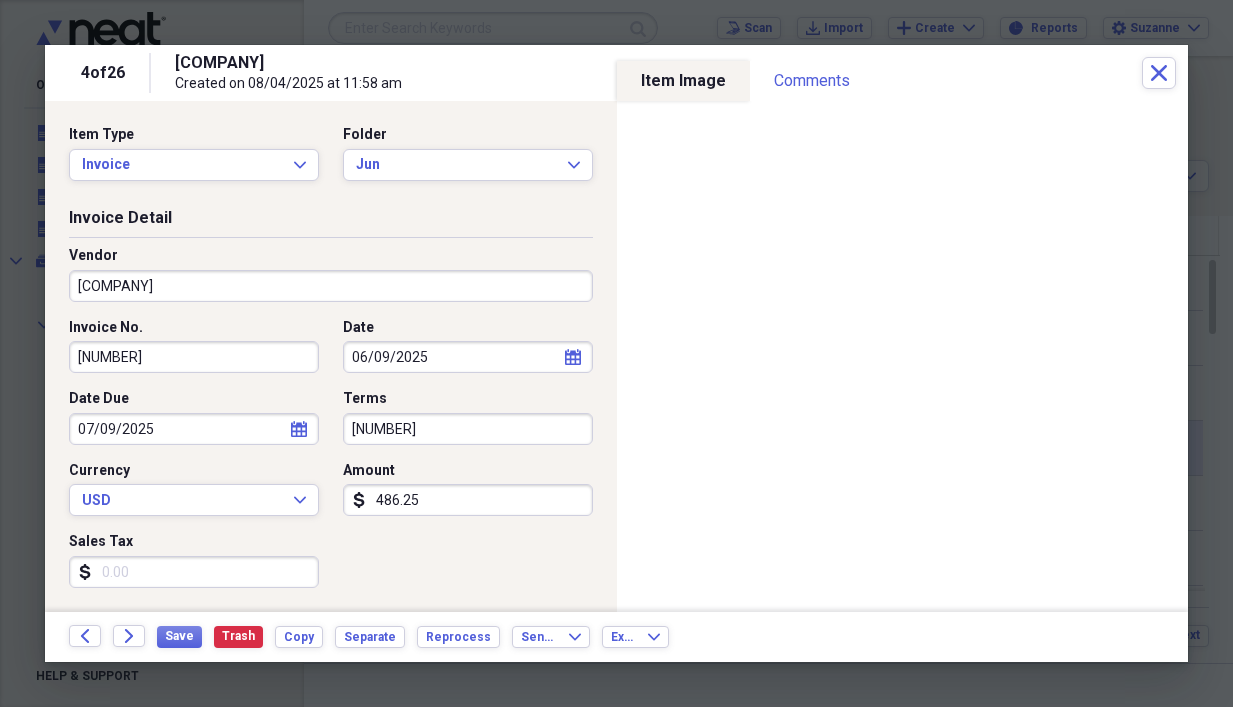 click on "Invoice No. [NUMBER] Date [DATE] calendar Calendar Date Due [DATE] calendar Calendar Terms [NUMBER] Currency USD Expand Amount dollar-sign [PRICE] Sales Tax dollar-sign" at bounding box center [331, 461] 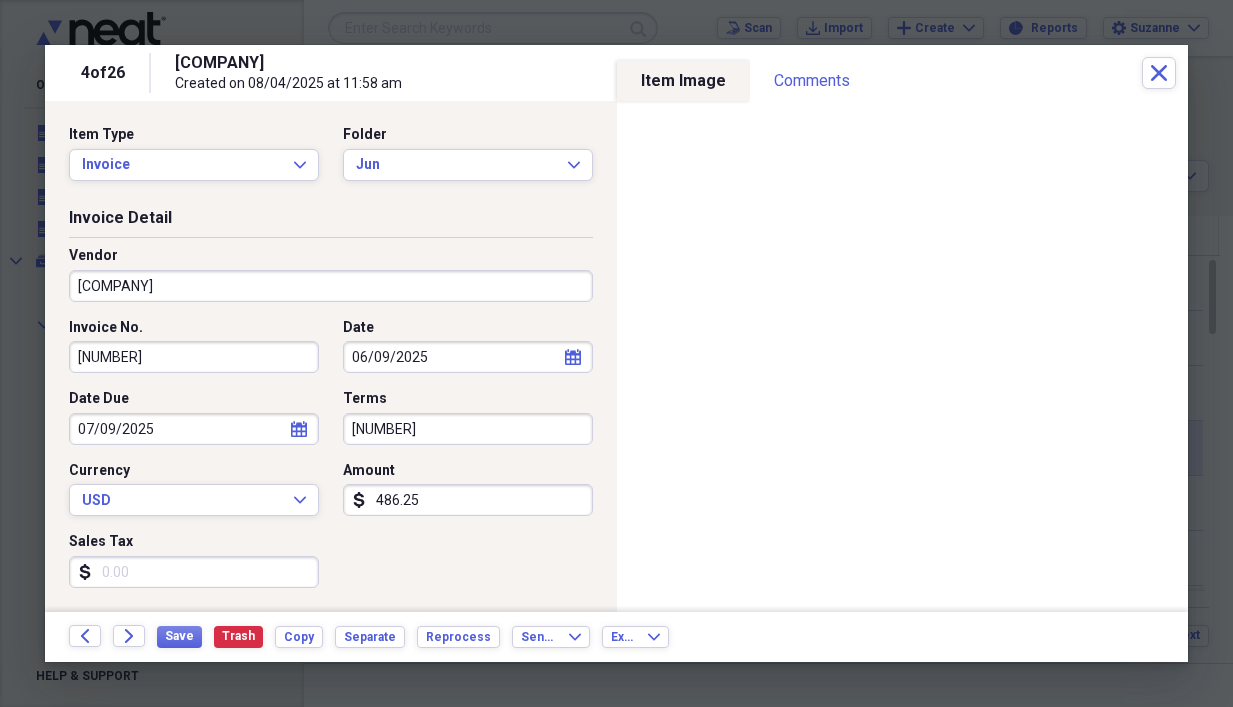 click on "486.25" at bounding box center [468, 500] 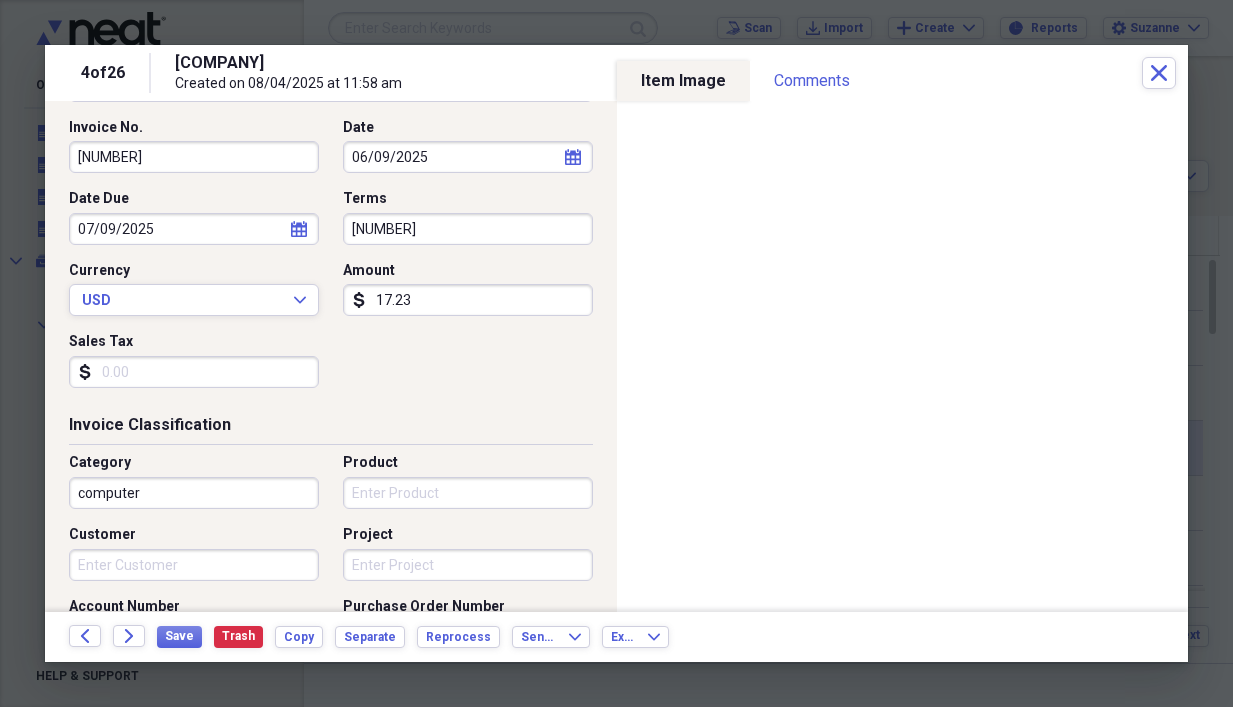 scroll, scrollTop: 300, scrollLeft: 0, axis: vertical 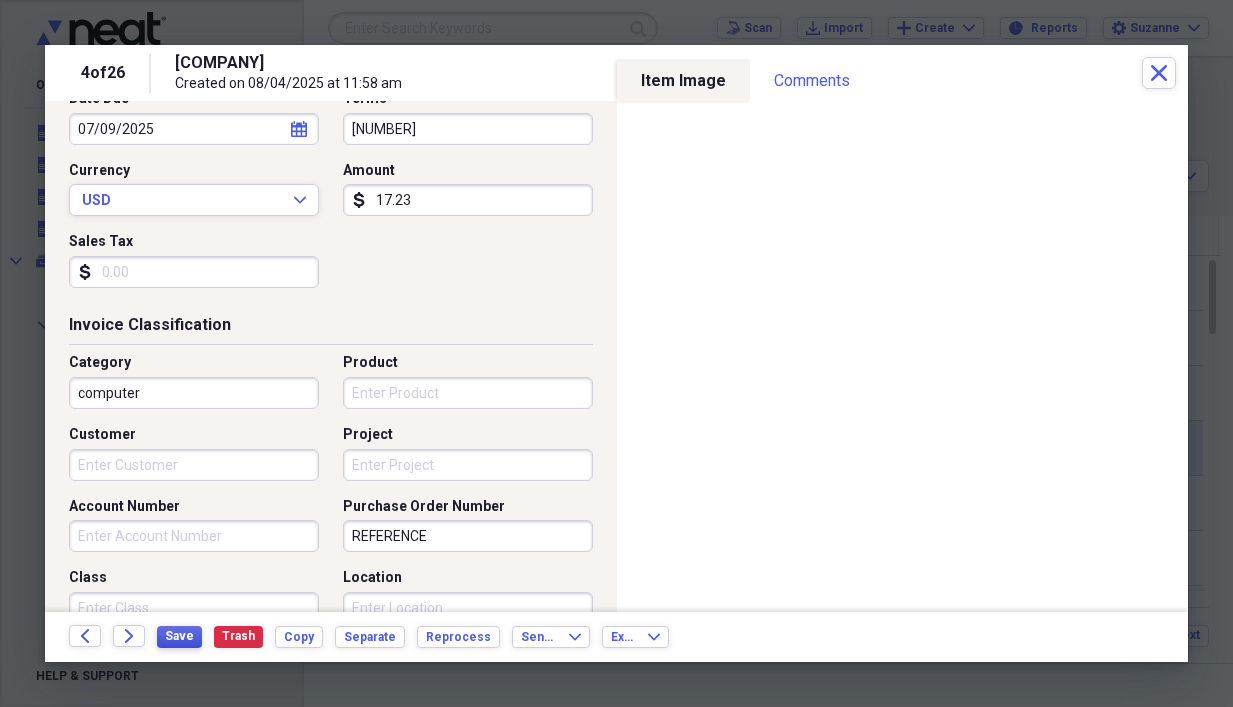 type on "17.23" 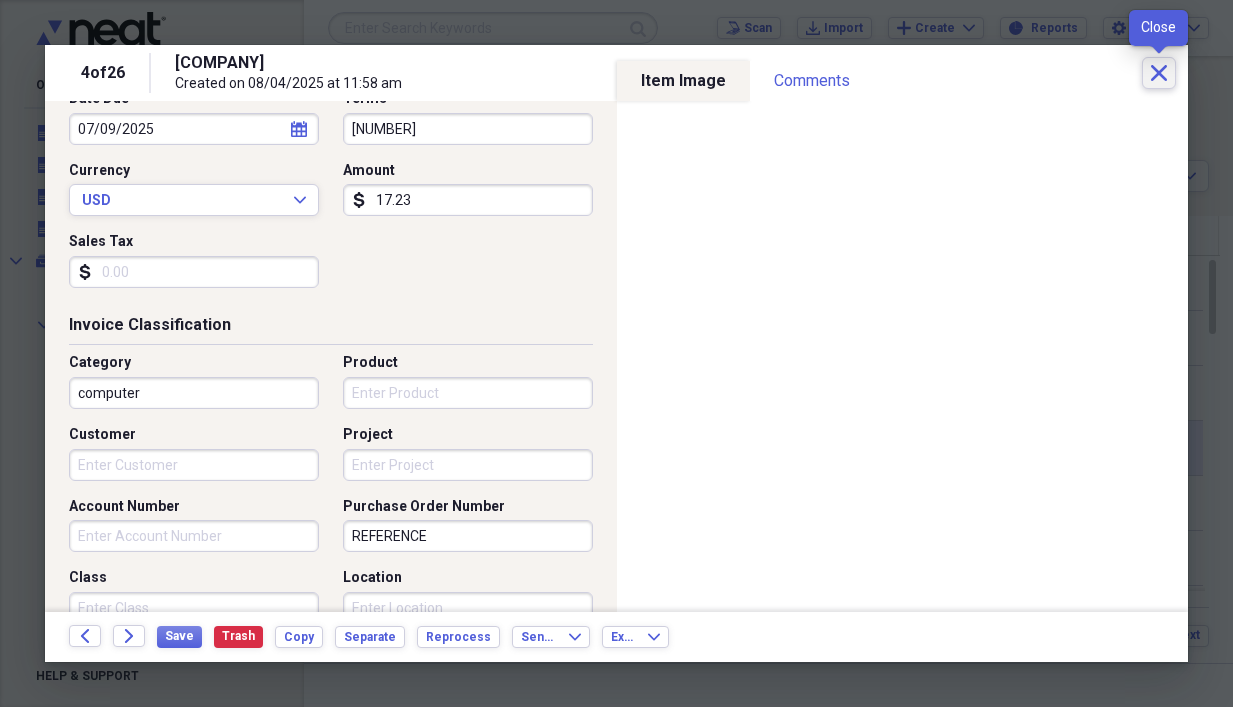 click 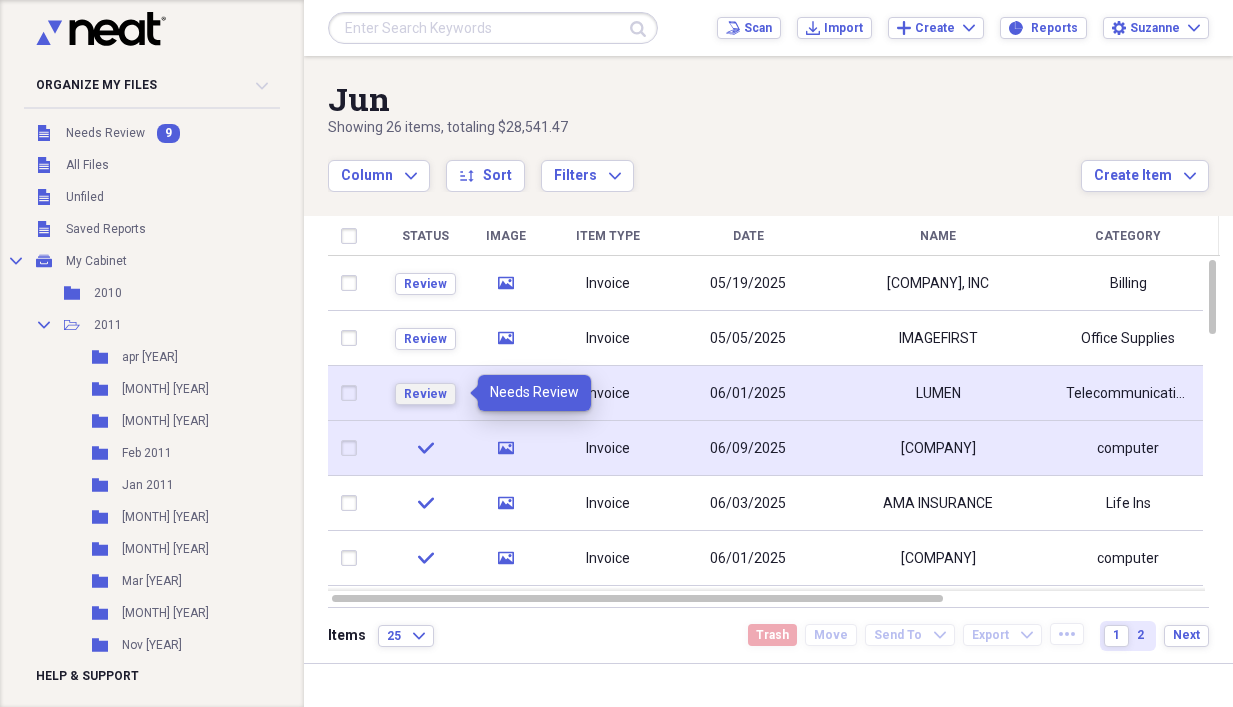 click on "Review" at bounding box center [425, 394] 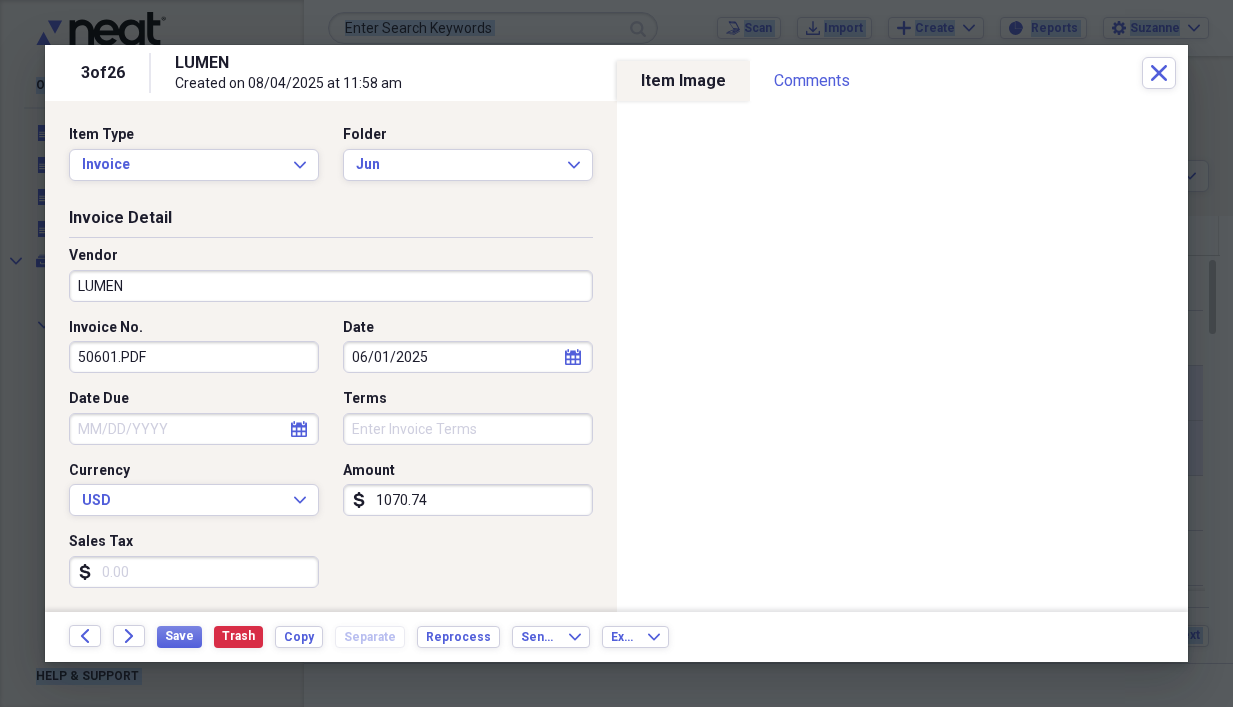 click on "Terms" at bounding box center (468, 399) 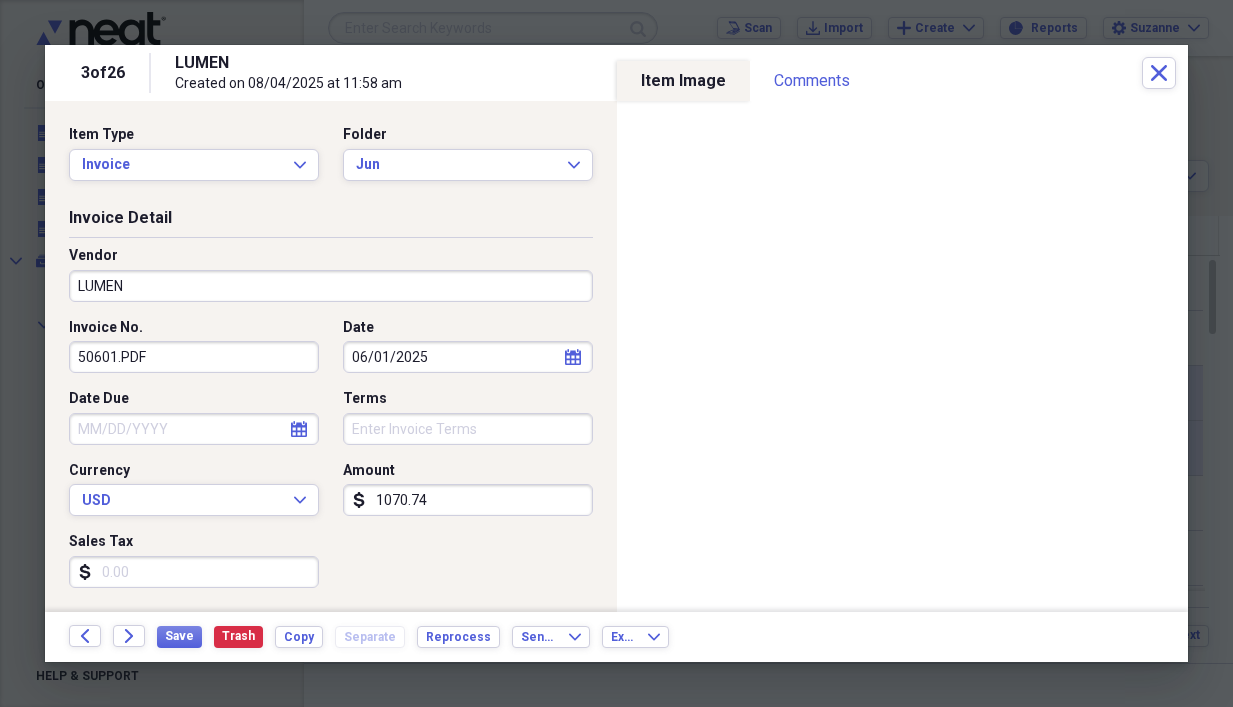 click on "50601.PDF" at bounding box center [194, 357] 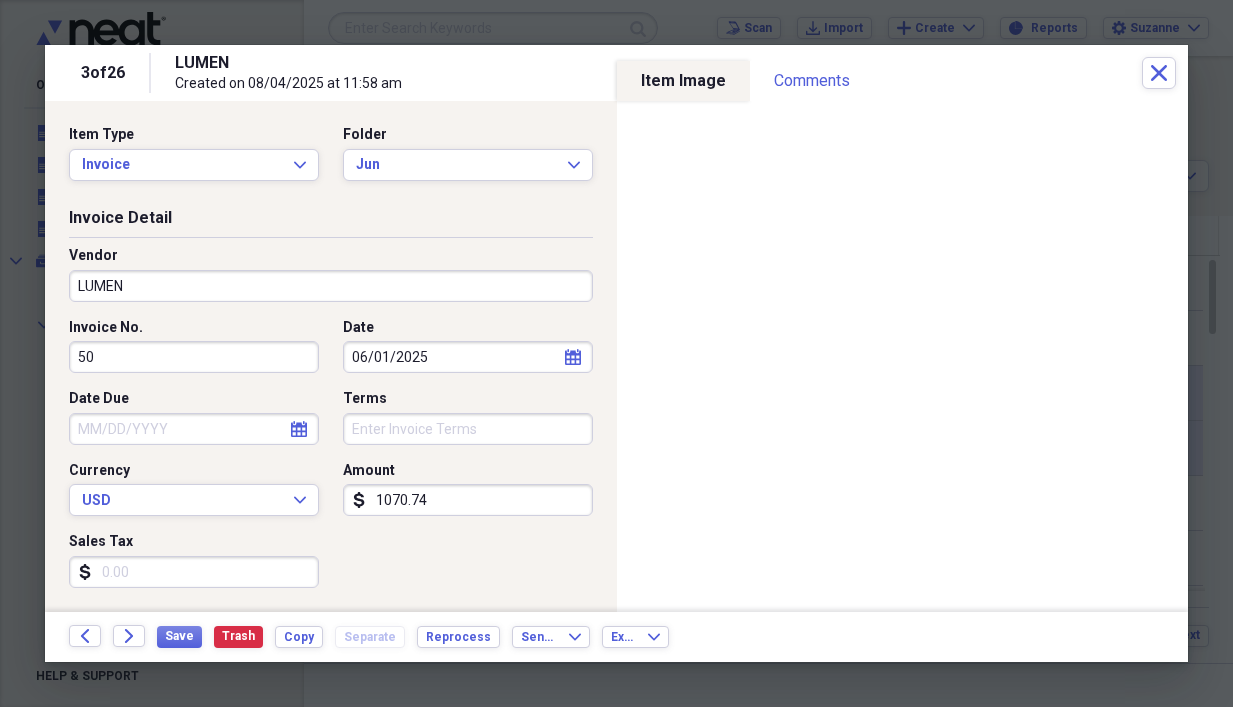type on "5" 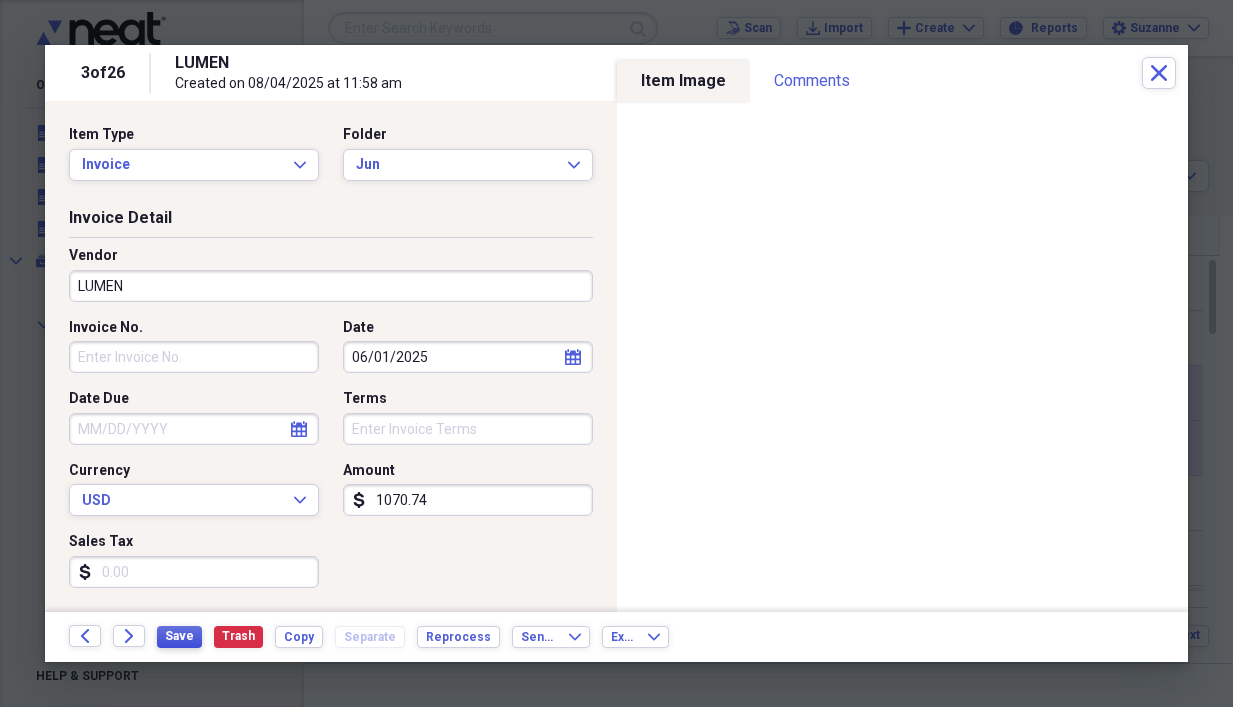 type 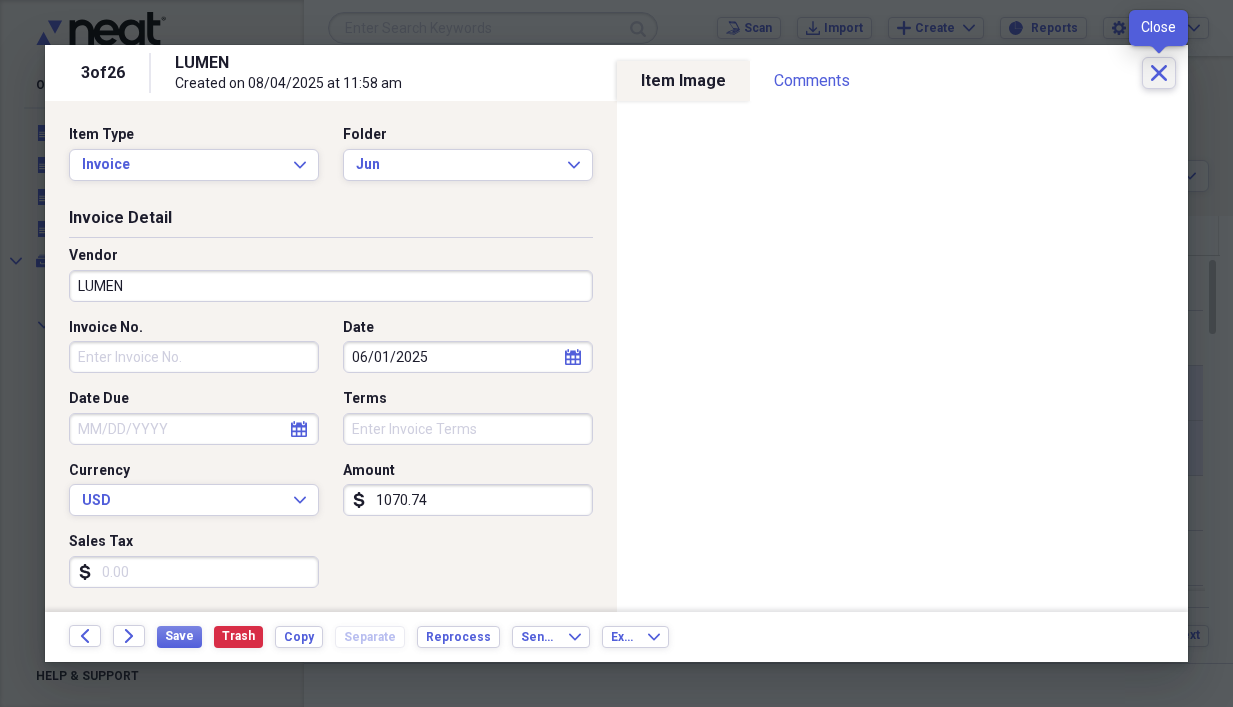 click 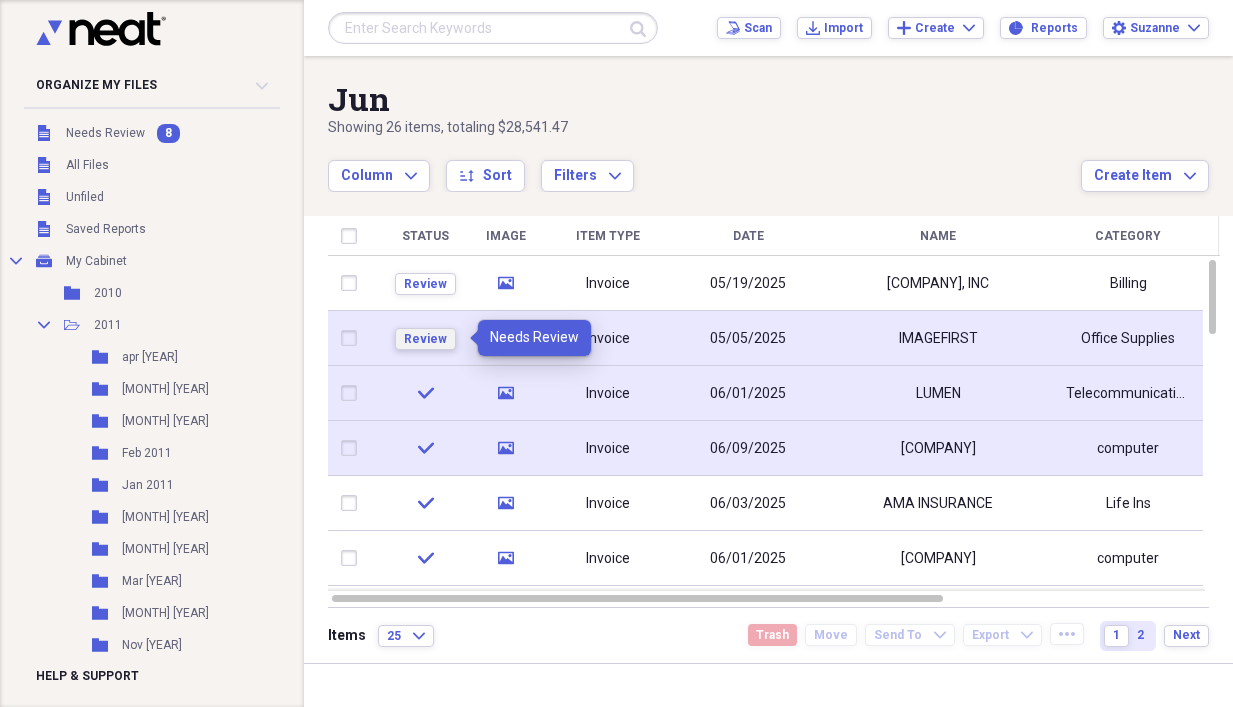 click on "Review" at bounding box center (425, 339) 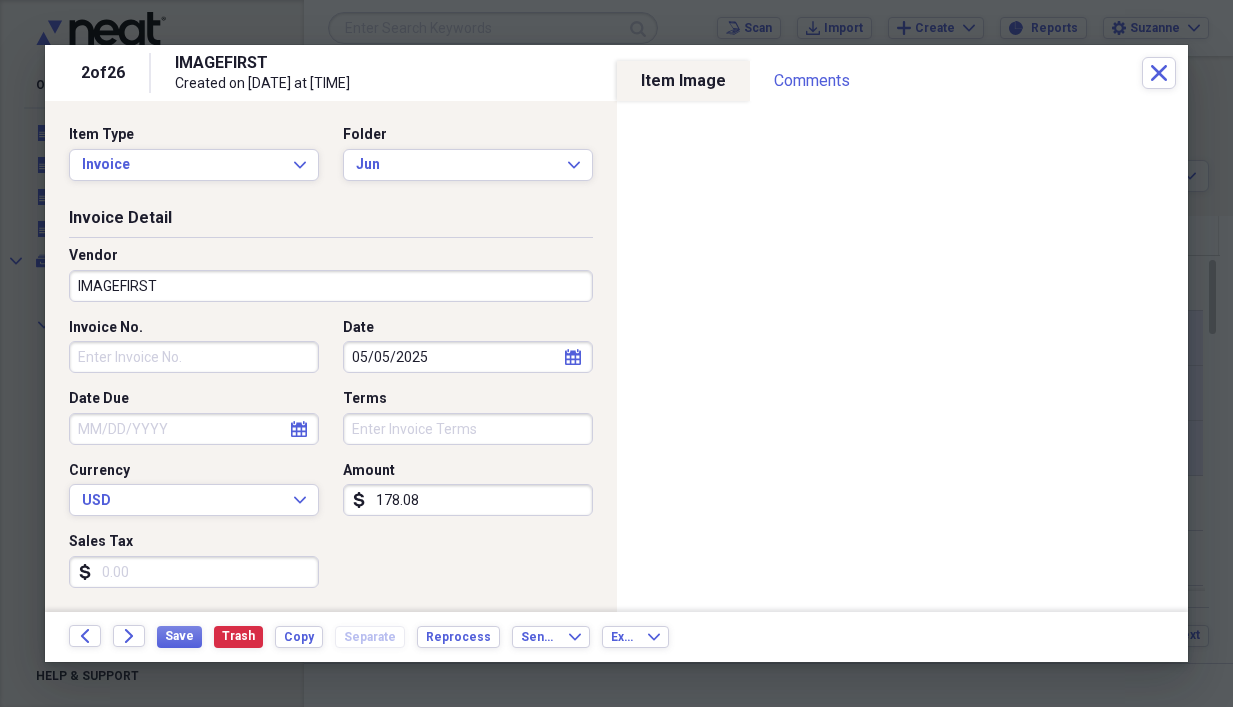 click on "Invoice No." at bounding box center (194, 357) 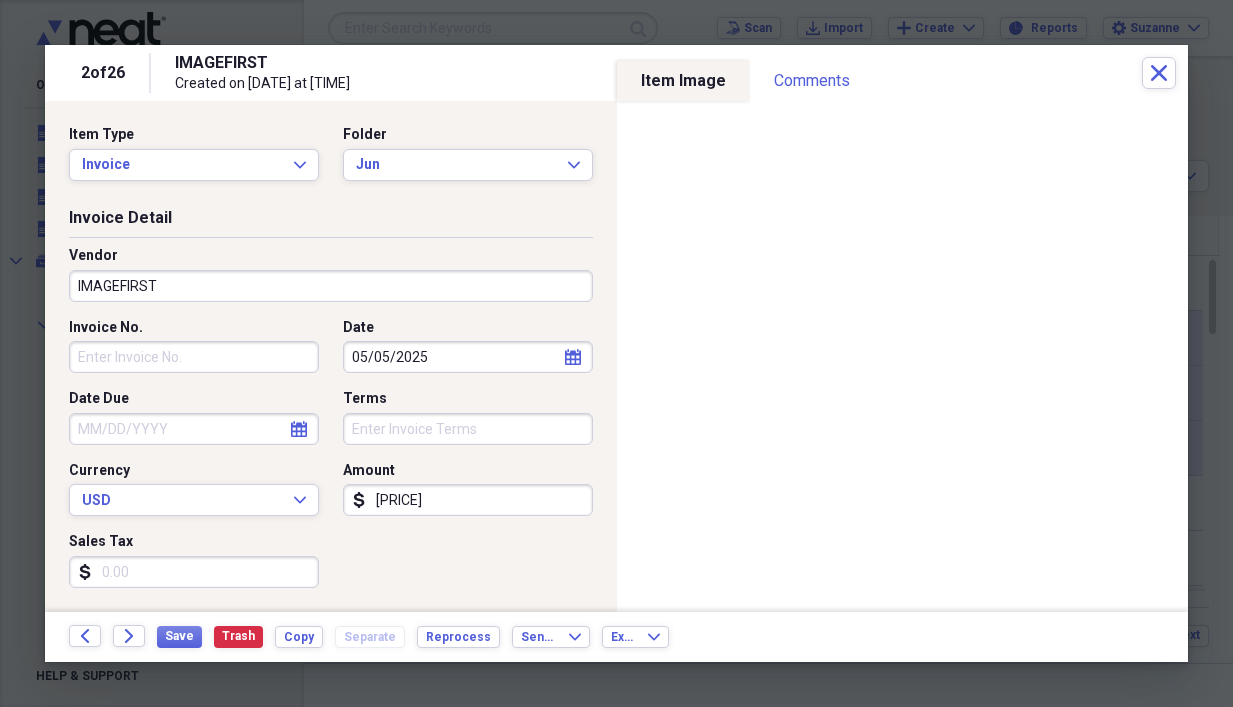 type on "[PRICE]" 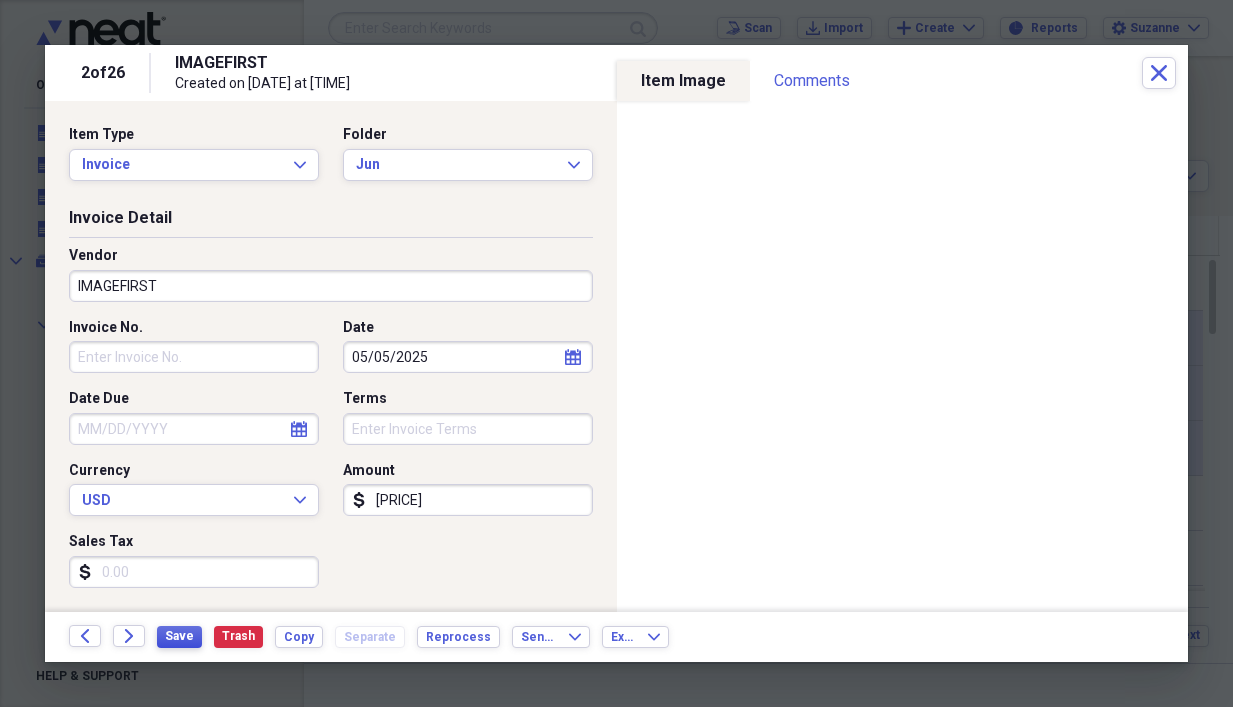 click on "Save" at bounding box center (179, 636) 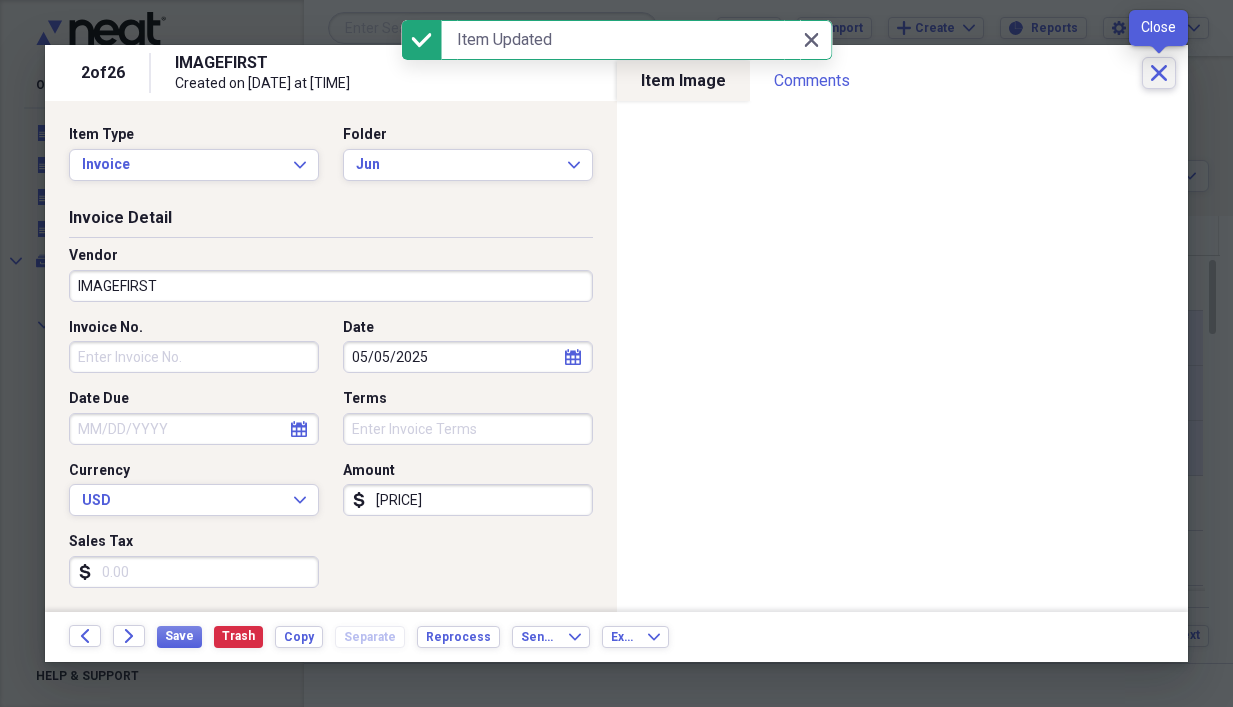 click 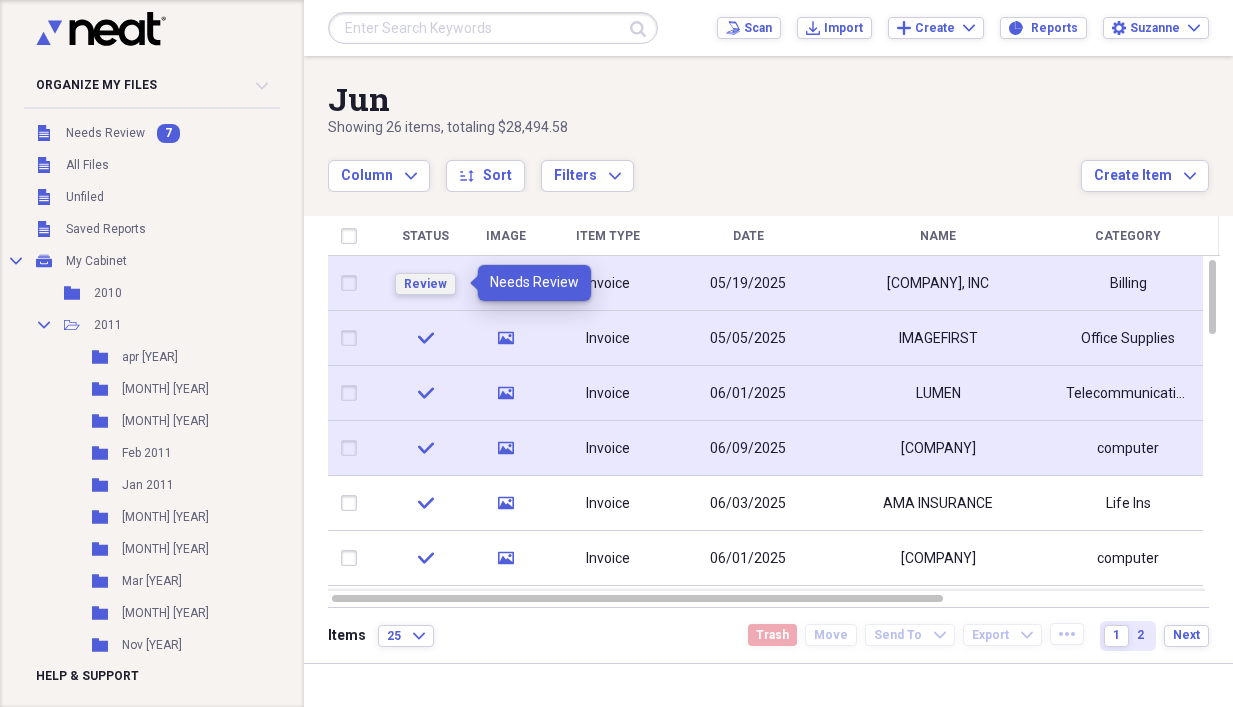 click on "Review" at bounding box center [425, 284] 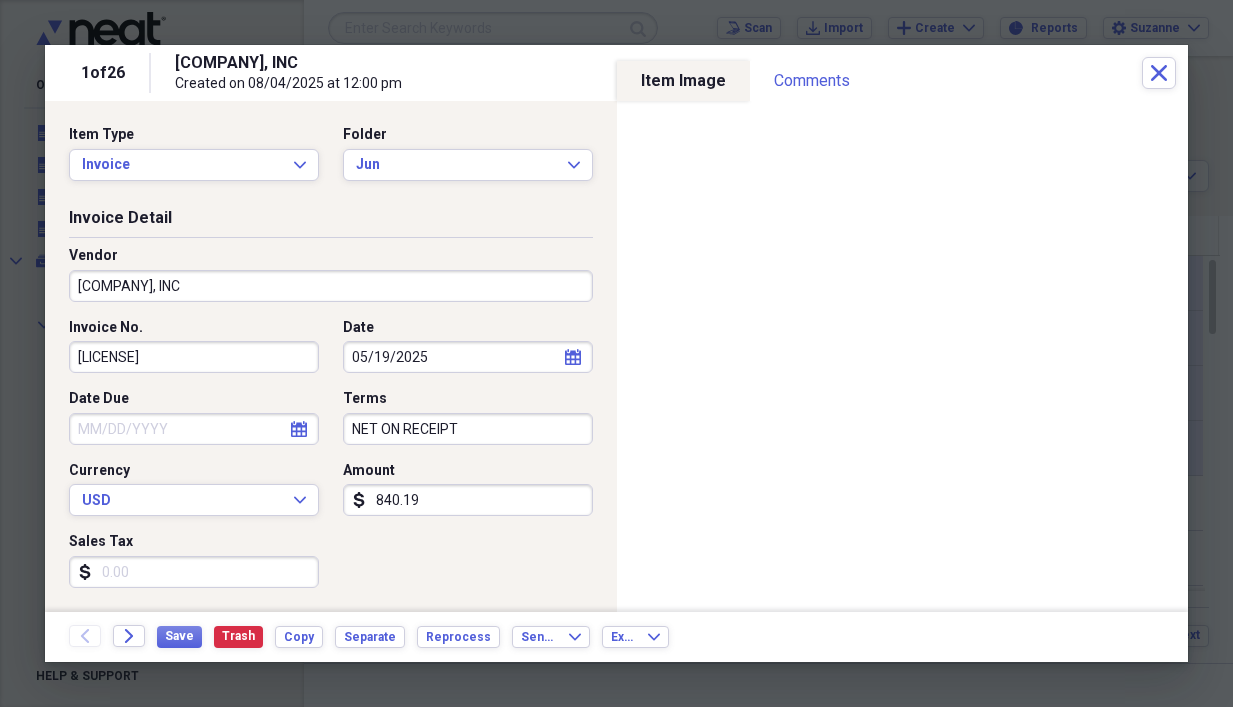 click on "[LICENSE]" at bounding box center (194, 357) 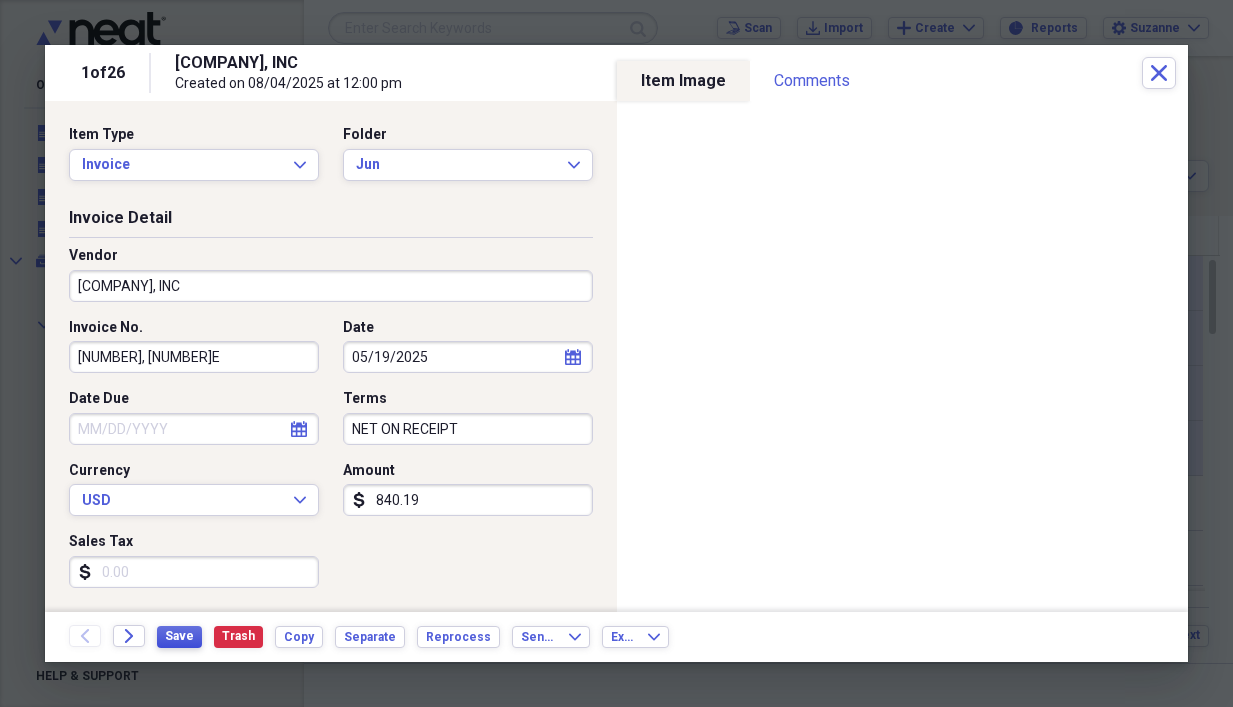 type on "[NUMBER], [NUMBER]E" 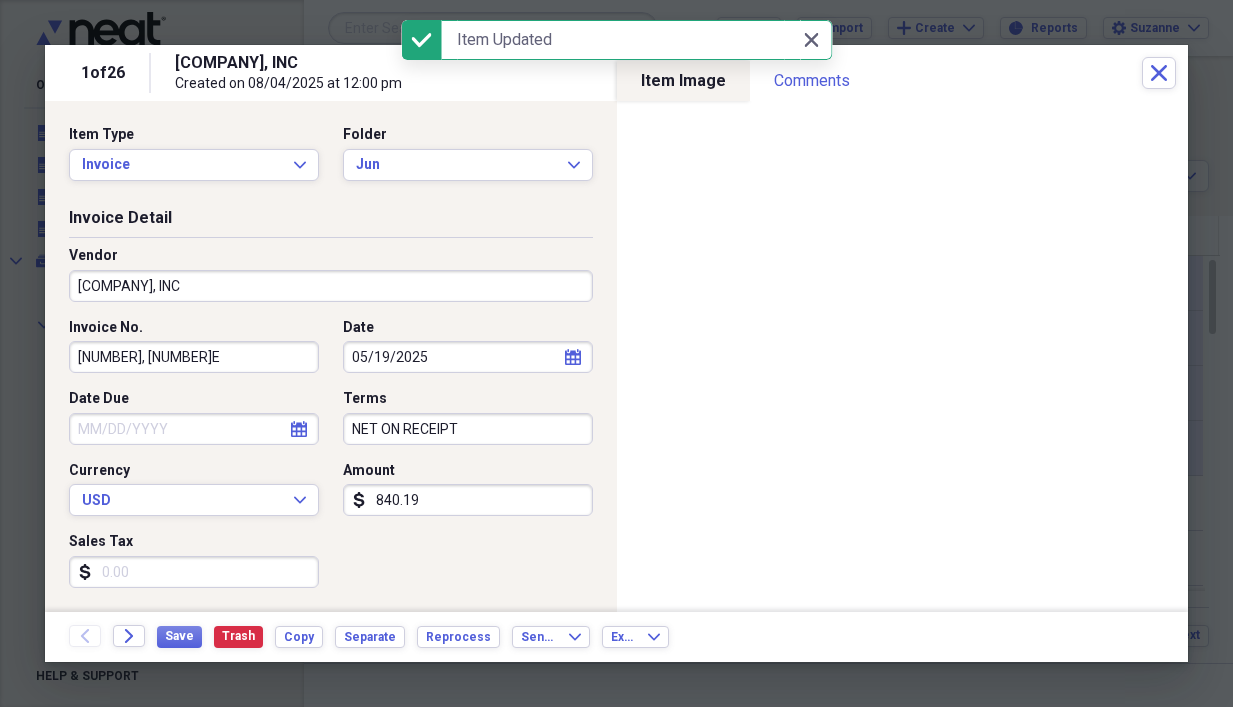 click on "840.19" at bounding box center [468, 500] 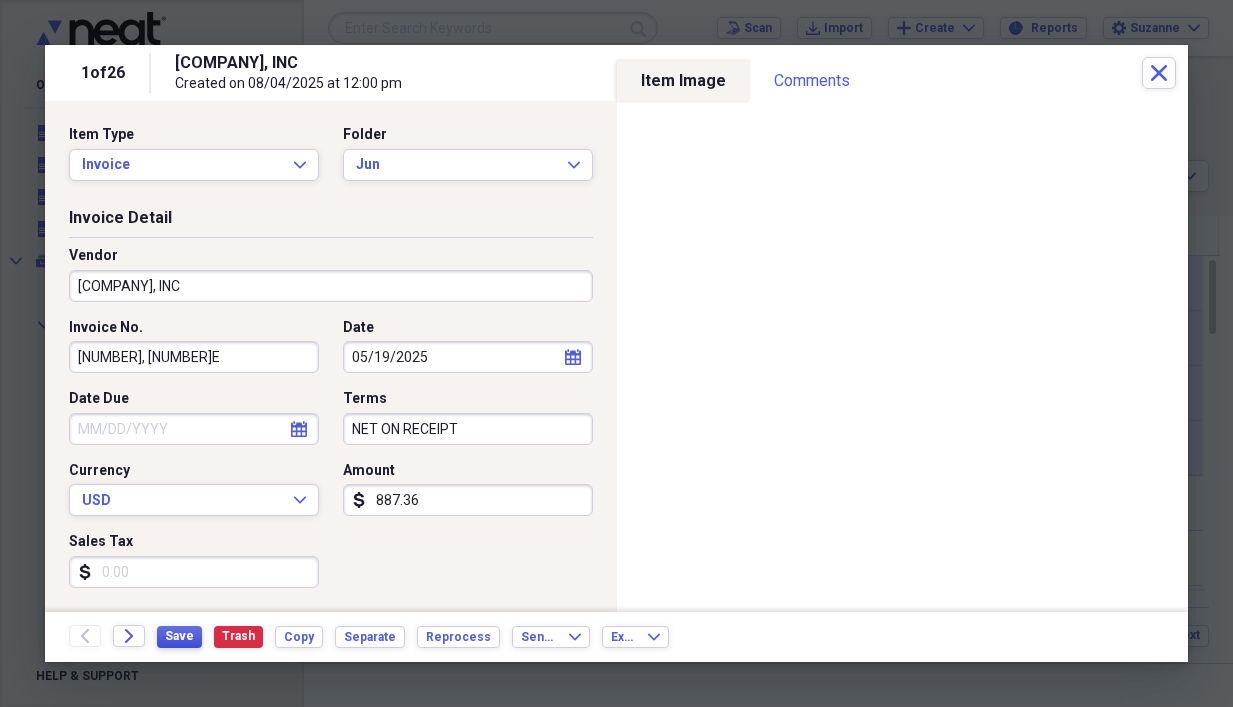 type on "887.36" 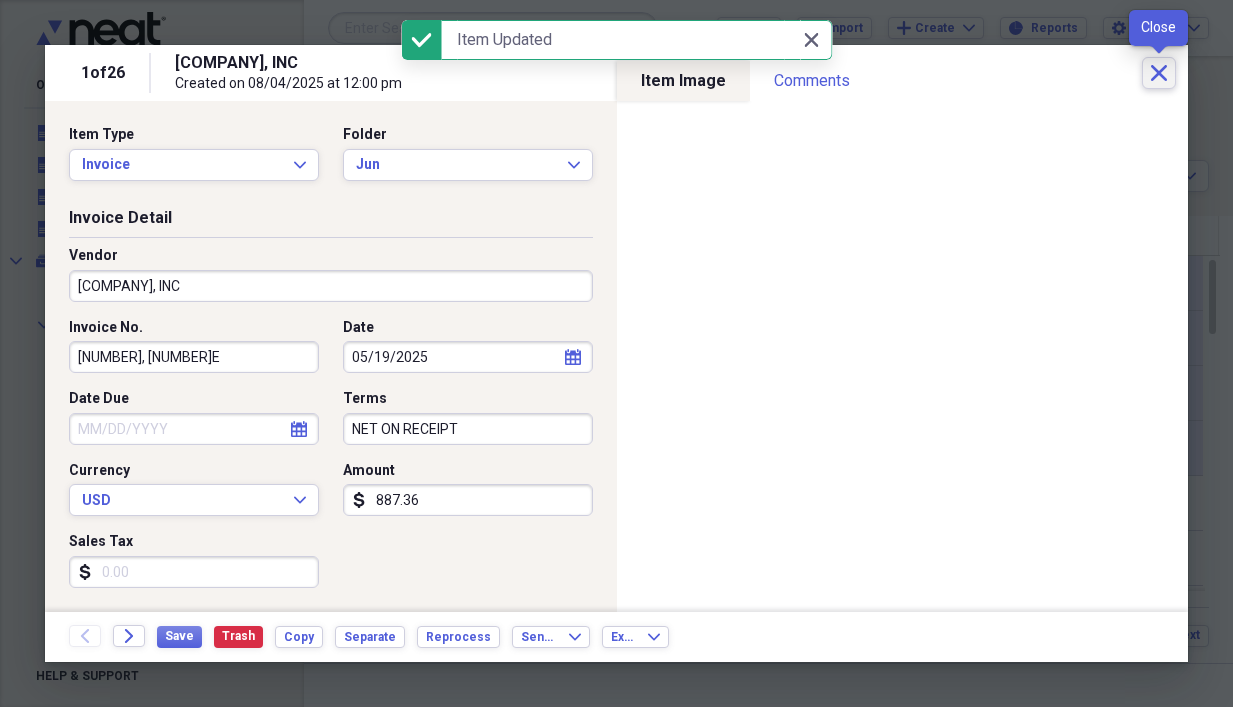 click 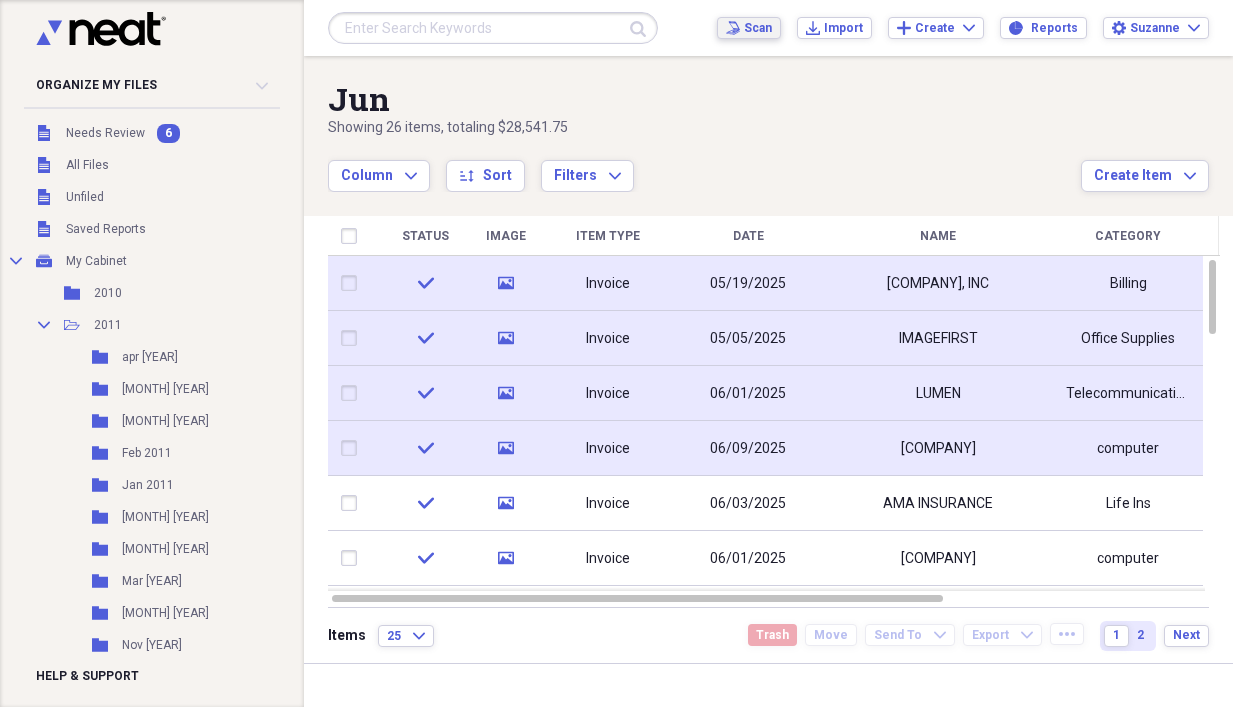 click on "Scan" at bounding box center (758, 28) 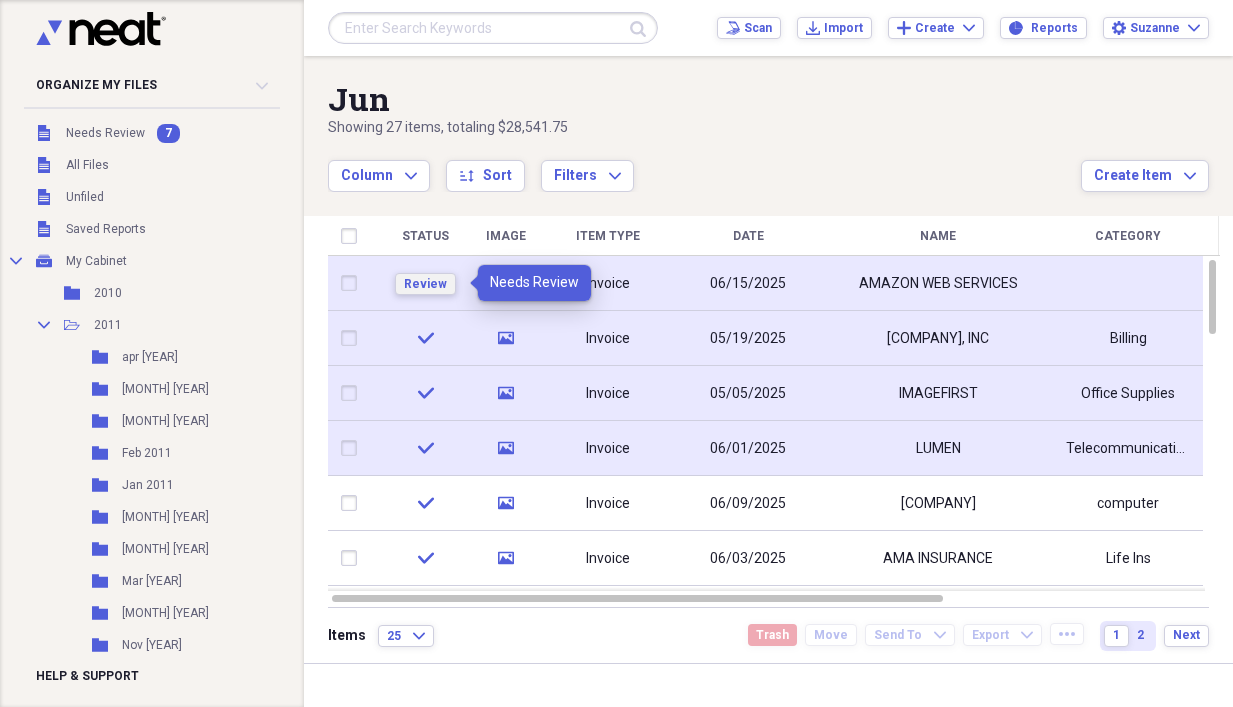 click on "Review" at bounding box center [425, 284] 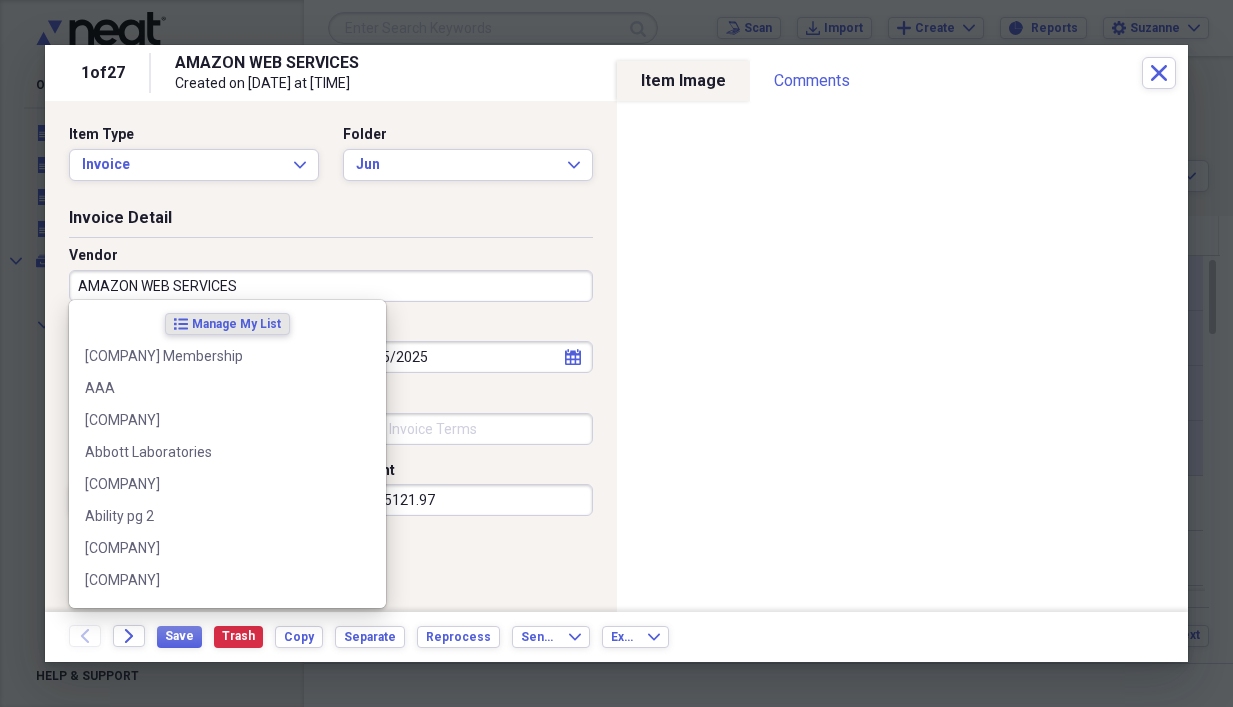 click on "AMAZON WEB SERVICES" at bounding box center (331, 286) 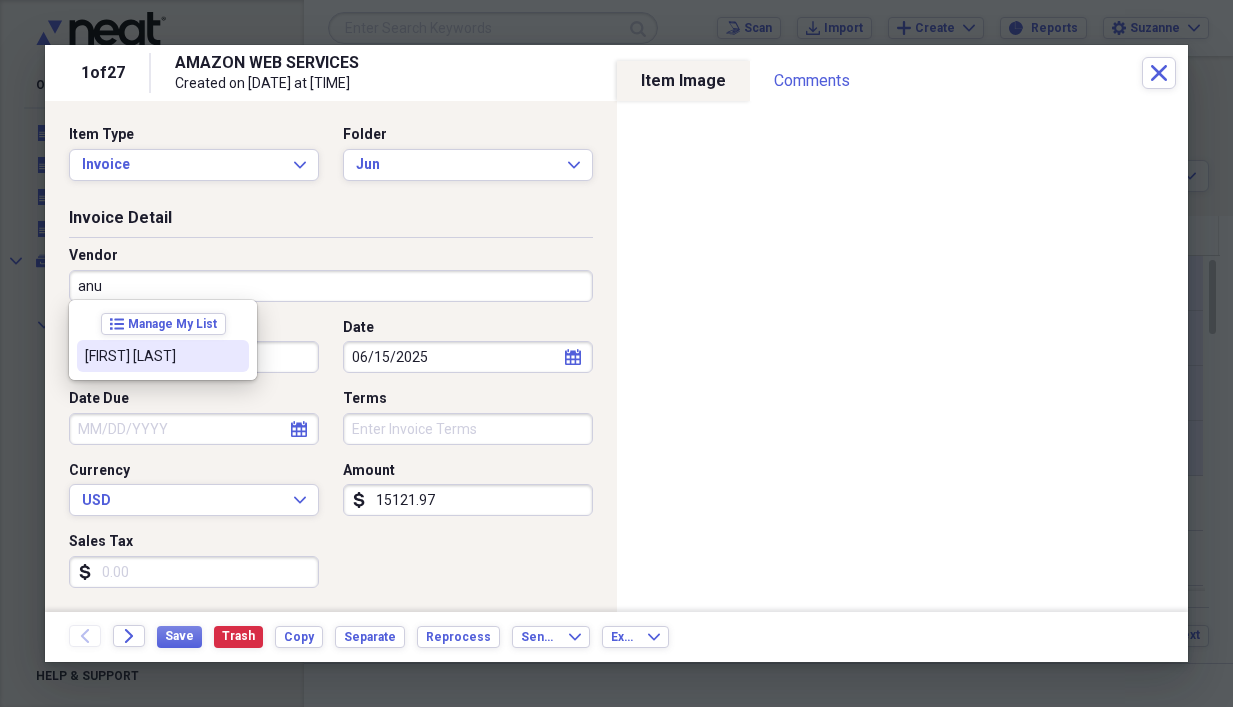 click on "[FIRST] [LAST]" at bounding box center (151, 356) 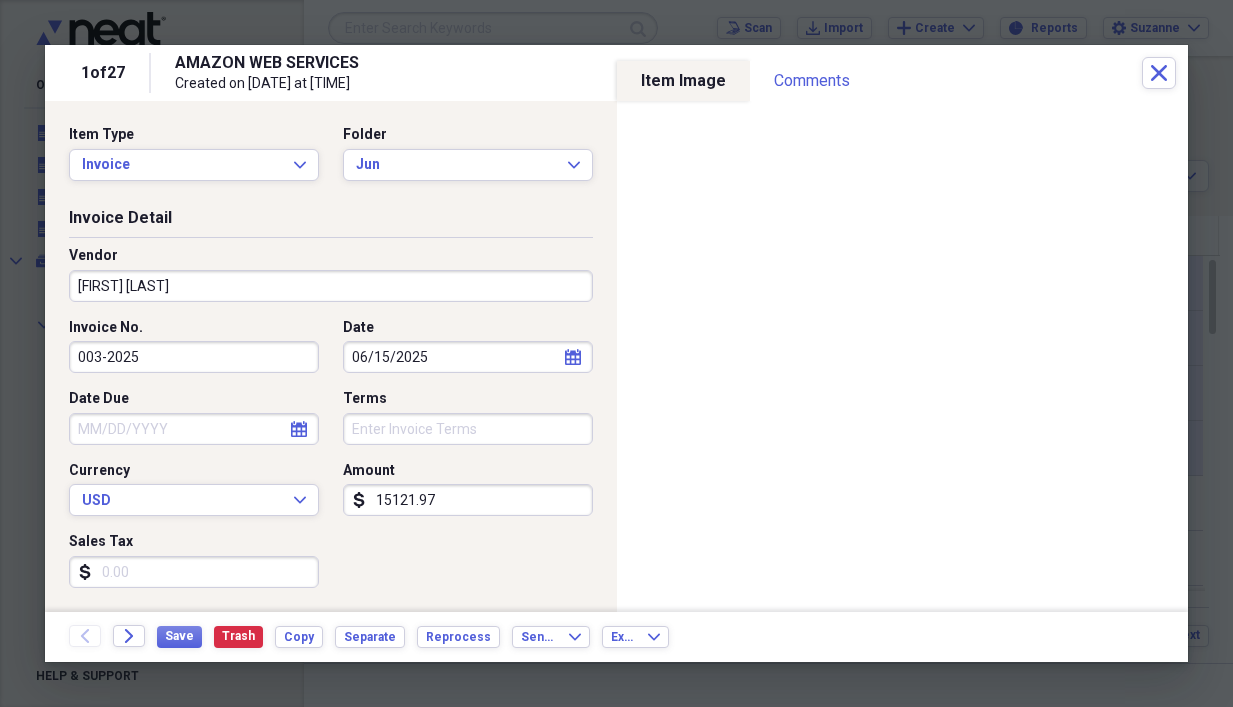 type on "CMV" 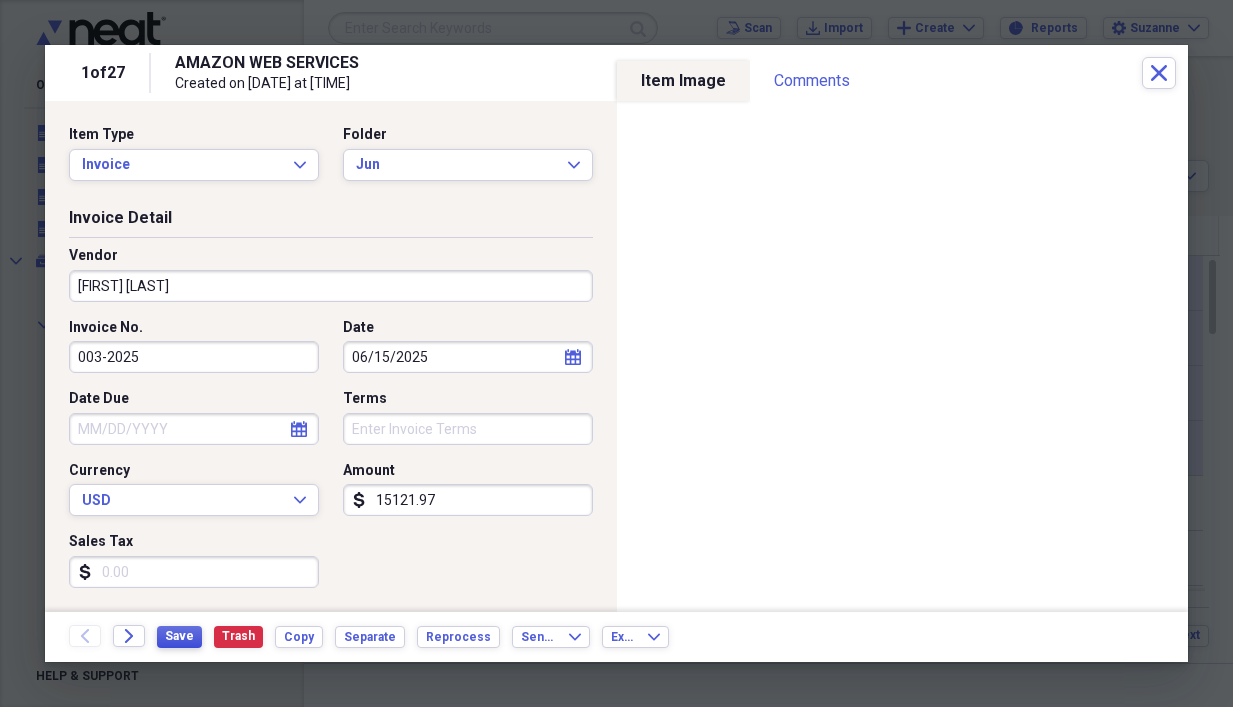 click on "Save" at bounding box center (179, 636) 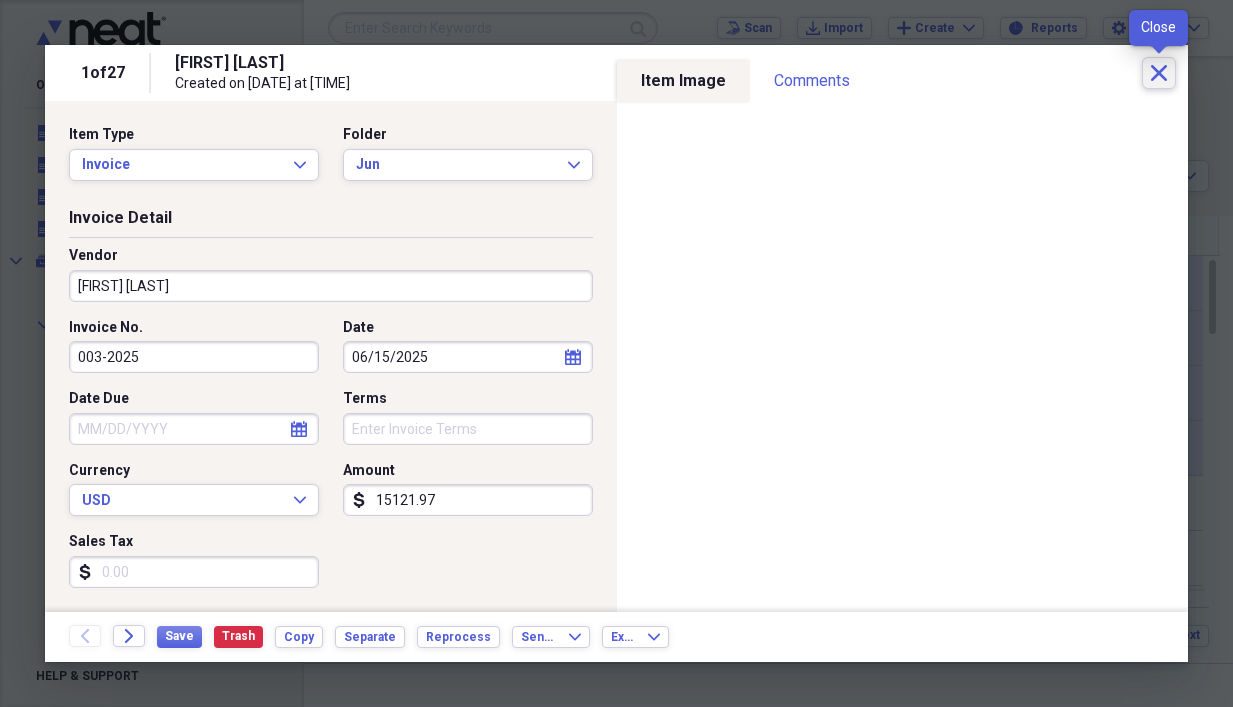 click 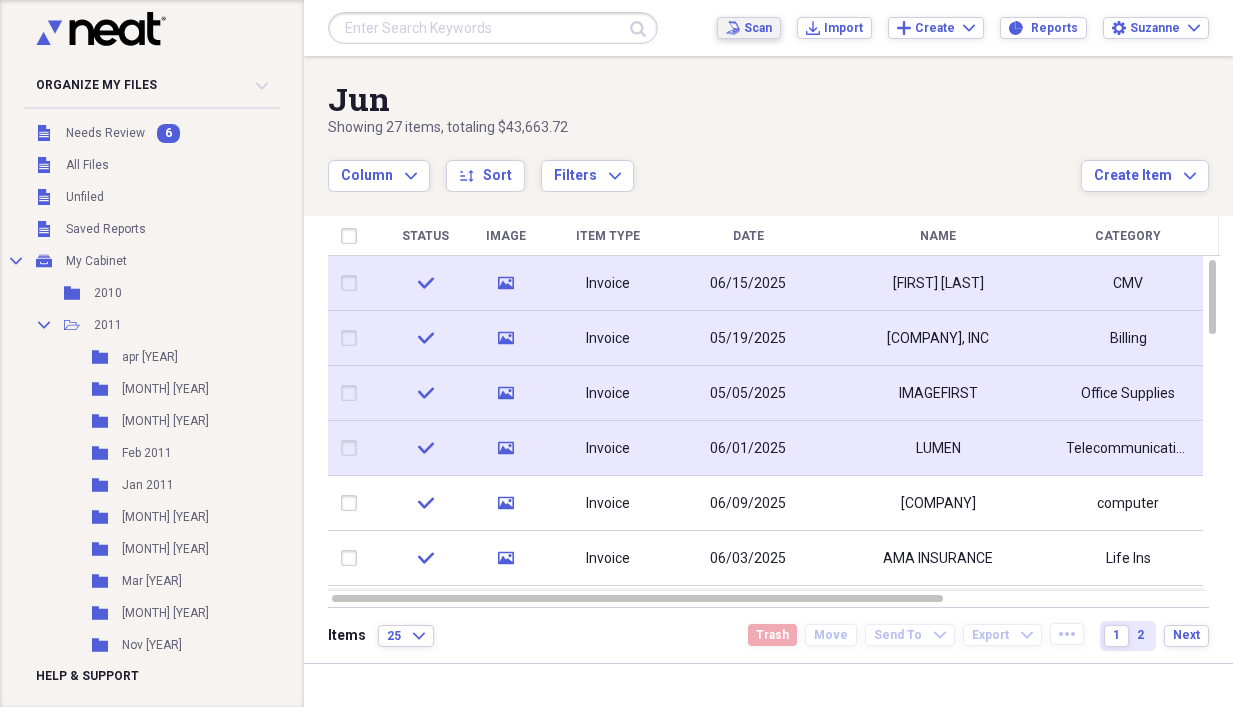 click on "Scan" at bounding box center [758, 28] 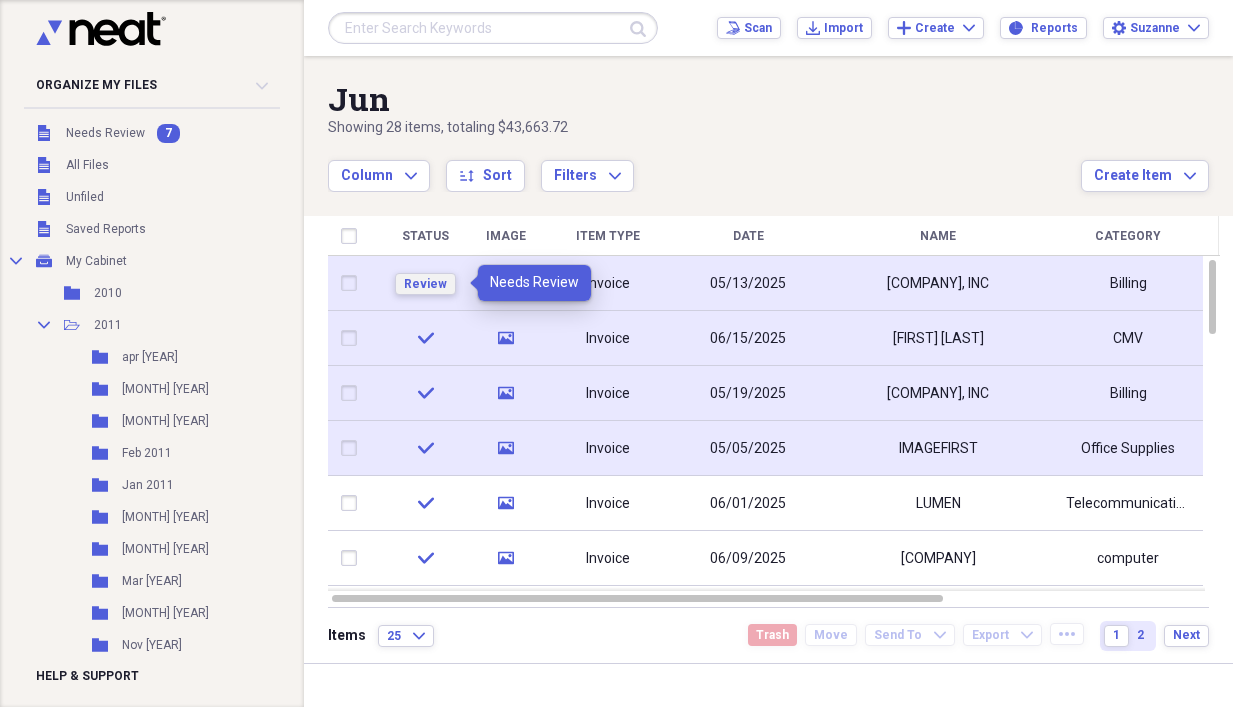 click on "Review" at bounding box center (425, 284) 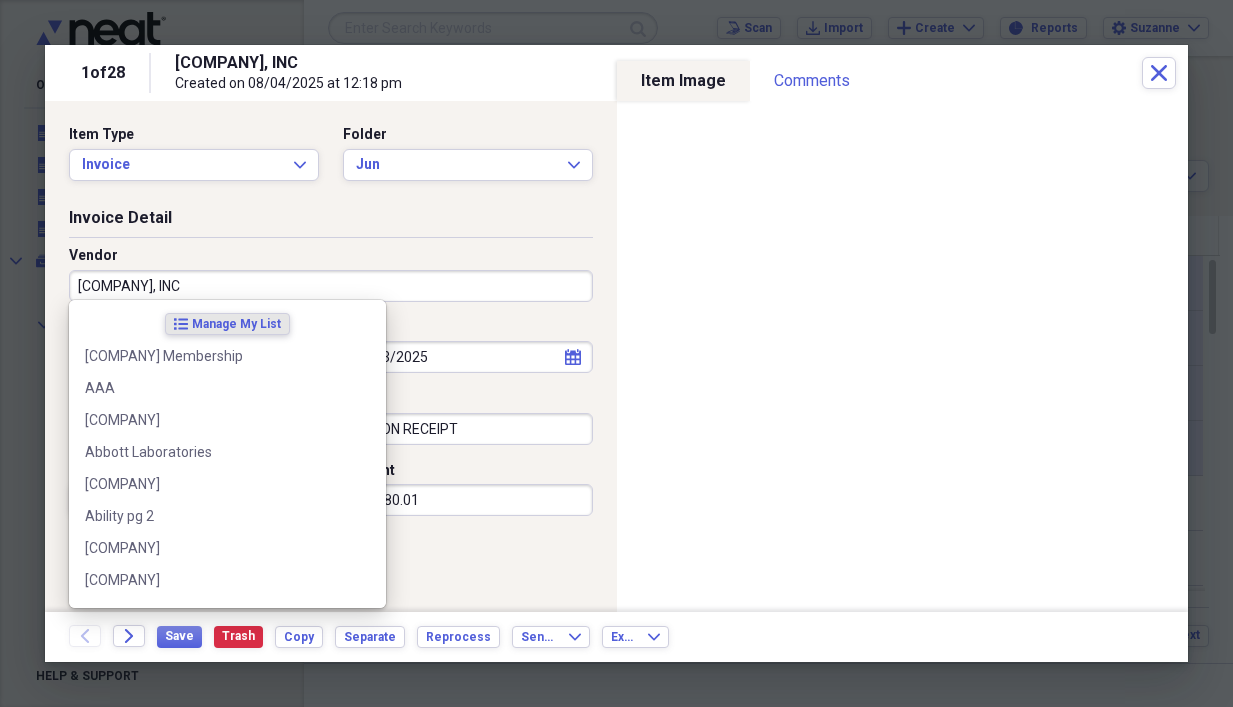 click on "[COMPANY], INC" at bounding box center [331, 286] 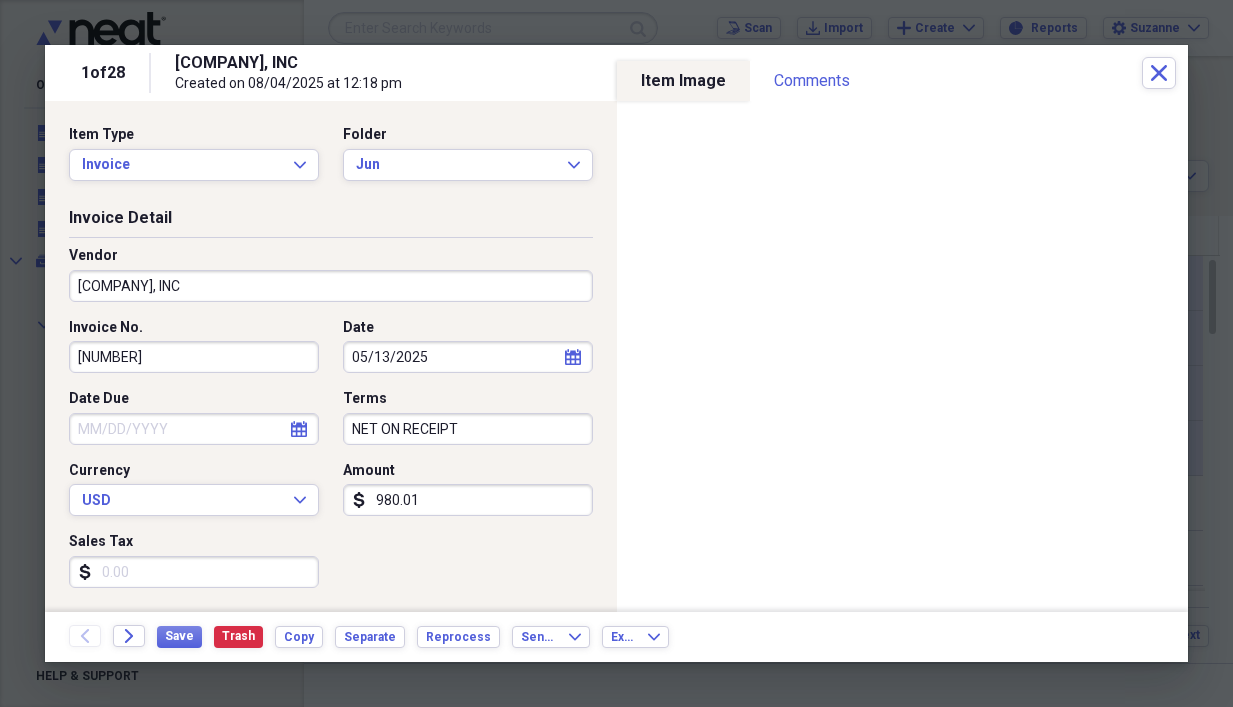 click on "Invoice No. [NUMBER] Date [DATE] calendar Calendar Date Due calendar Calendar Terms NET ON RECEIPT Currency USD Expand Amount dollar-sign [PRICE] Sales Tax dollar-sign" at bounding box center (331, 461) 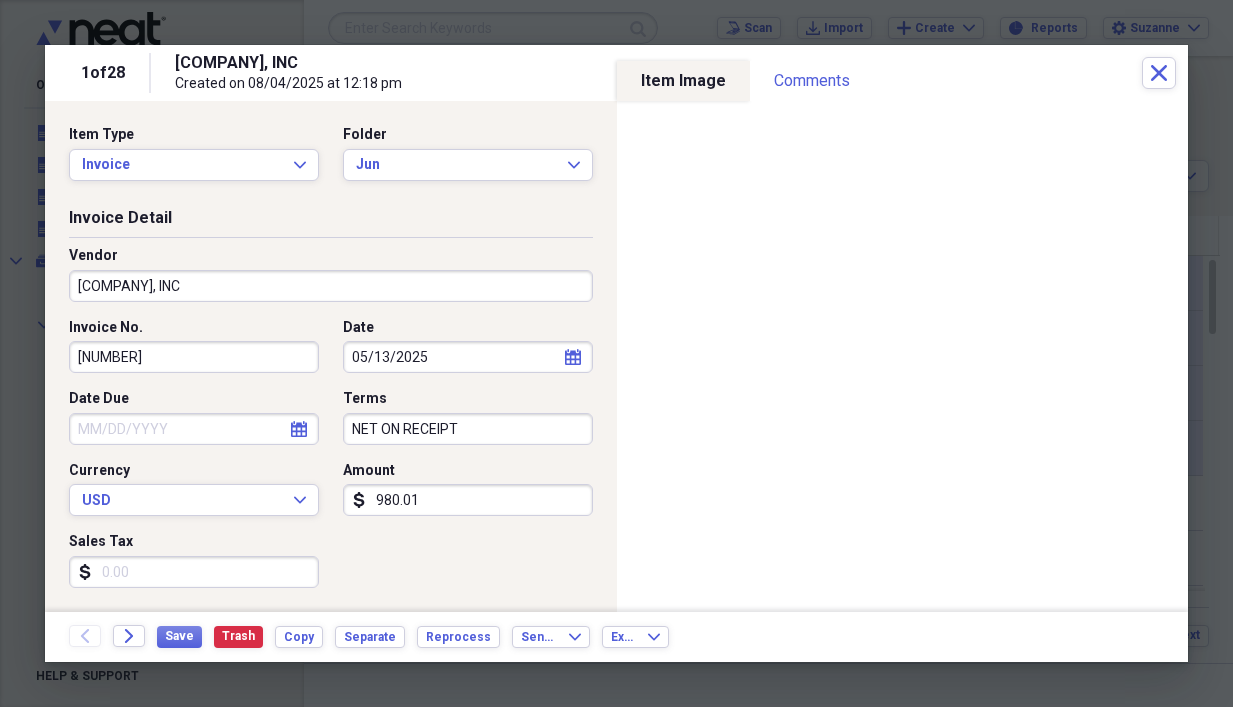 click on "[NUMBER]" at bounding box center [194, 357] 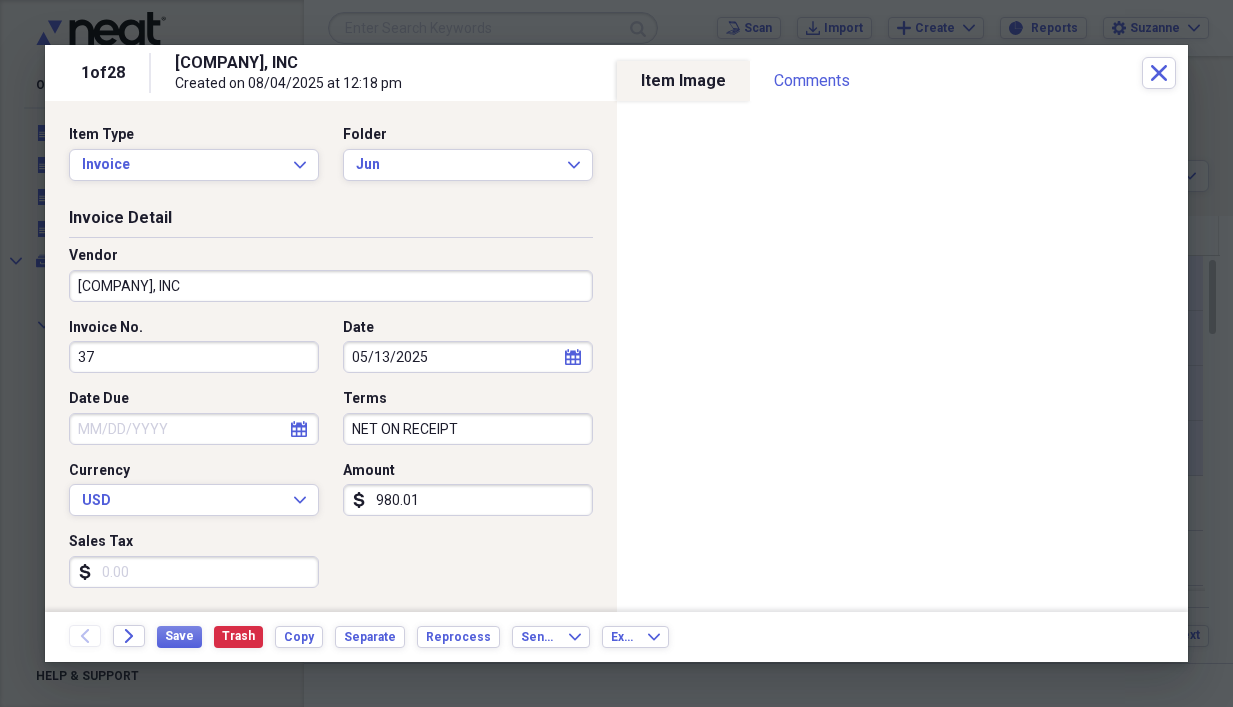 type on "3" 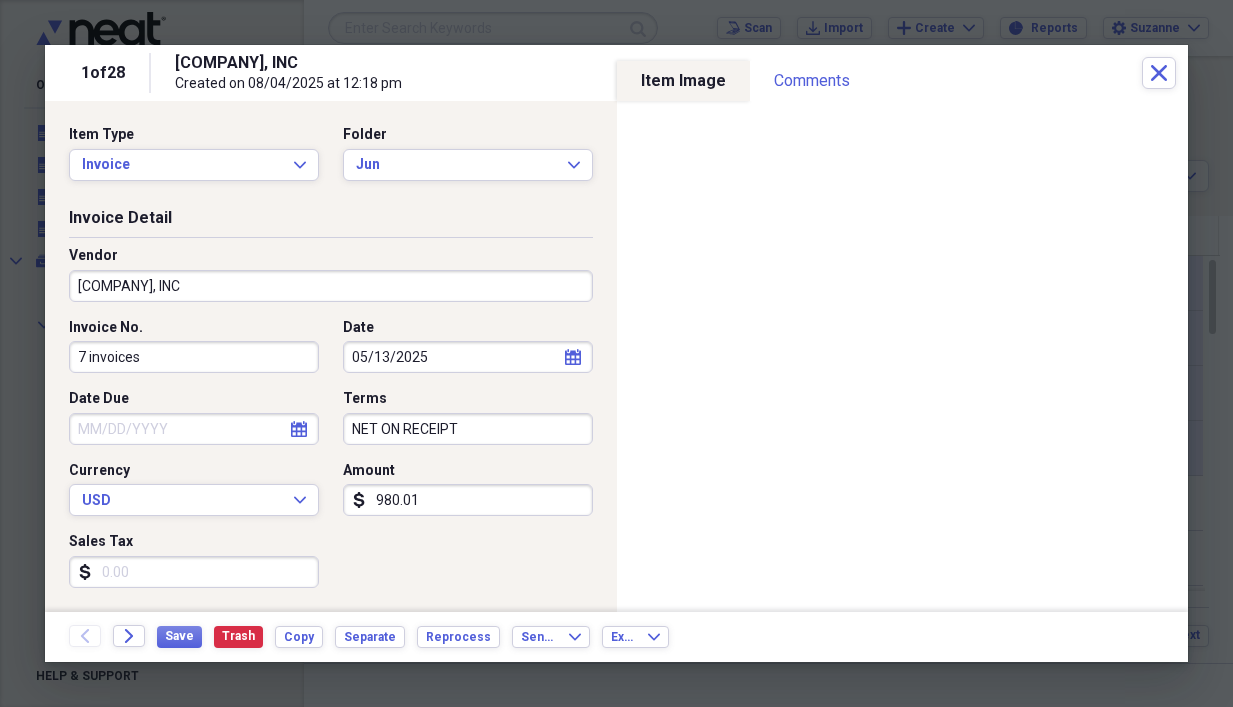 type on "7 invoices" 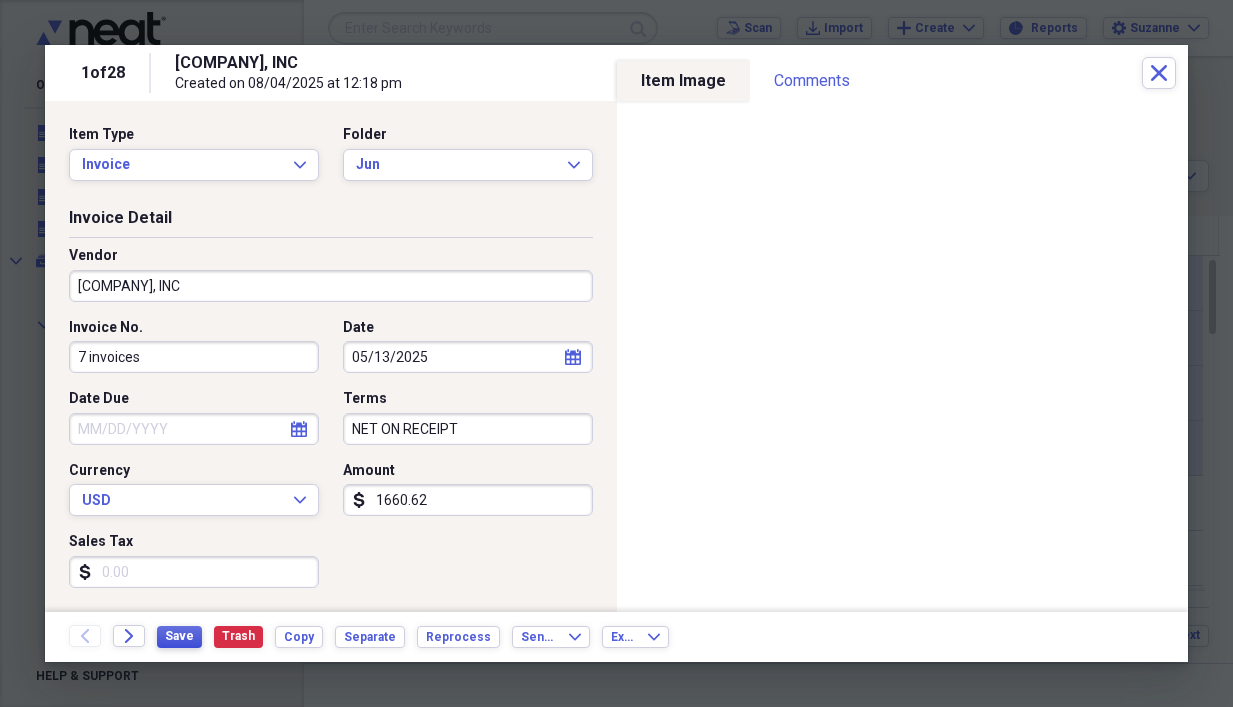 type on "1660.62" 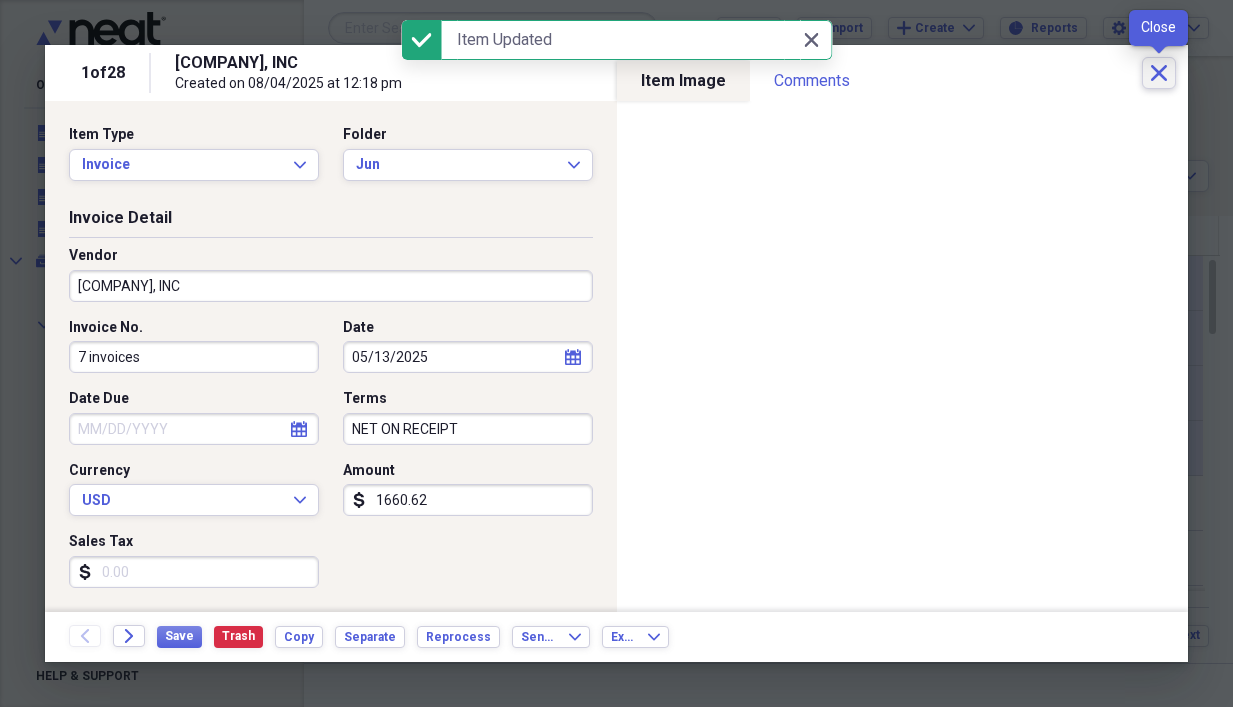 click on "Close" 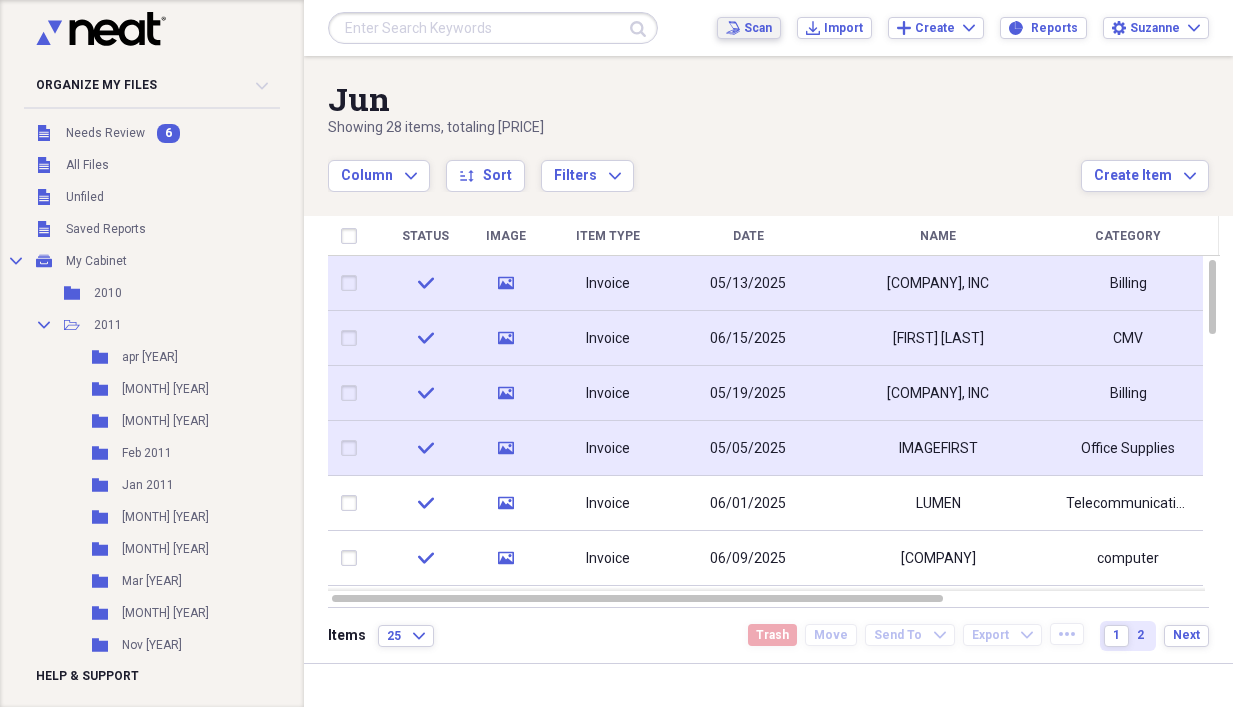click on "Scan" at bounding box center [758, 28] 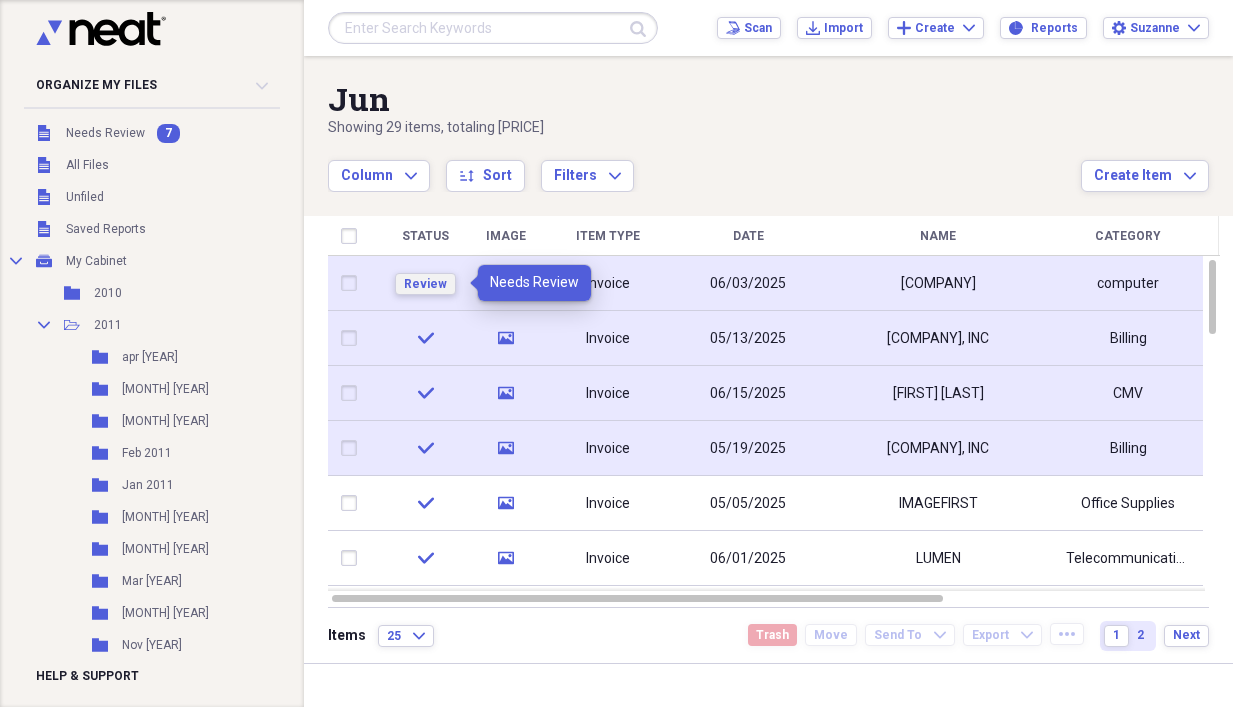 click on "Review" at bounding box center (425, 284) 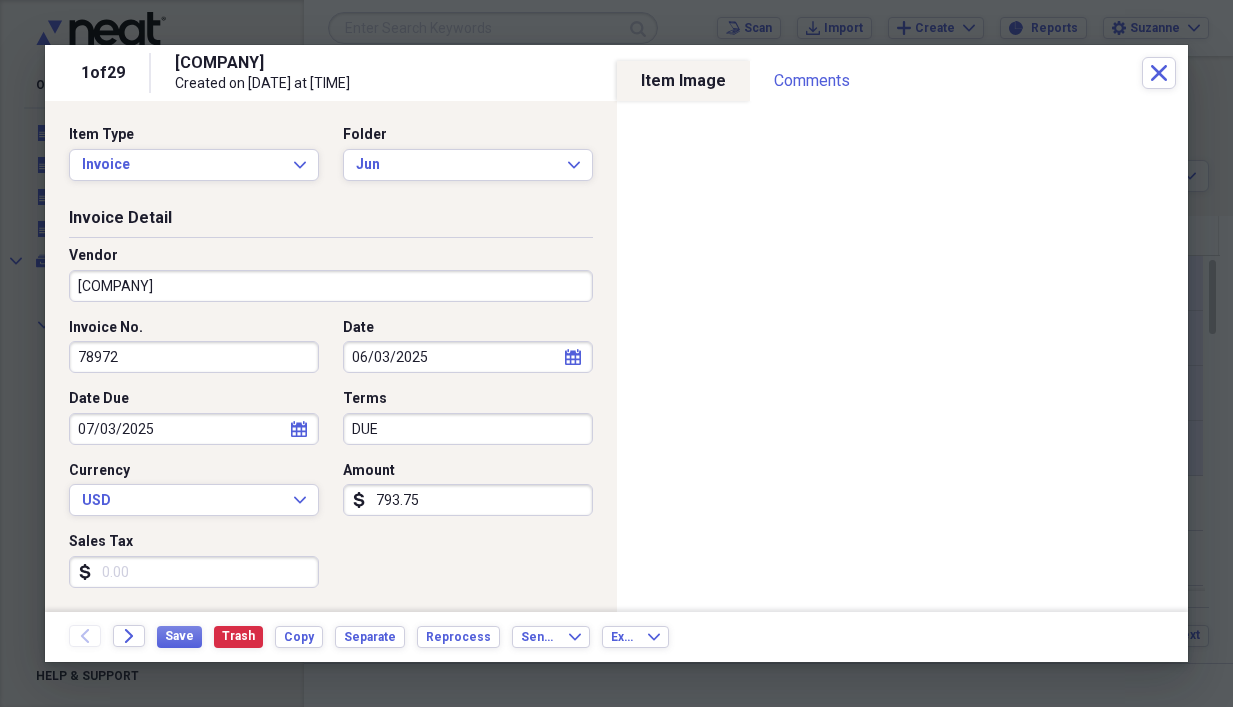 click 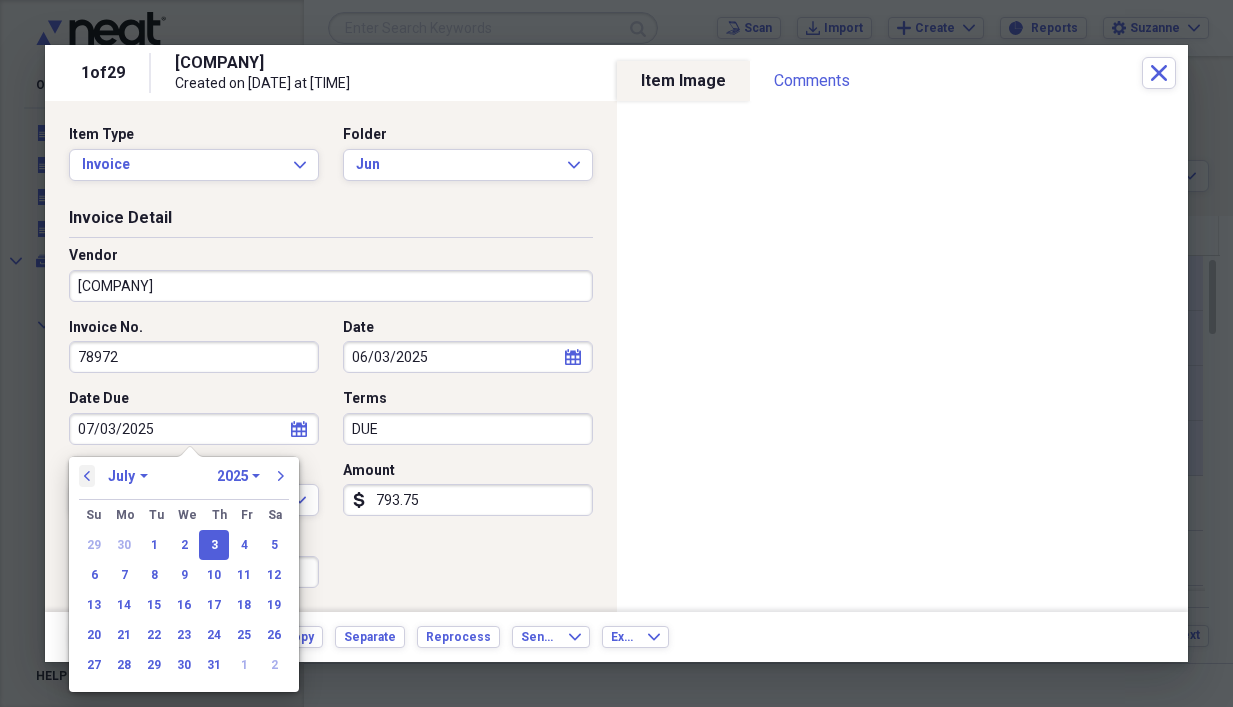 click on "previous" at bounding box center (87, 476) 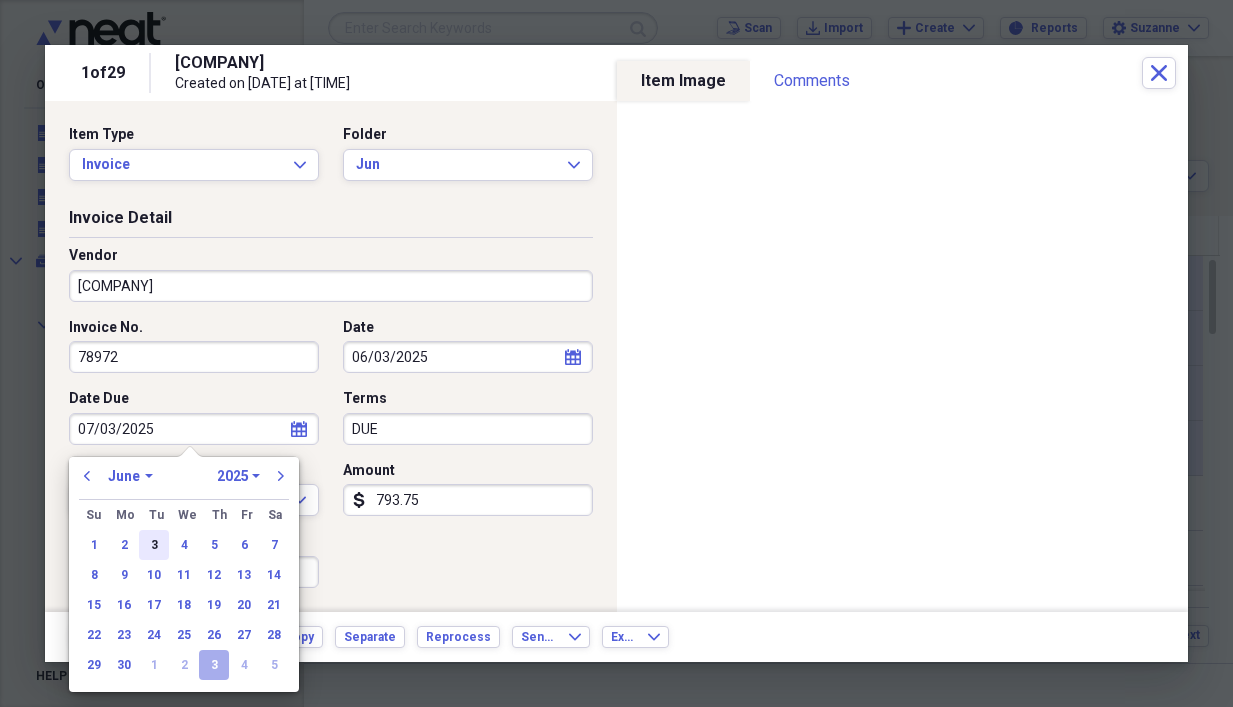 click on "3" at bounding box center [154, 545] 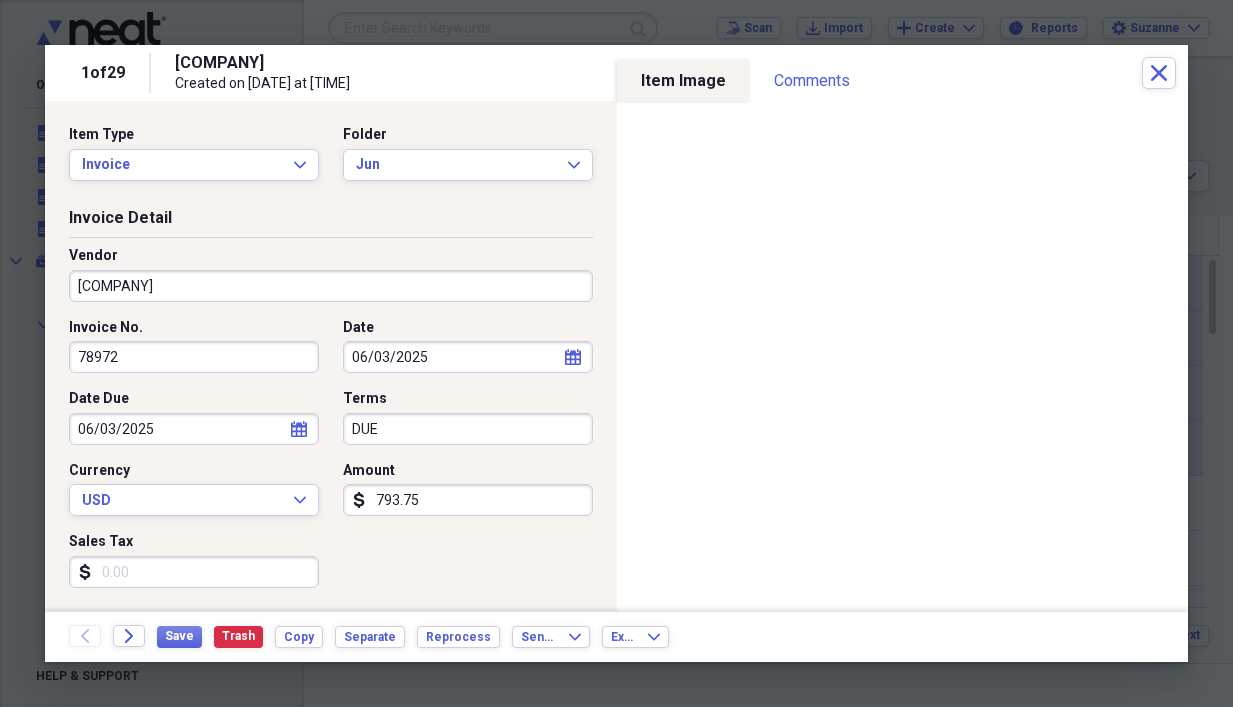click on "DUE" at bounding box center (468, 429) 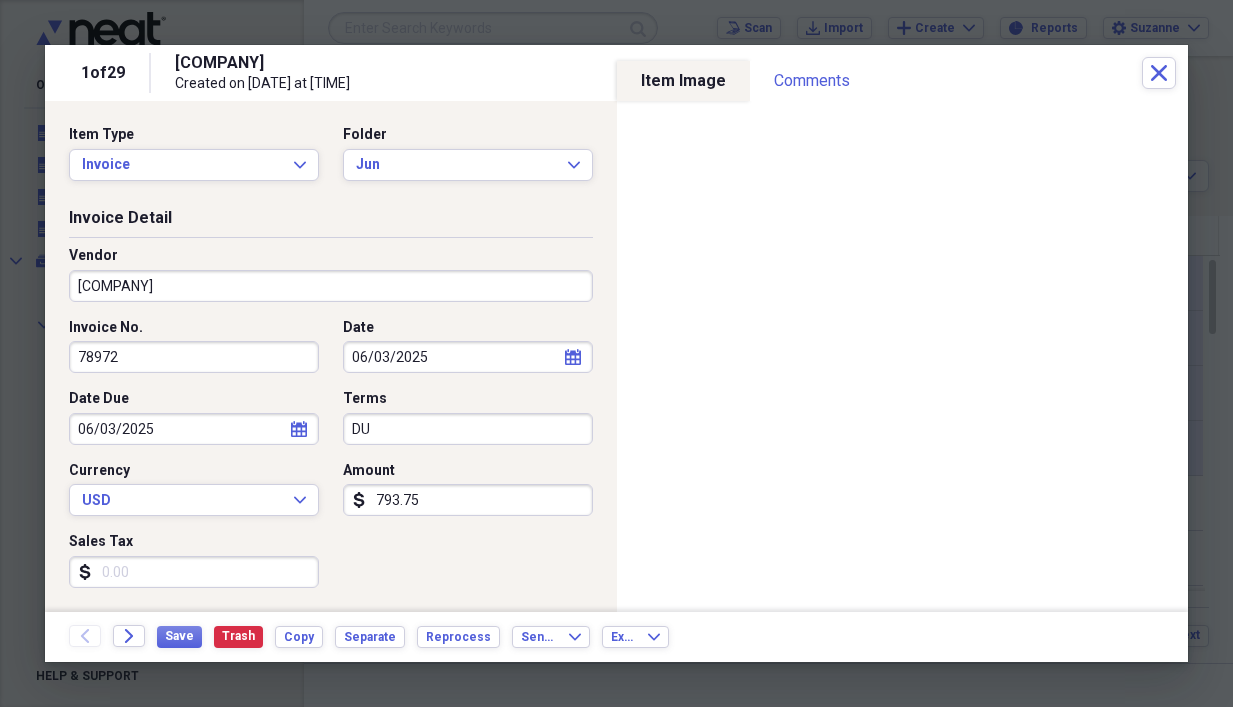 type on "D" 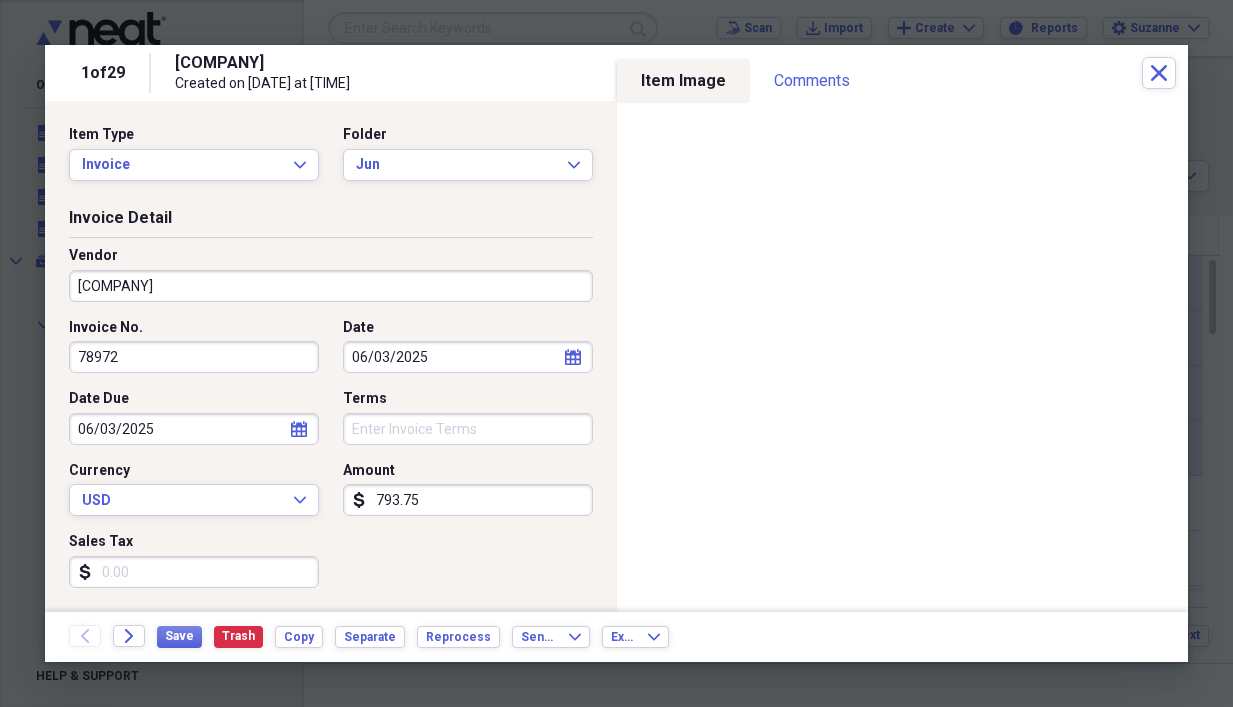 type 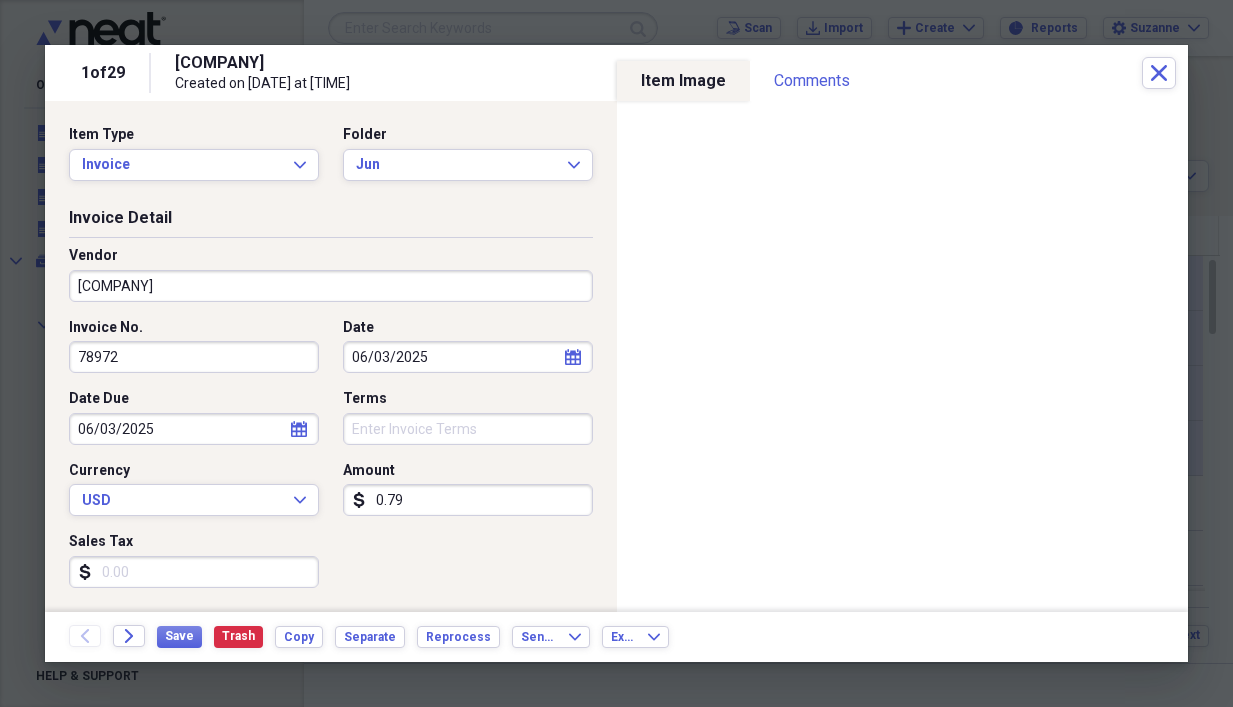 type on "0.07" 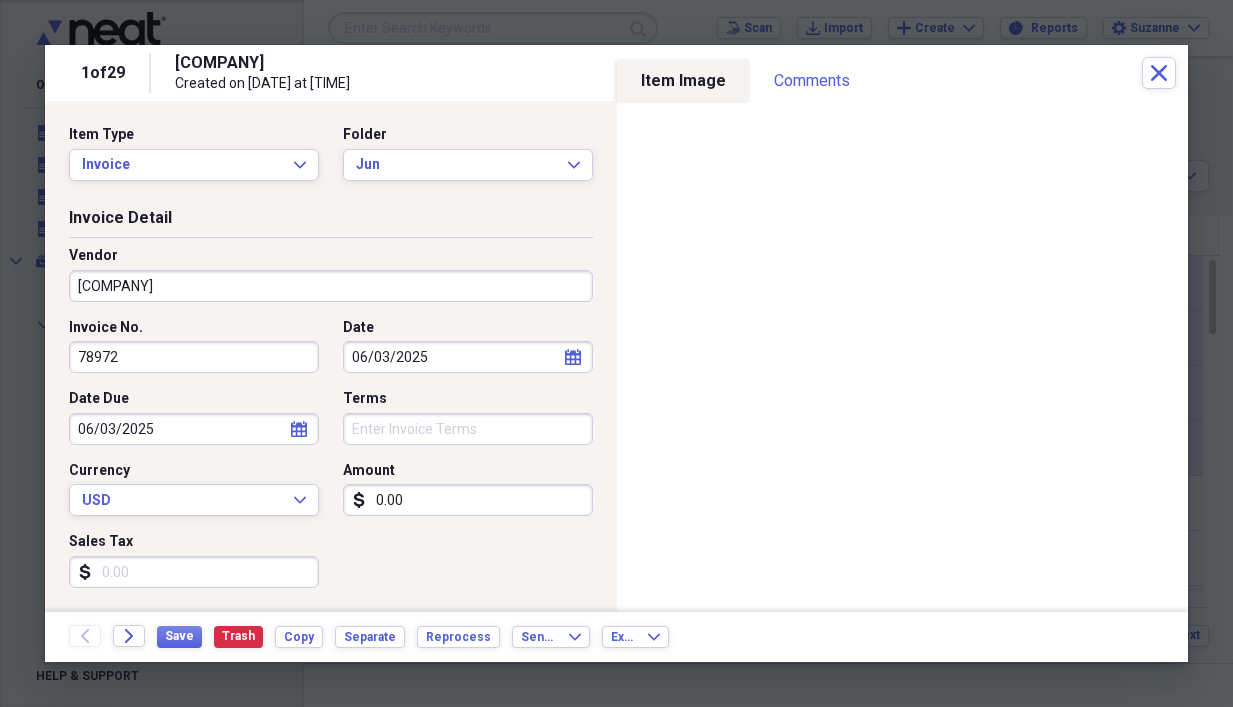 type on "0.00" 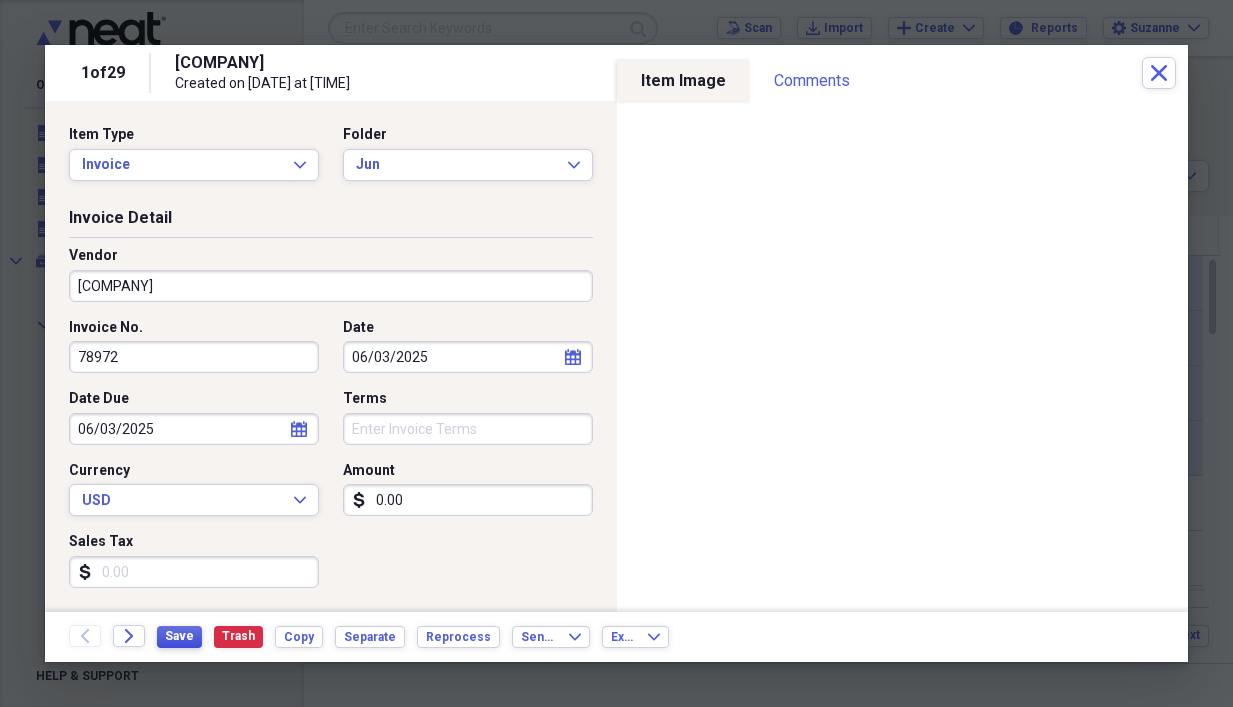 click on "Save" at bounding box center [179, 636] 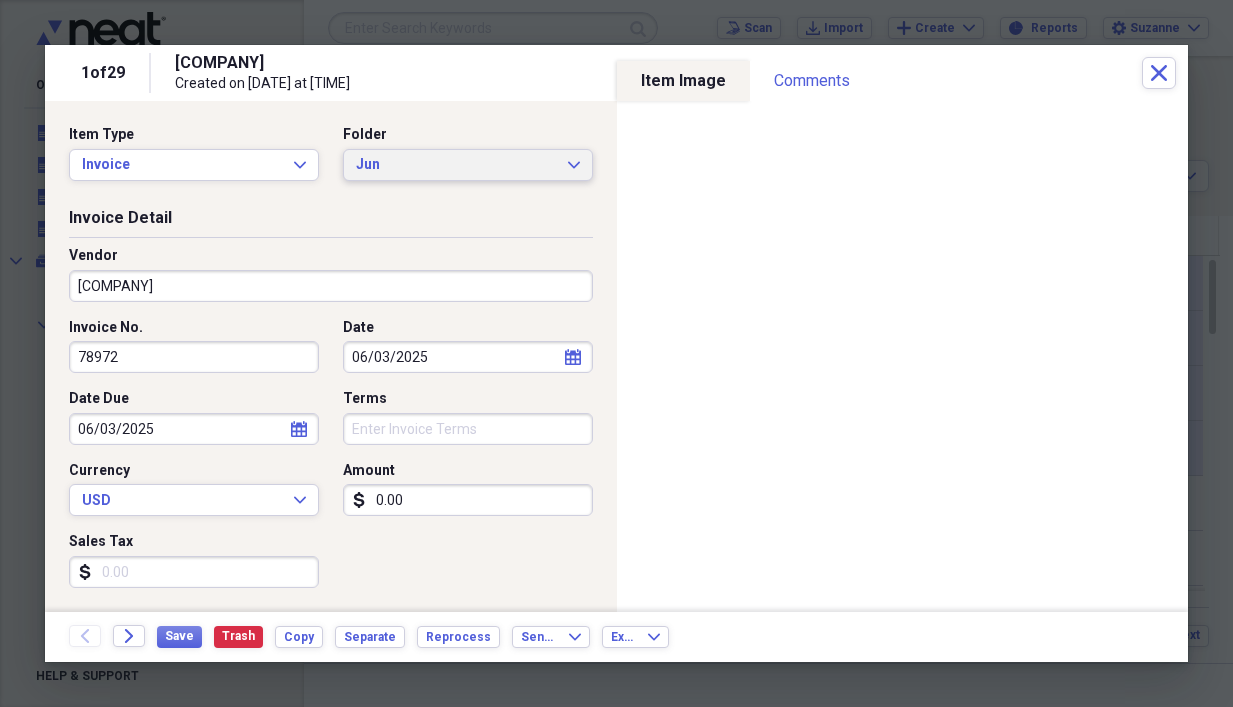 click on "Expand" 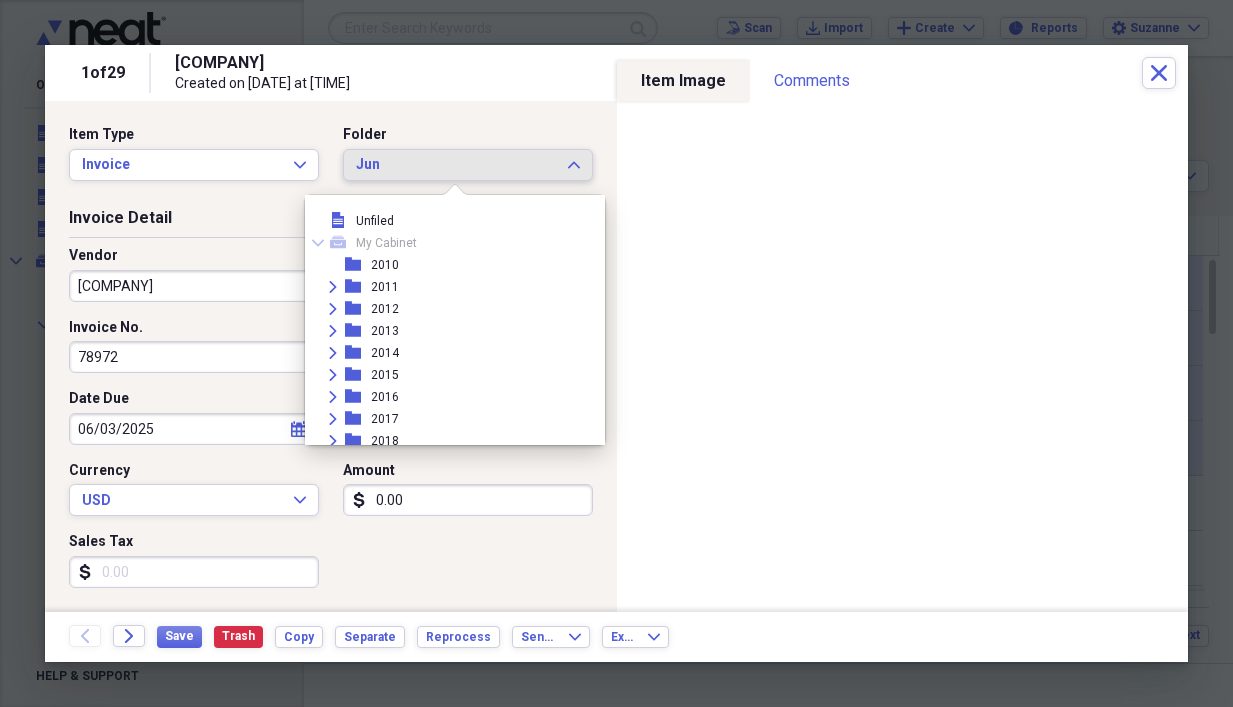 scroll, scrollTop: 693, scrollLeft: 0, axis: vertical 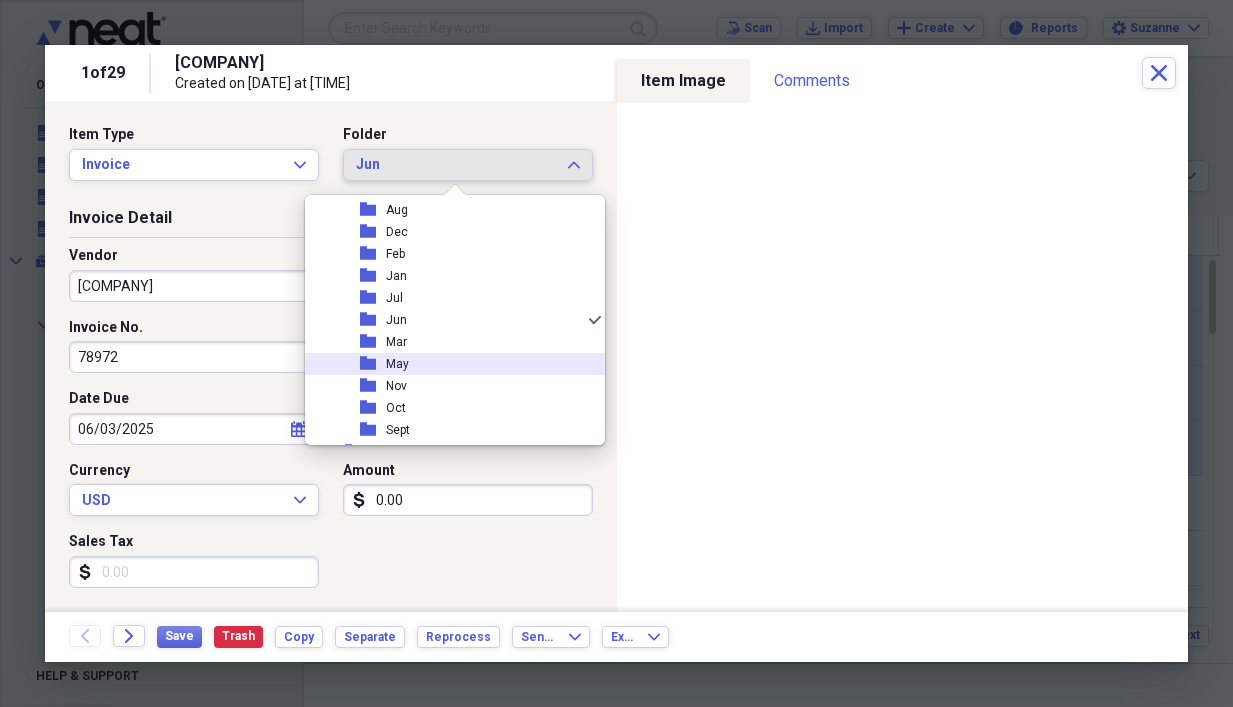 click on "May" at bounding box center [397, 364] 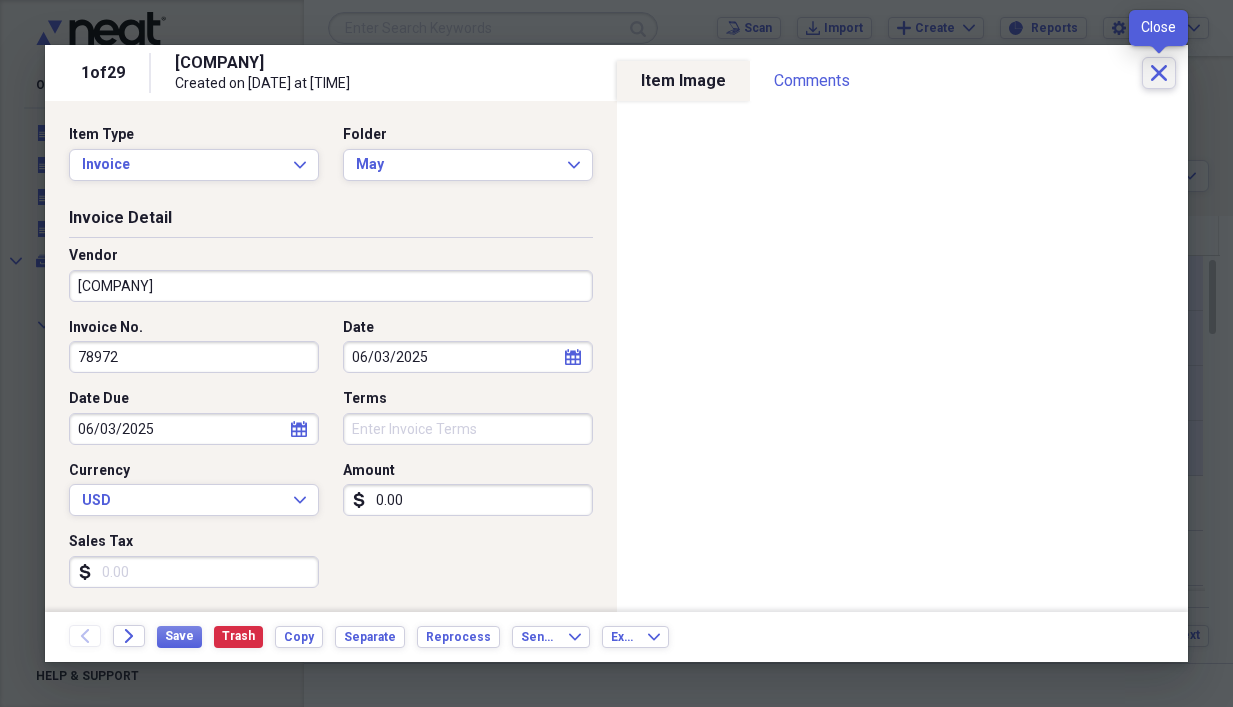 click on "Close" 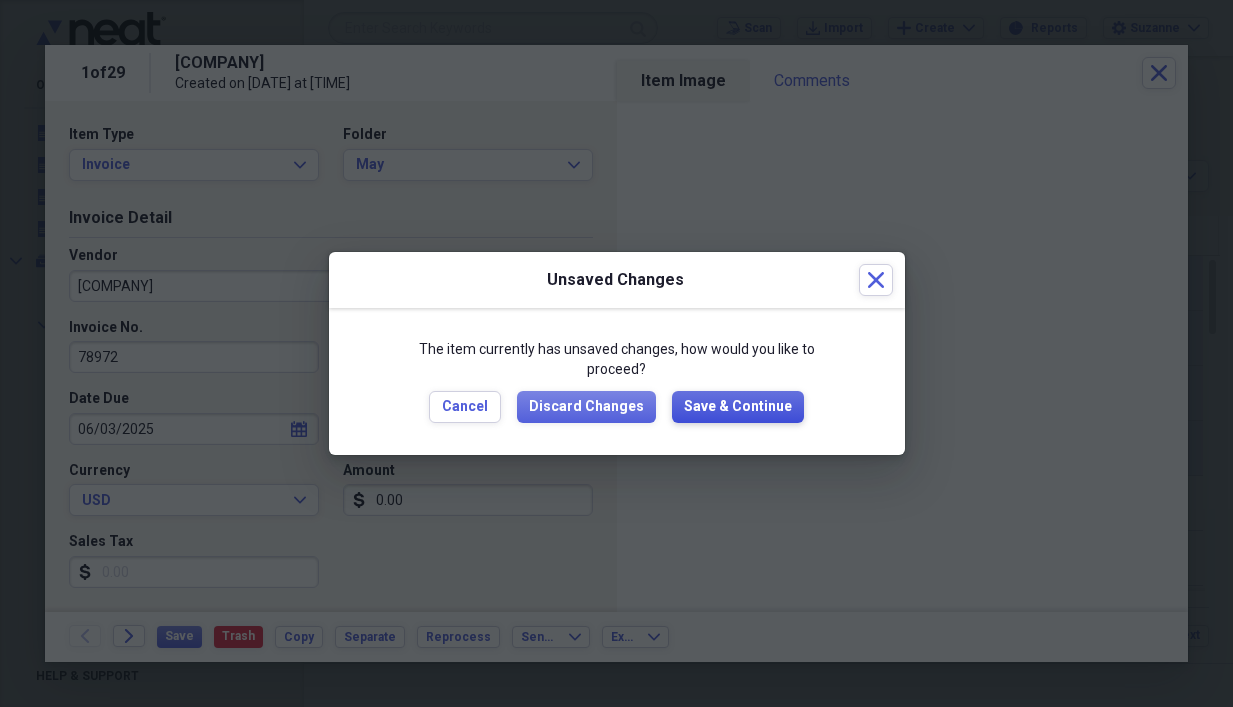 click on "Save & Continue" at bounding box center [738, 407] 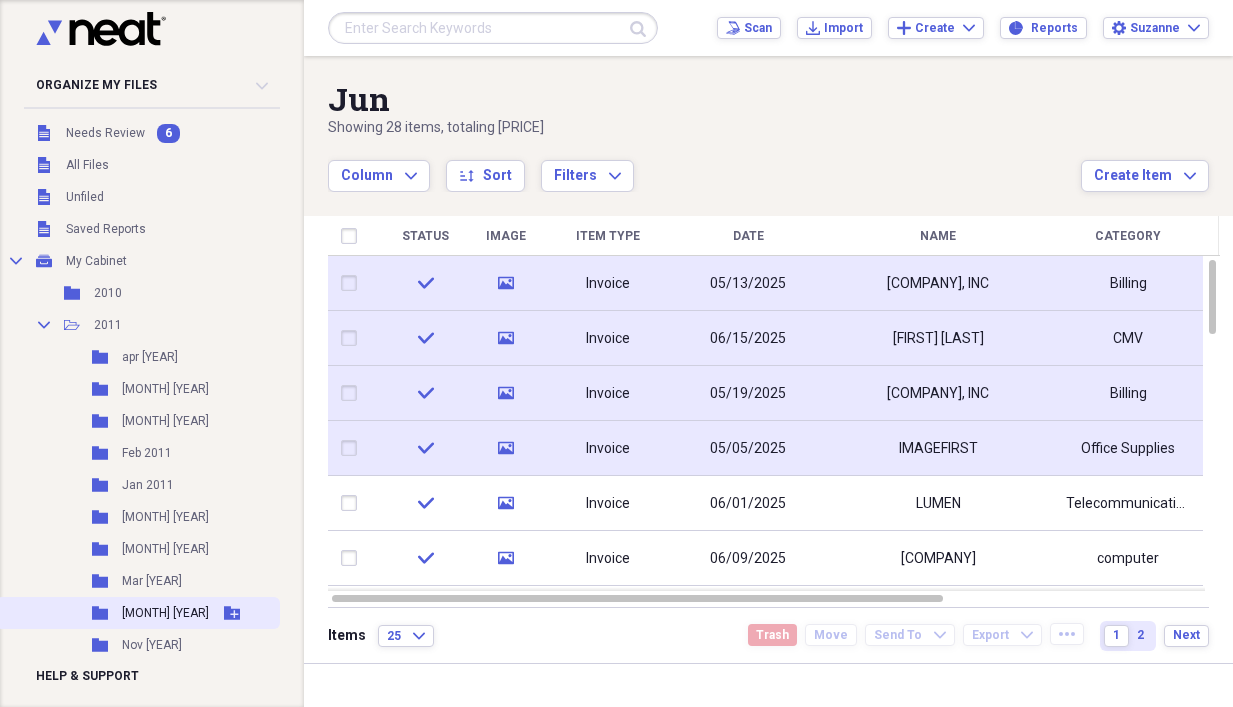click on "[MONTH] [YEAR]" at bounding box center (165, 613) 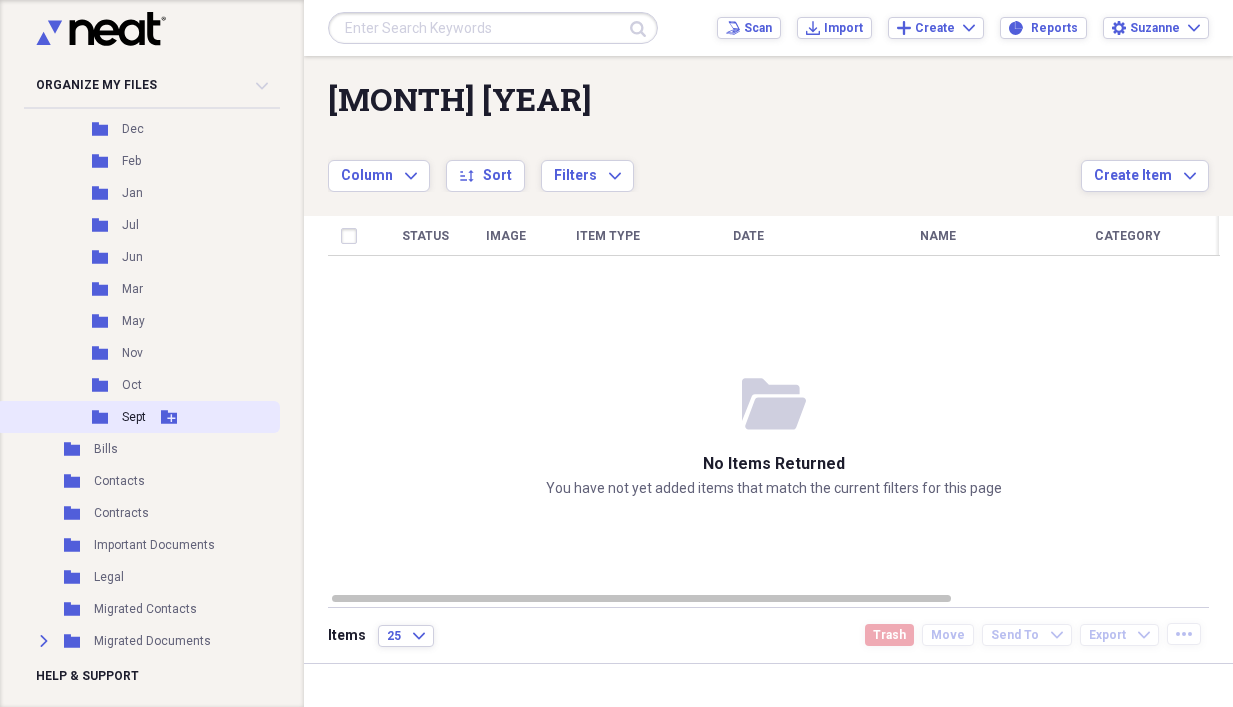 scroll, scrollTop: 4900, scrollLeft: 0, axis: vertical 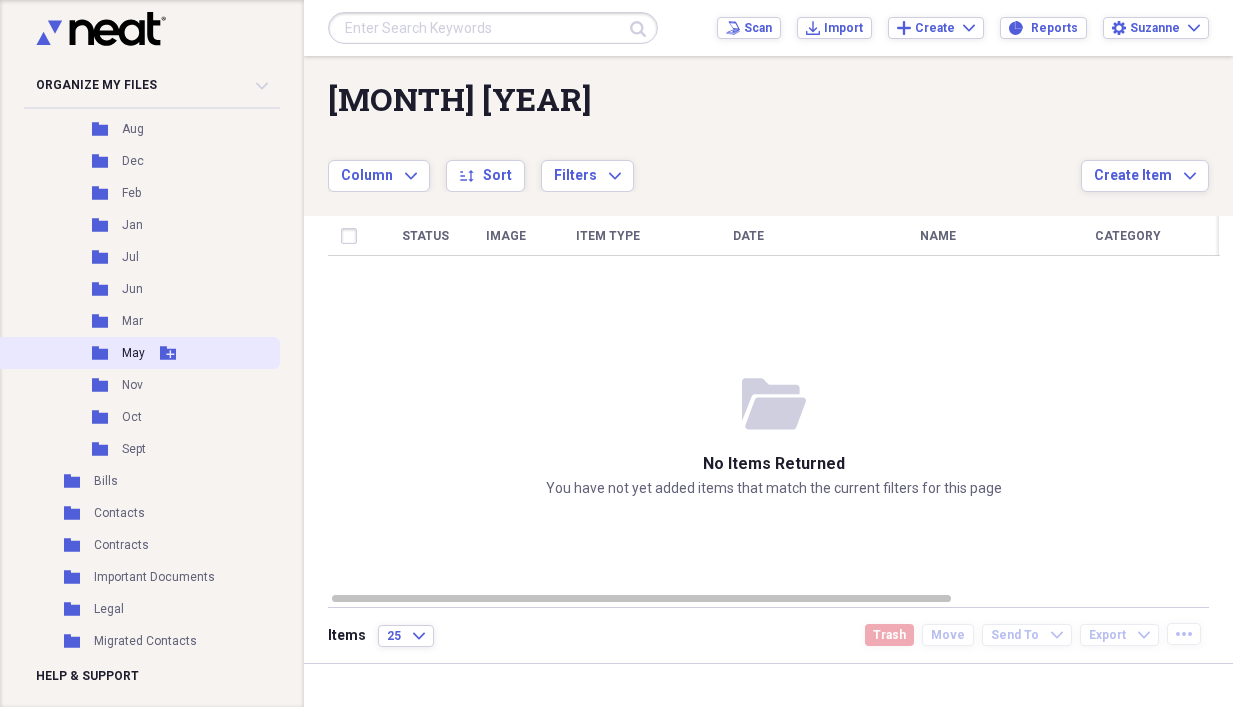 click on "May" at bounding box center [133, 353] 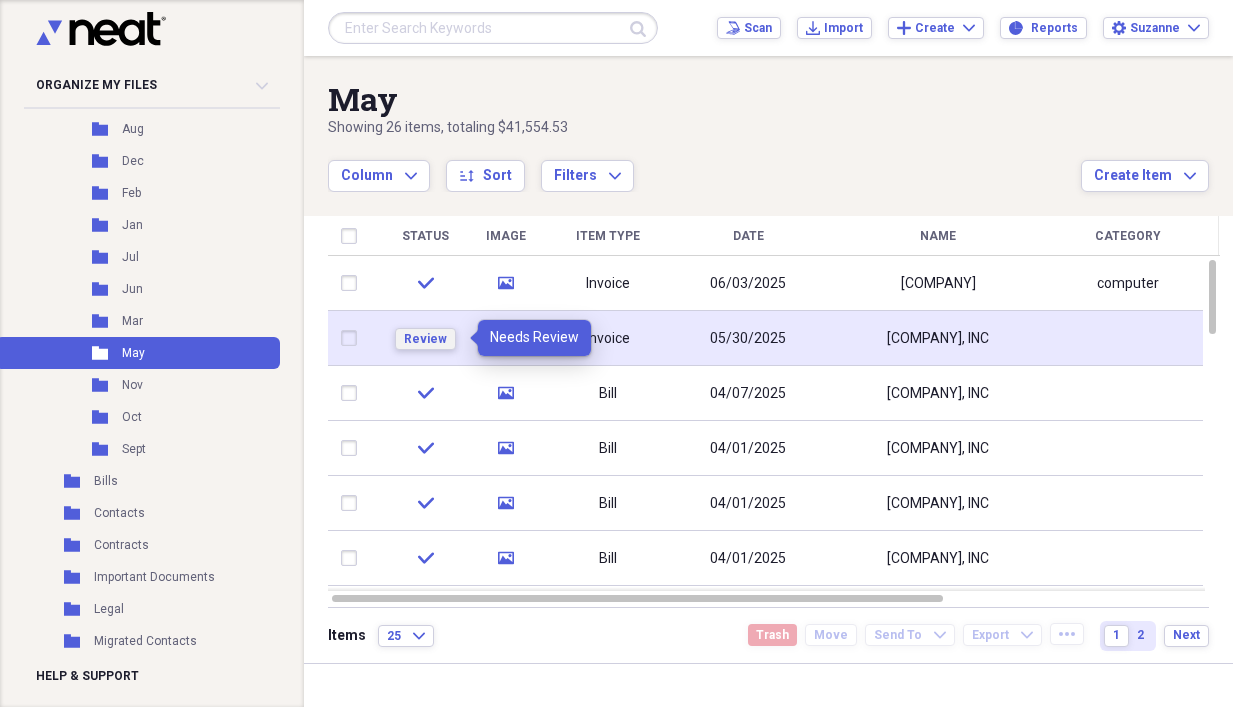 click on "Review" at bounding box center (425, 339) 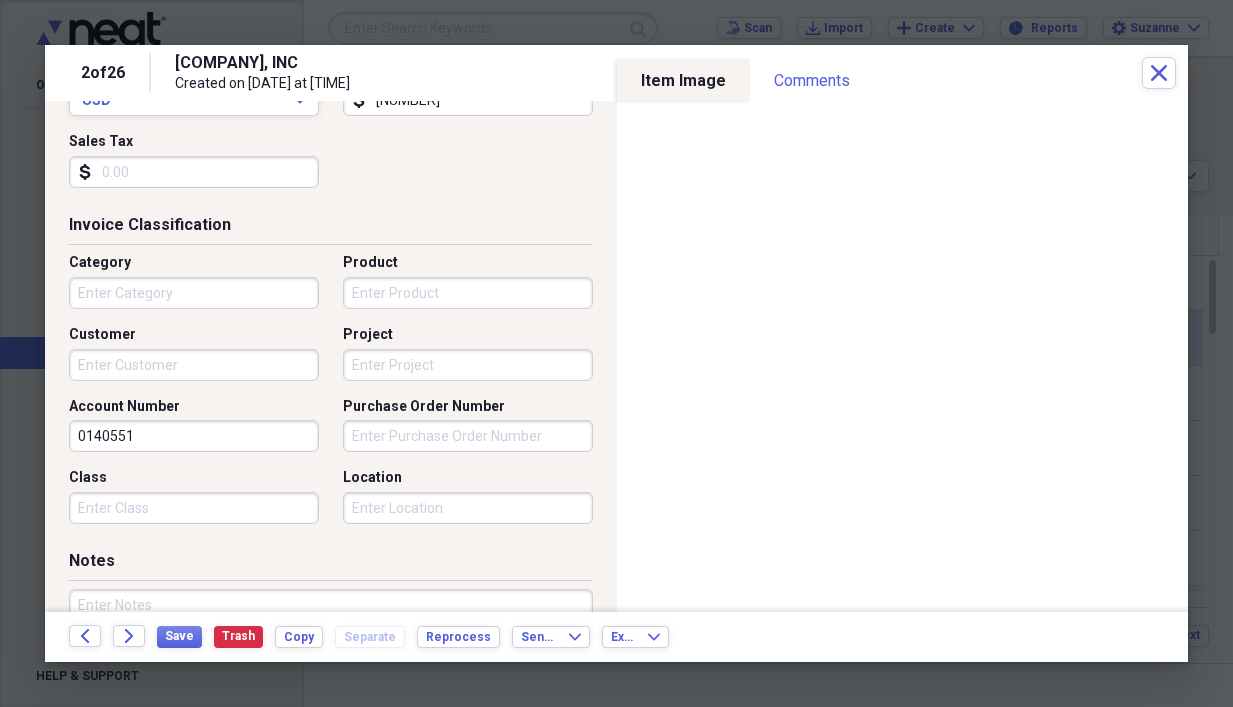 scroll, scrollTop: 0, scrollLeft: 0, axis: both 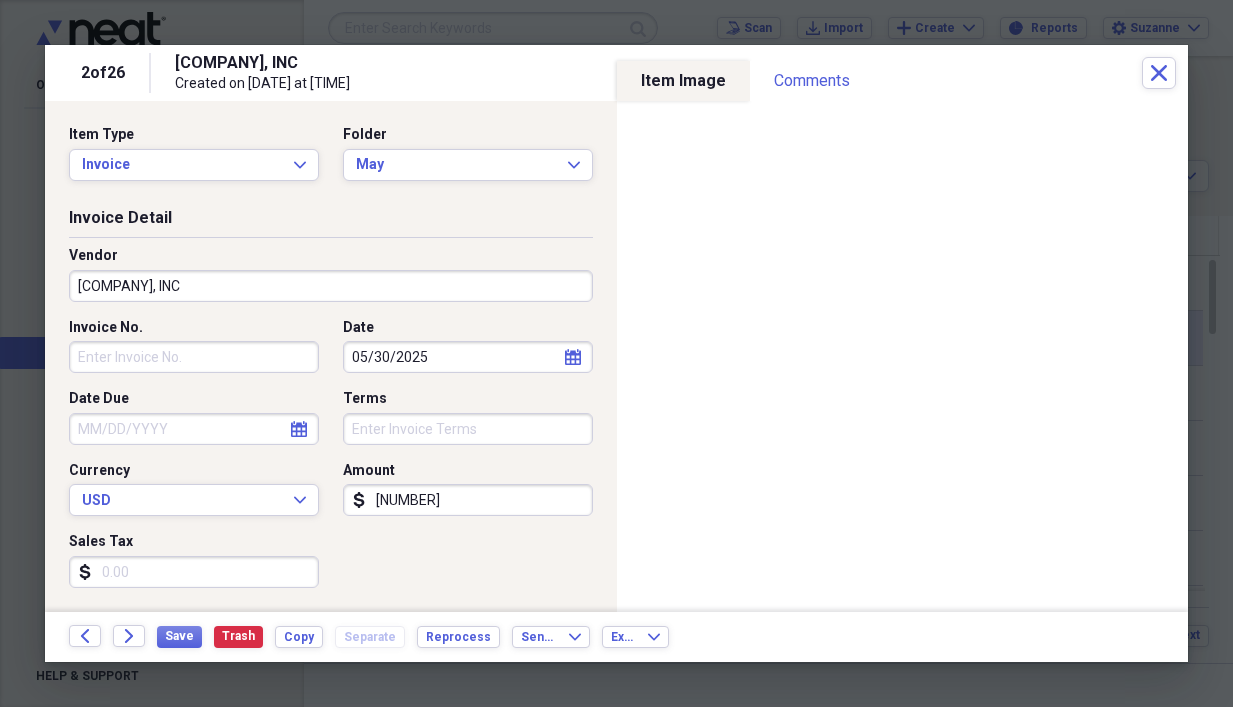 click on "[NUMBER]" at bounding box center (468, 500) 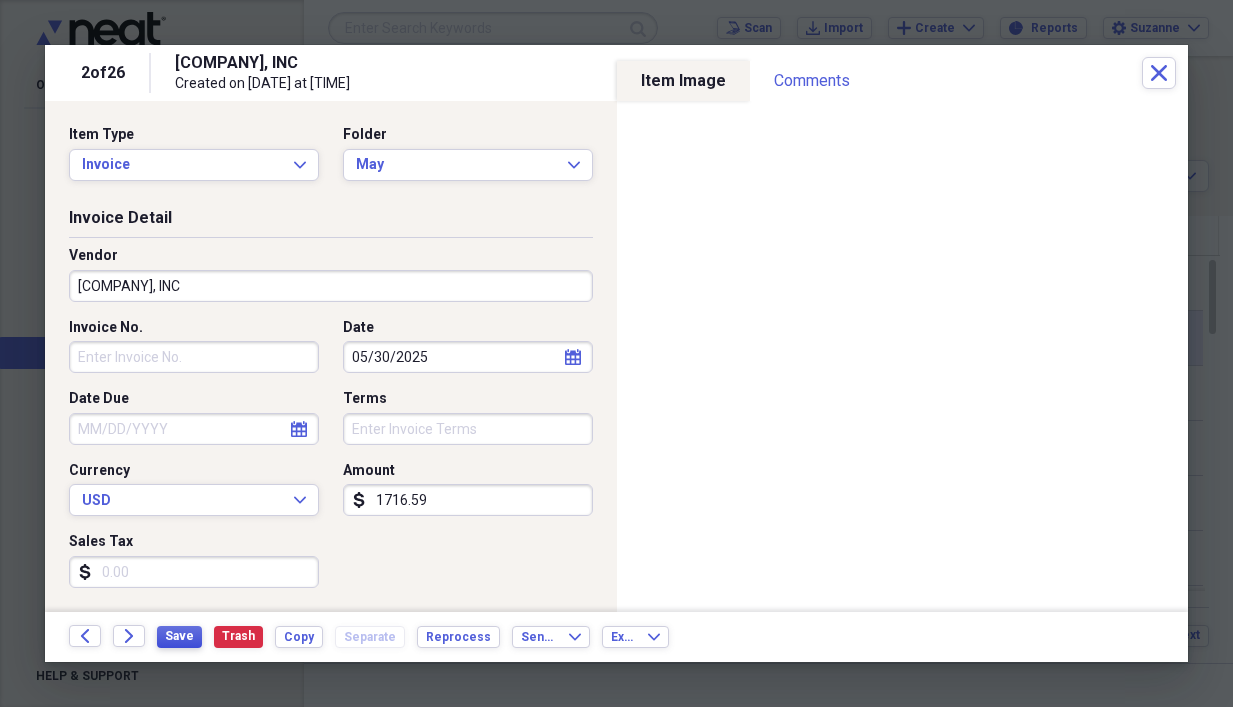 type on "1716.59" 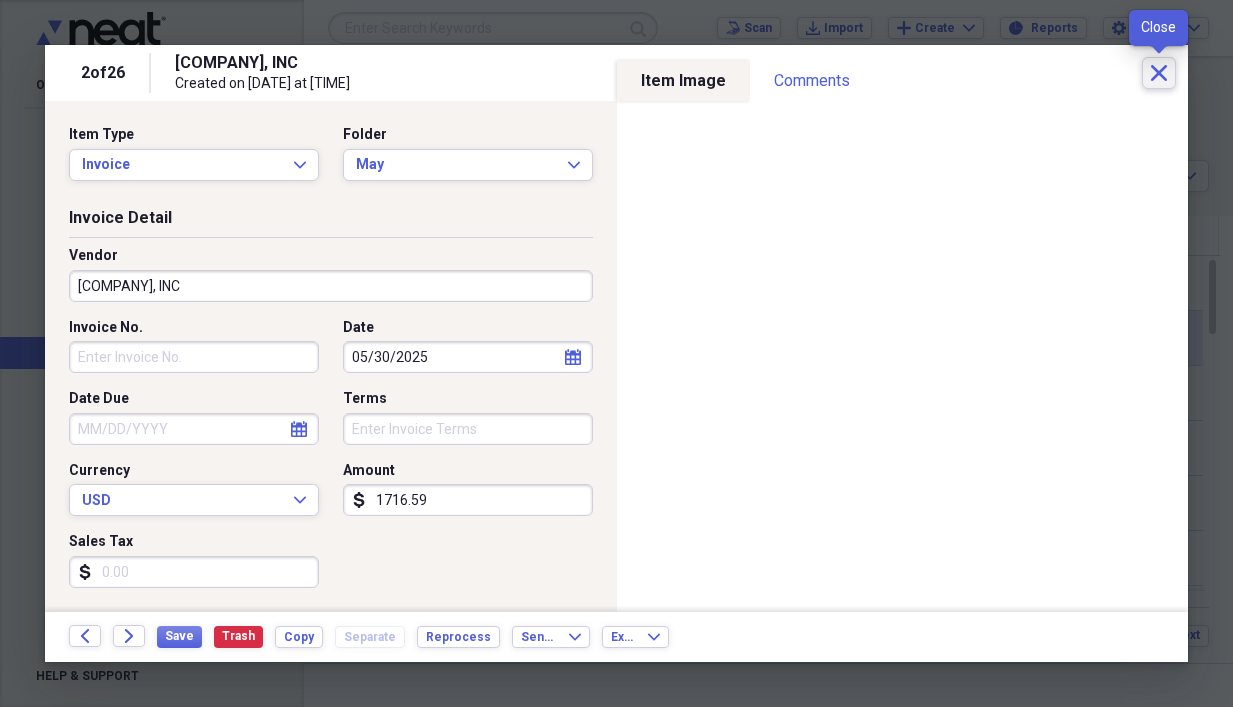 click 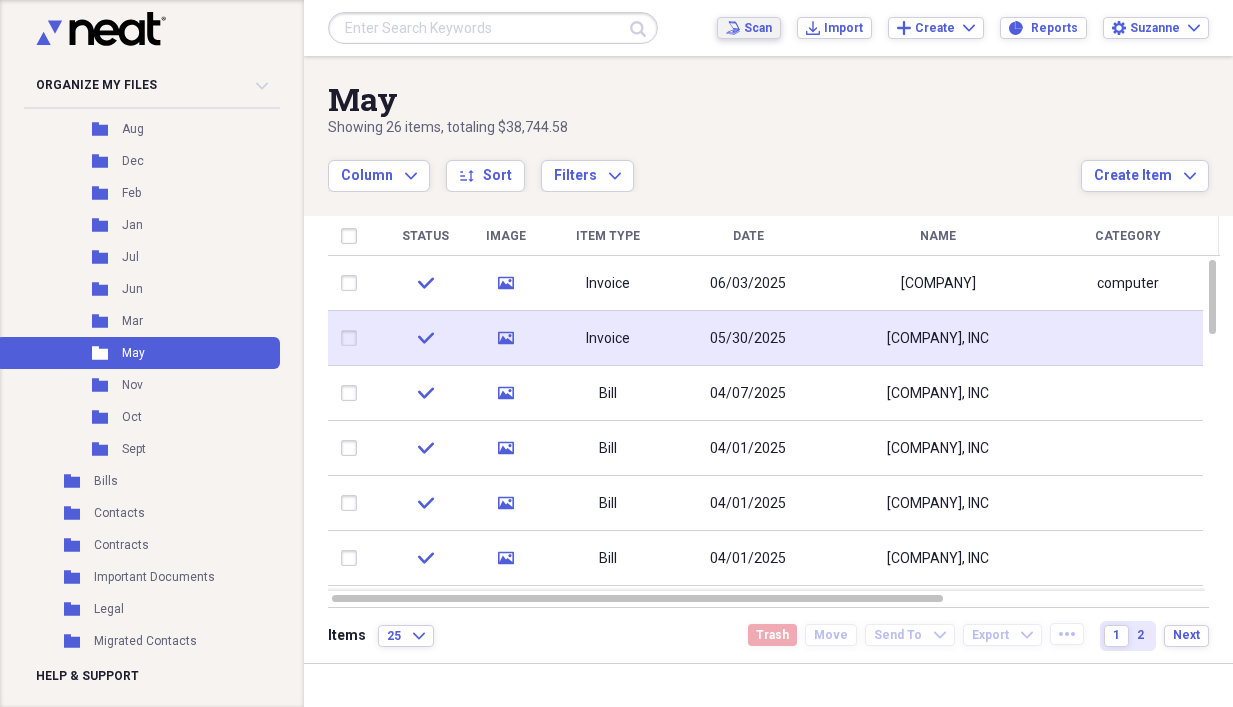 click on "Scan" at bounding box center [758, 28] 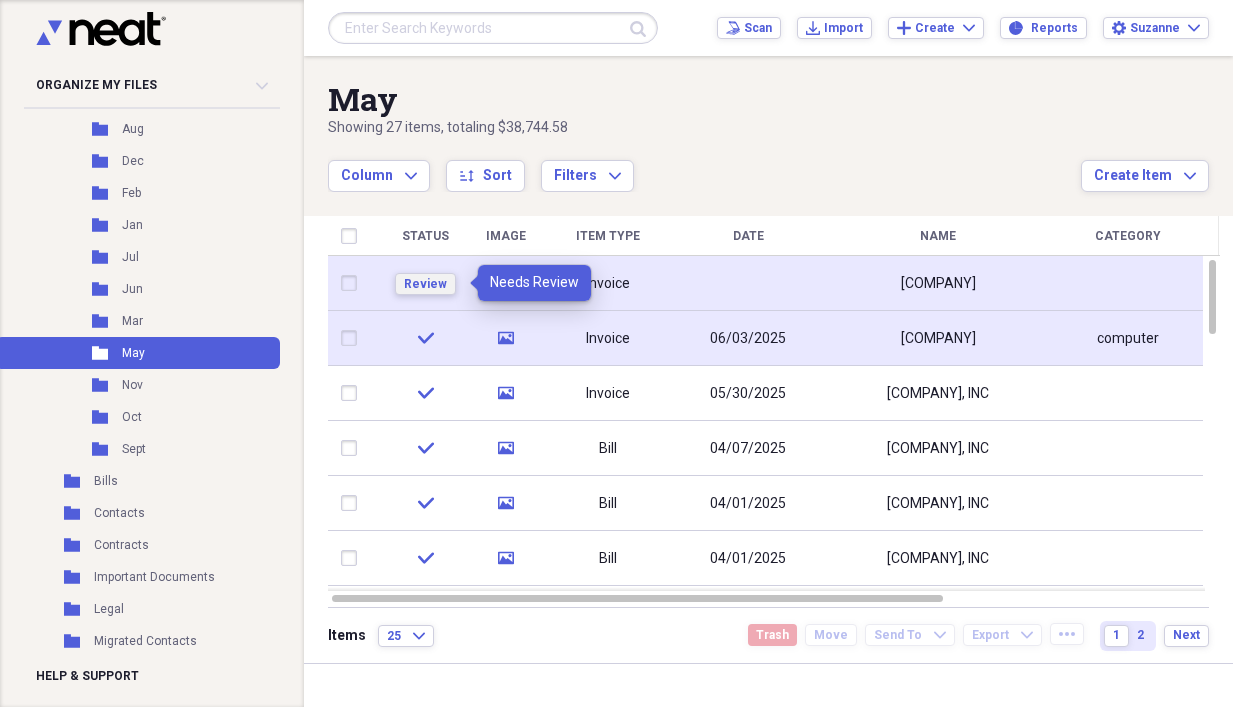click on "Review" at bounding box center (425, 284) 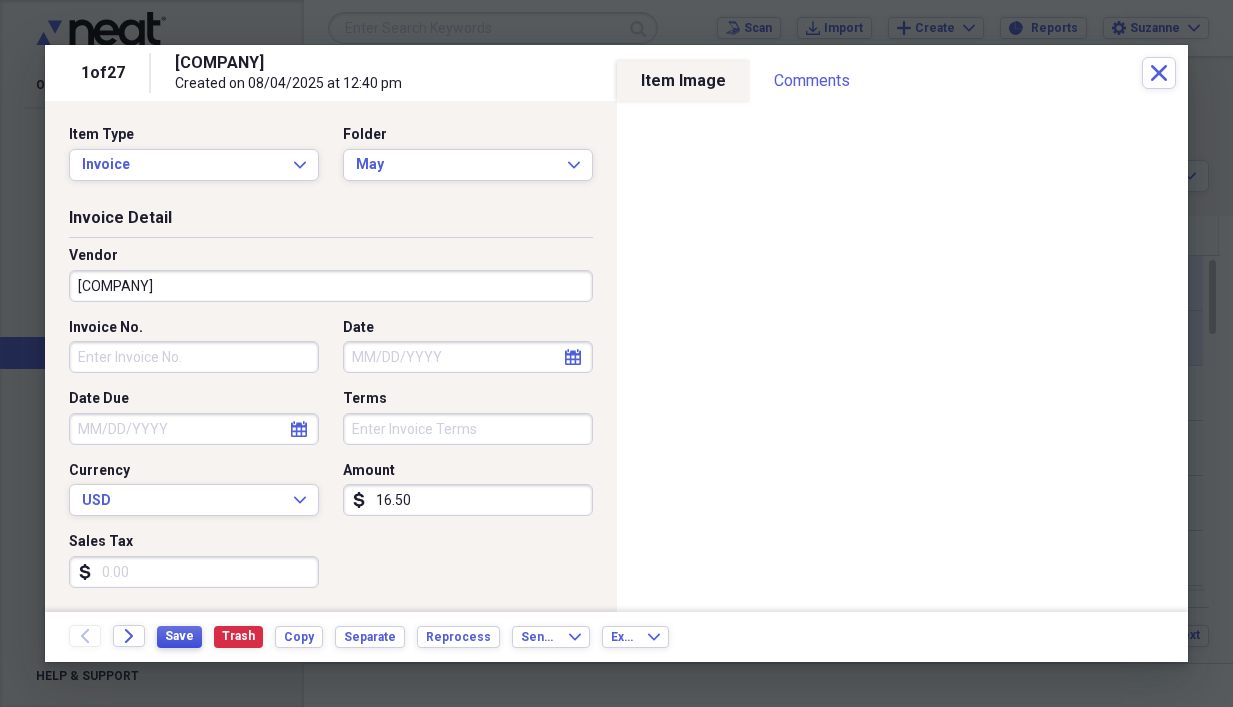 click on "Save" at bounding box center (179, 636) 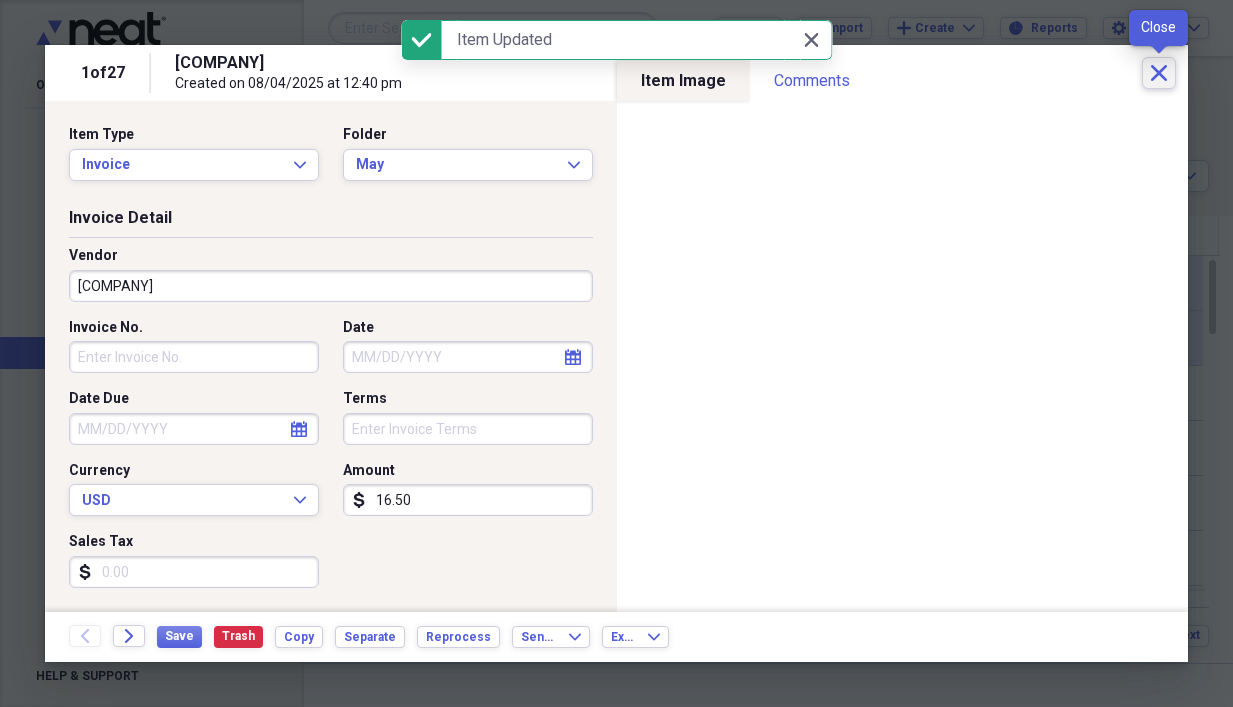 click 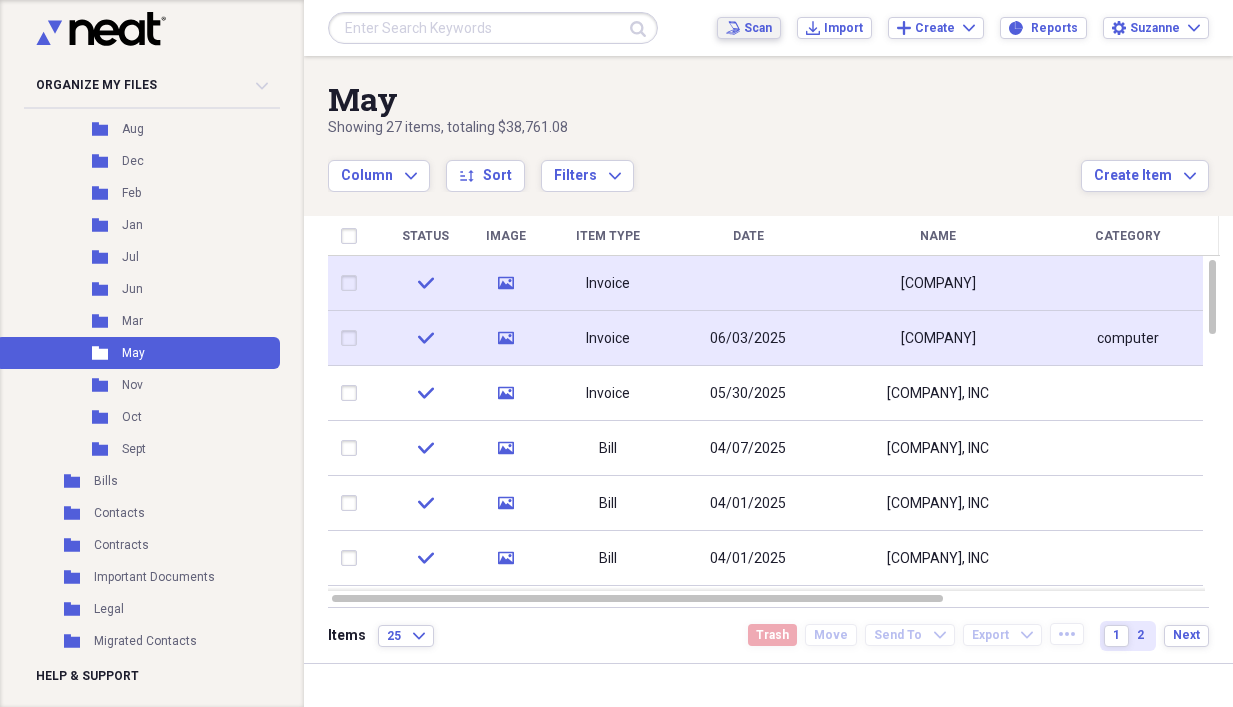 click on "Scan" at bounding box center (758, 28) 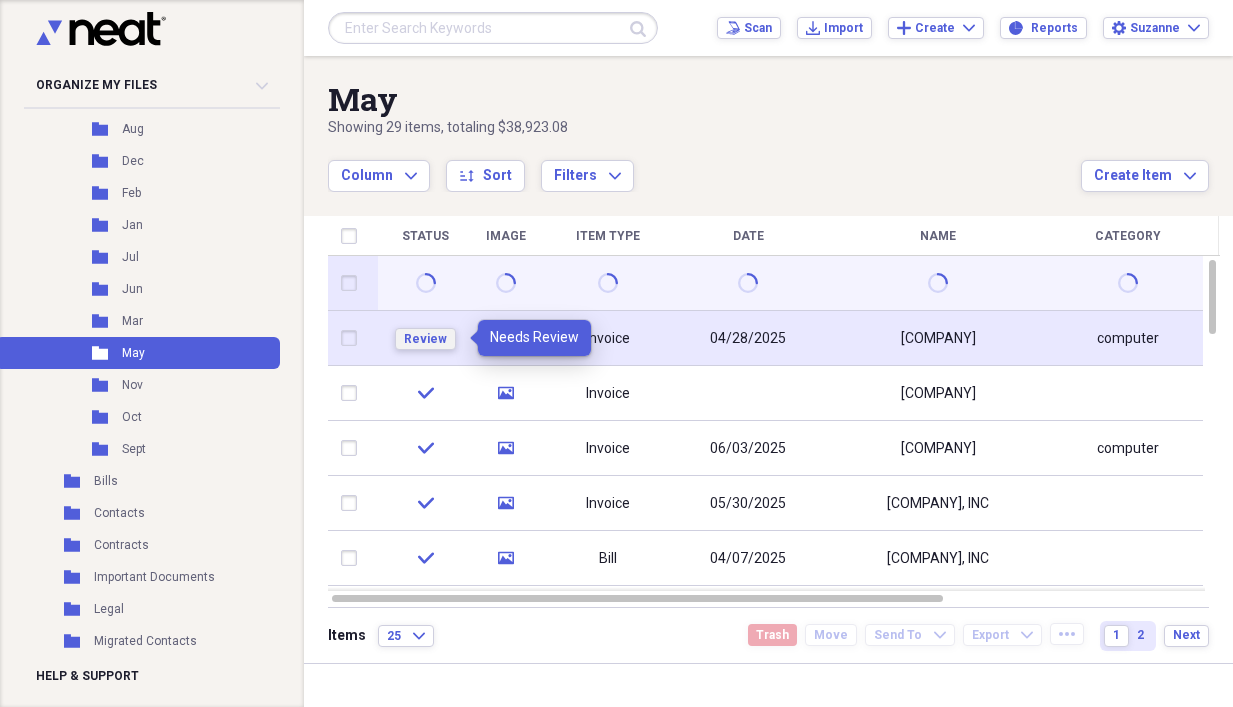 click on "Review" at bounding box center (425, 339) 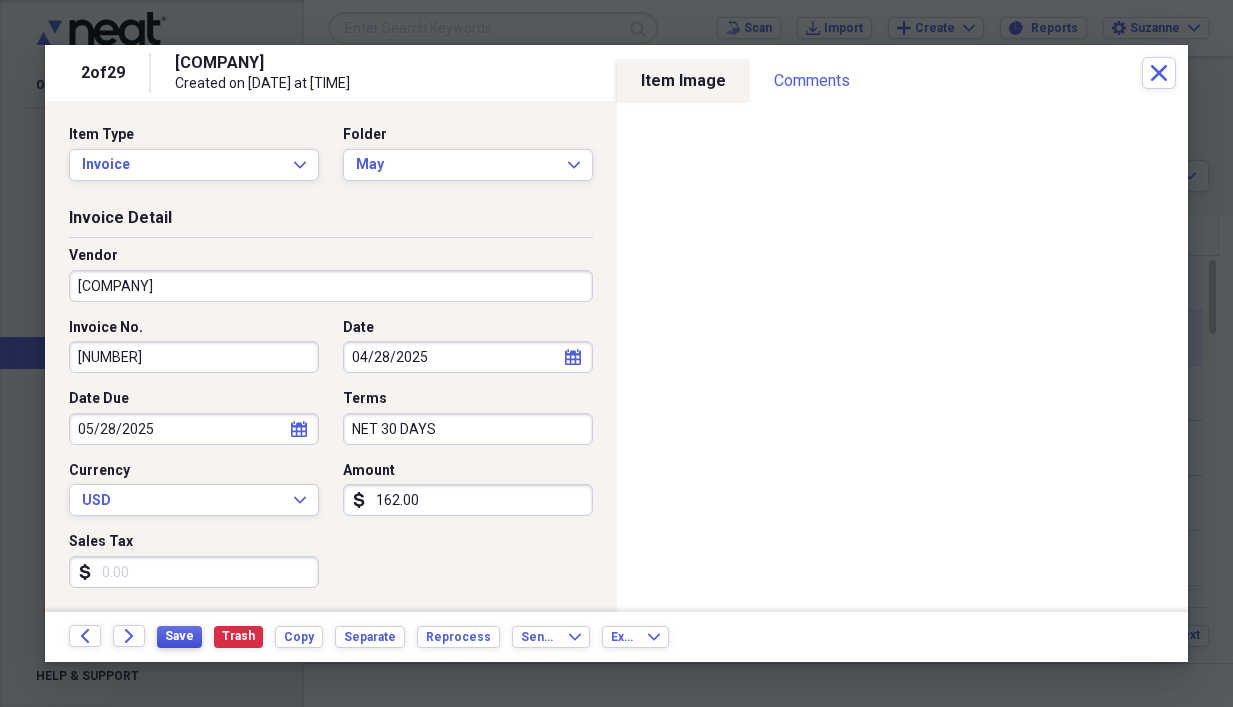 click on "Save" at bounding box center (179, 636) 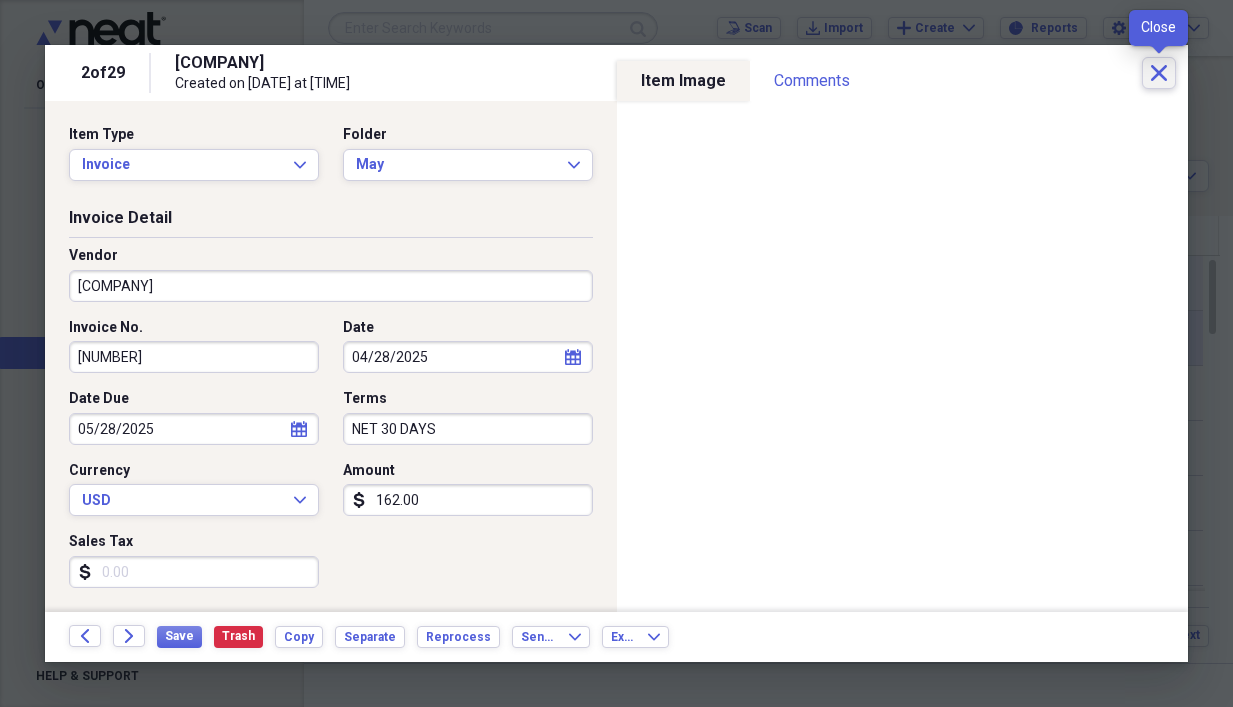 click on "Close" 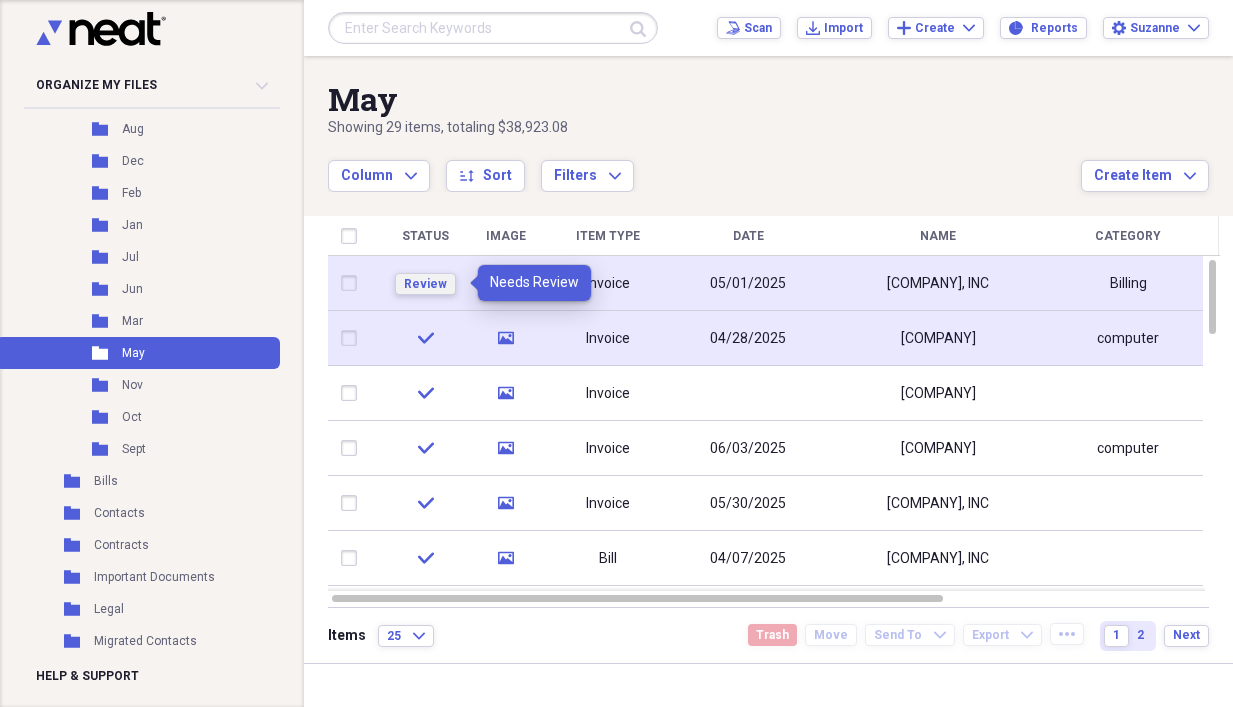 click on "Review" at bounding box center [425, 284] 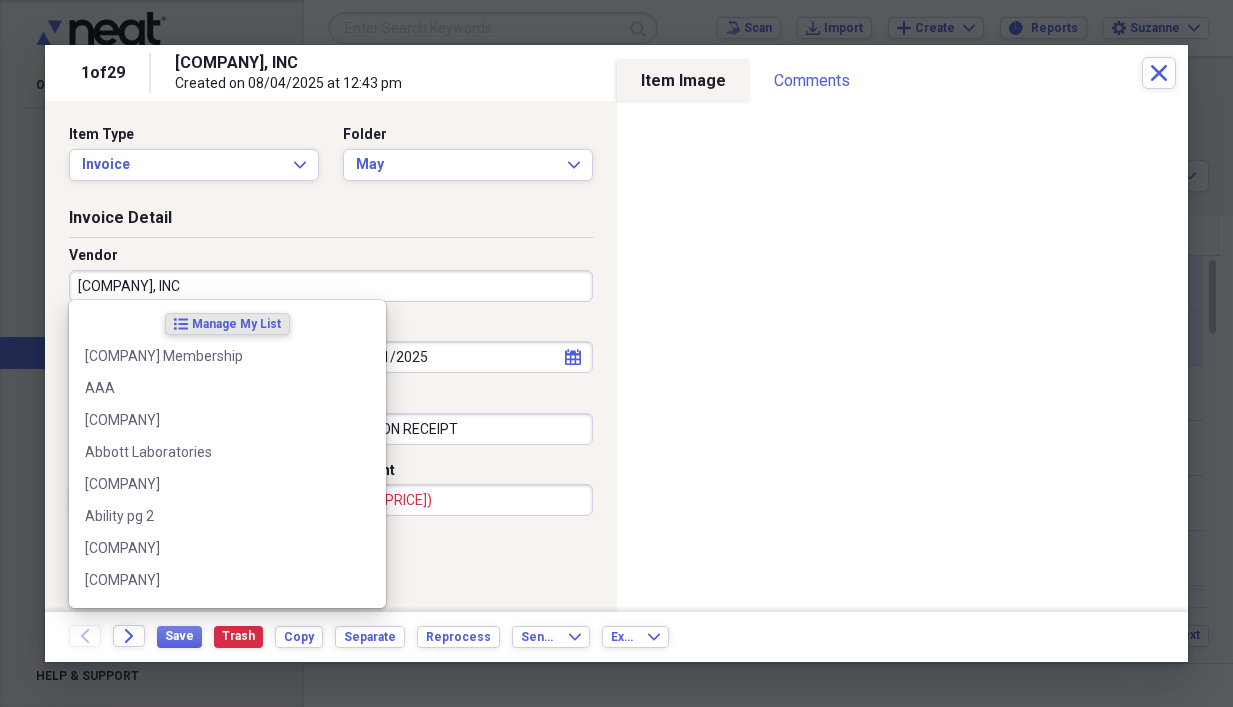 click on "[COMPANY], INC" at bounding box center (331, 286) 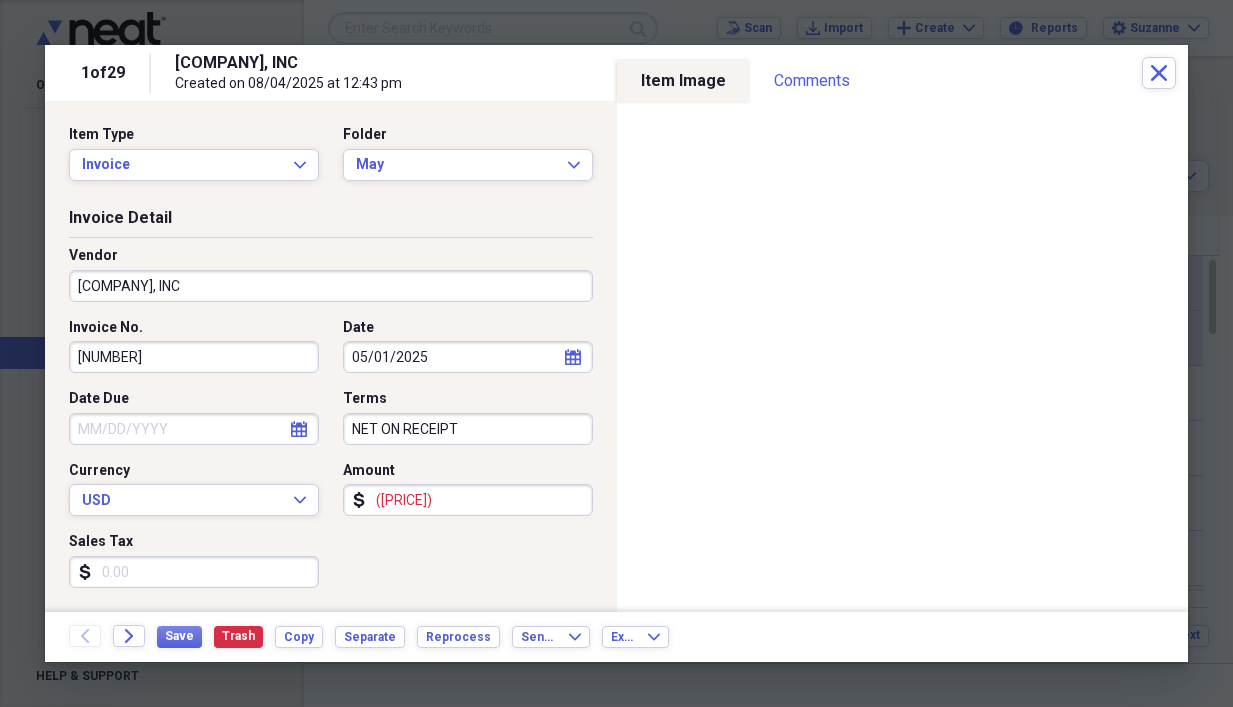 click on "([PRICE])" at bounding box center (468, 500) 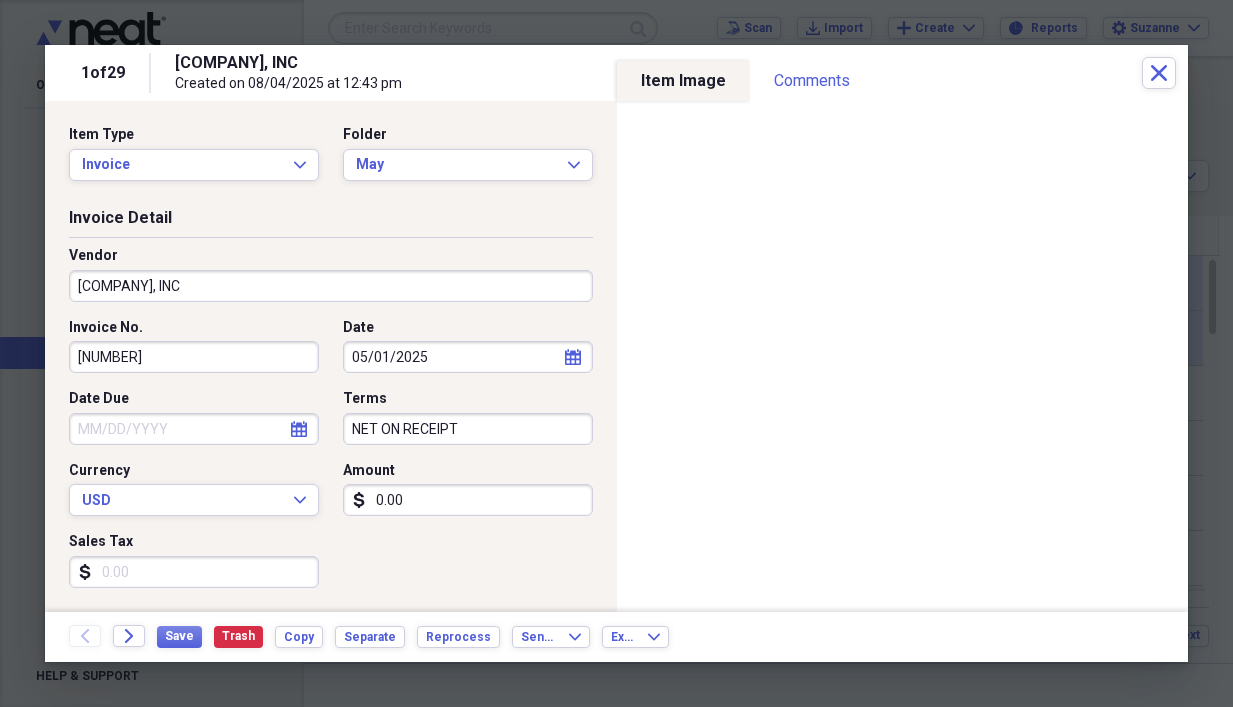 type on "0.00" 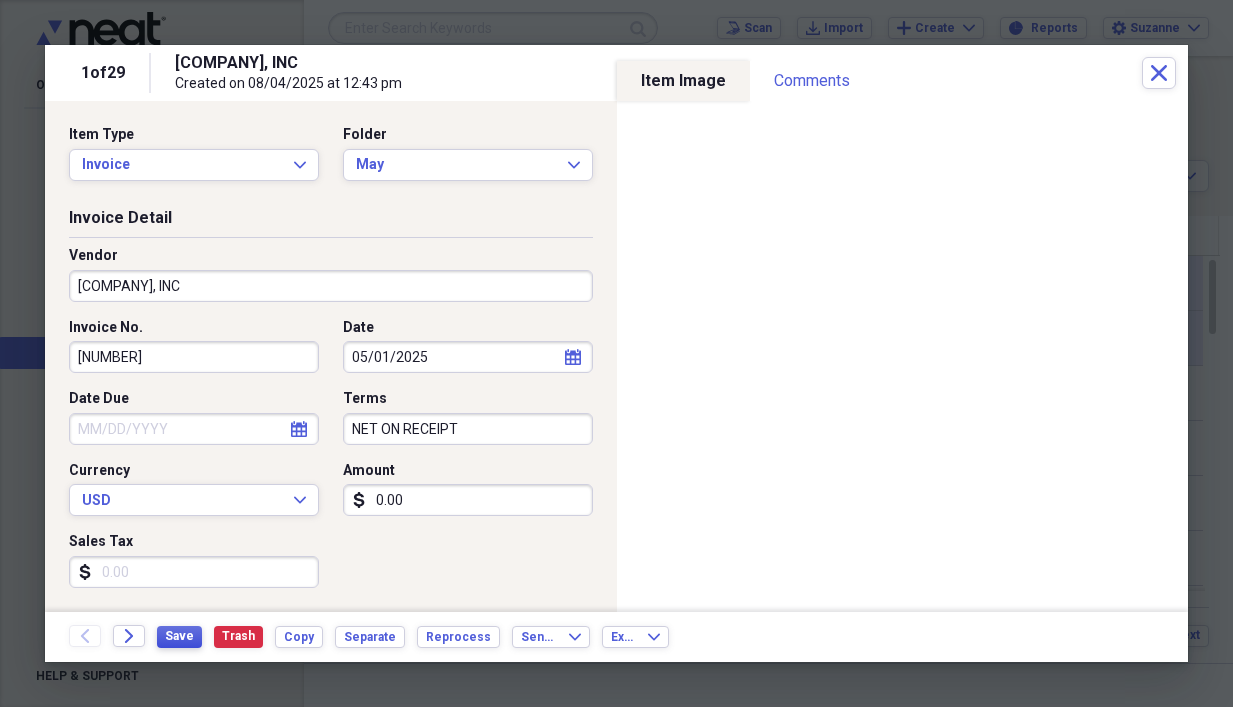 click on "Save" at bounding box center [179, 636] 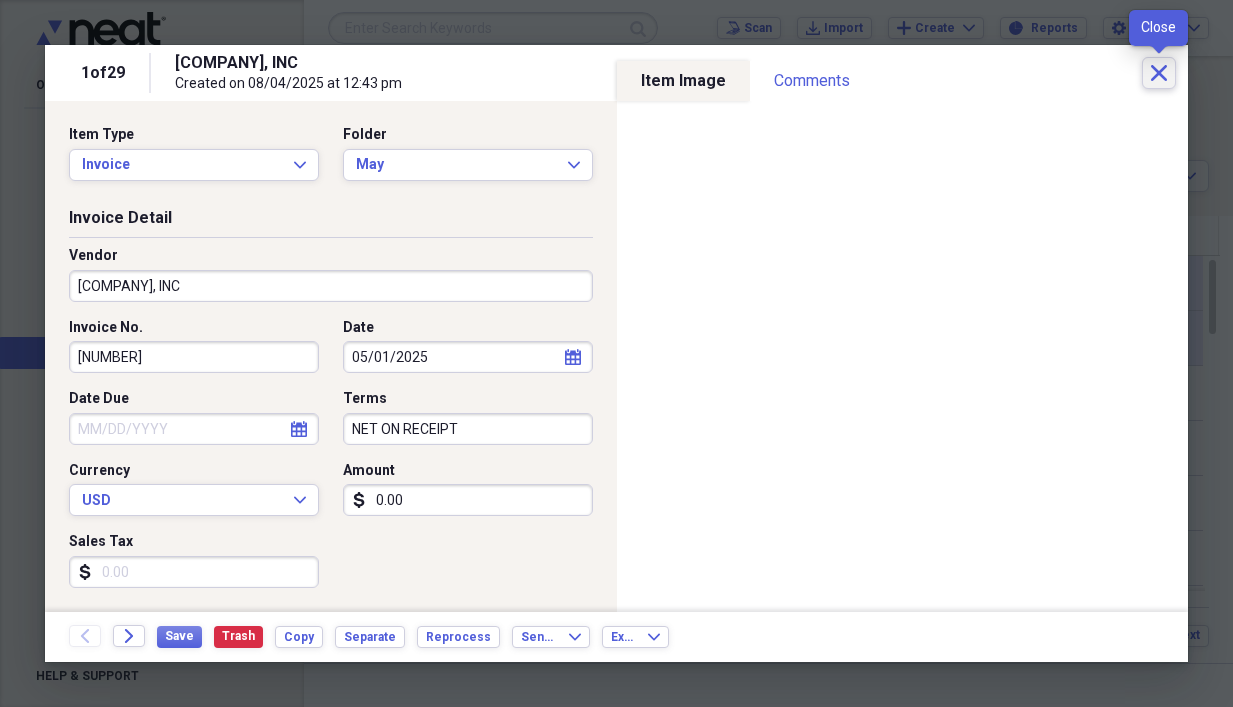 click on "Close" 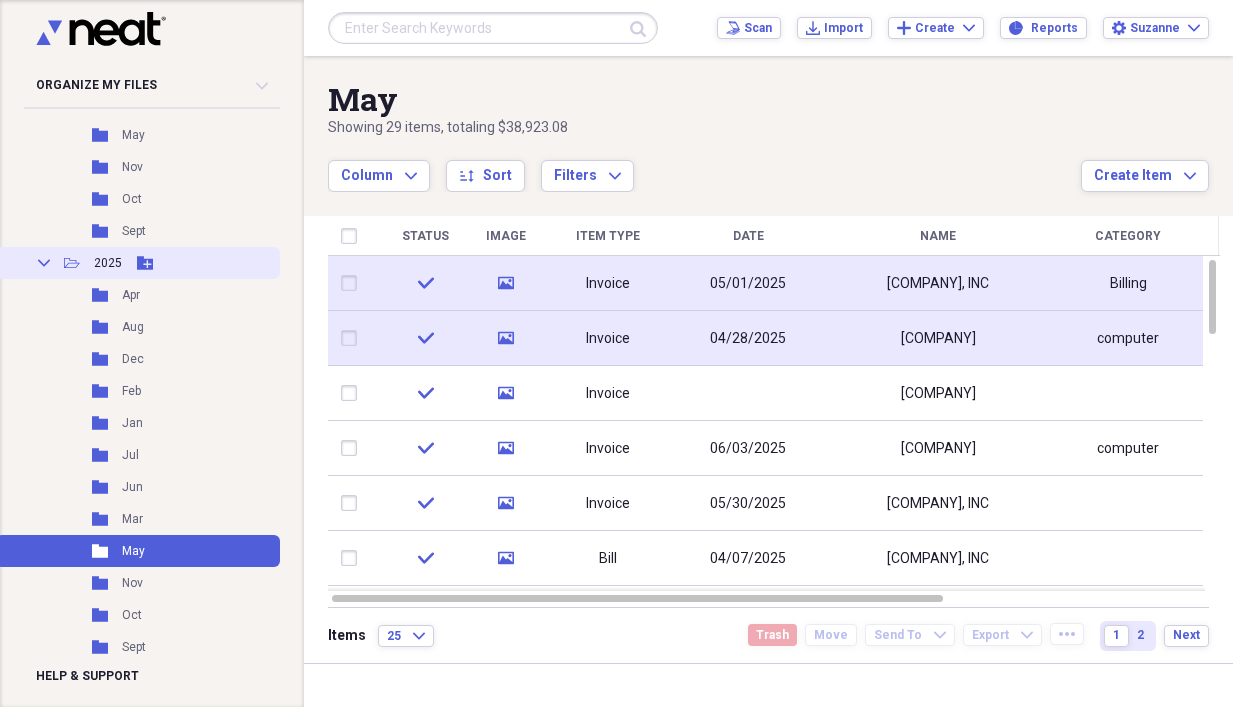 scroll, scrollTop: 4700, scrollLeft: 0, axis: vertical 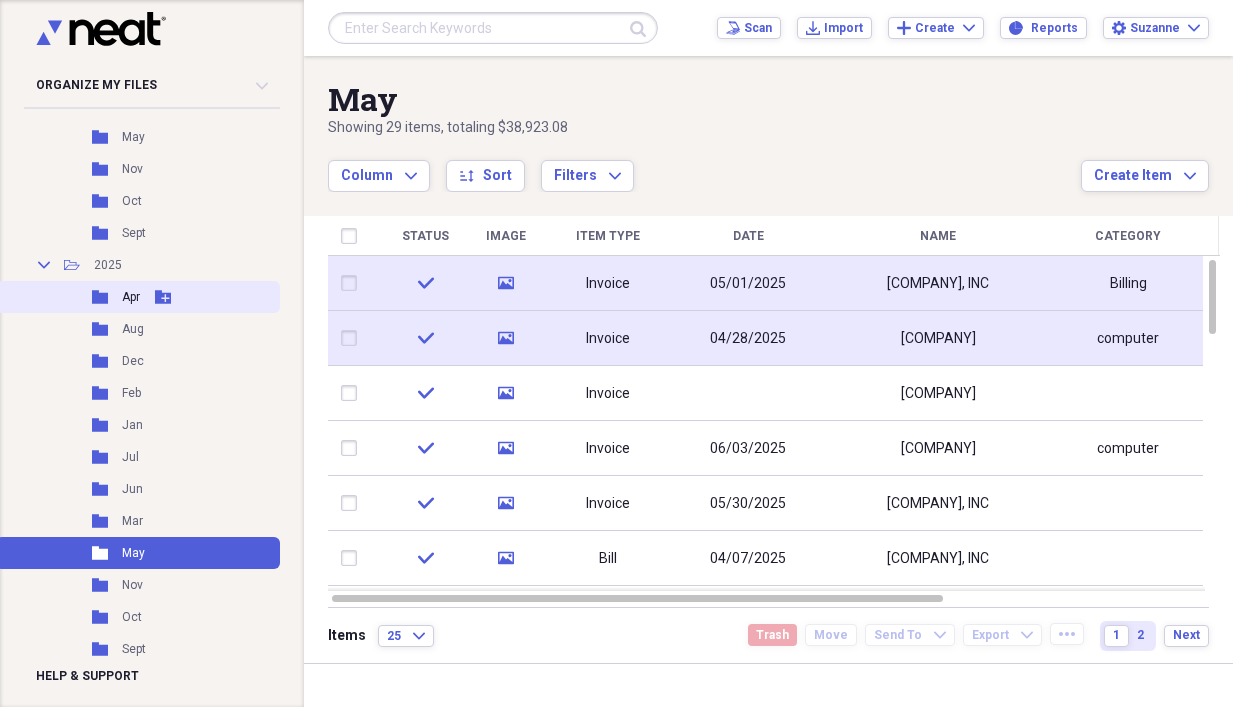 click on "Apr" at bounding box center (131, 297) 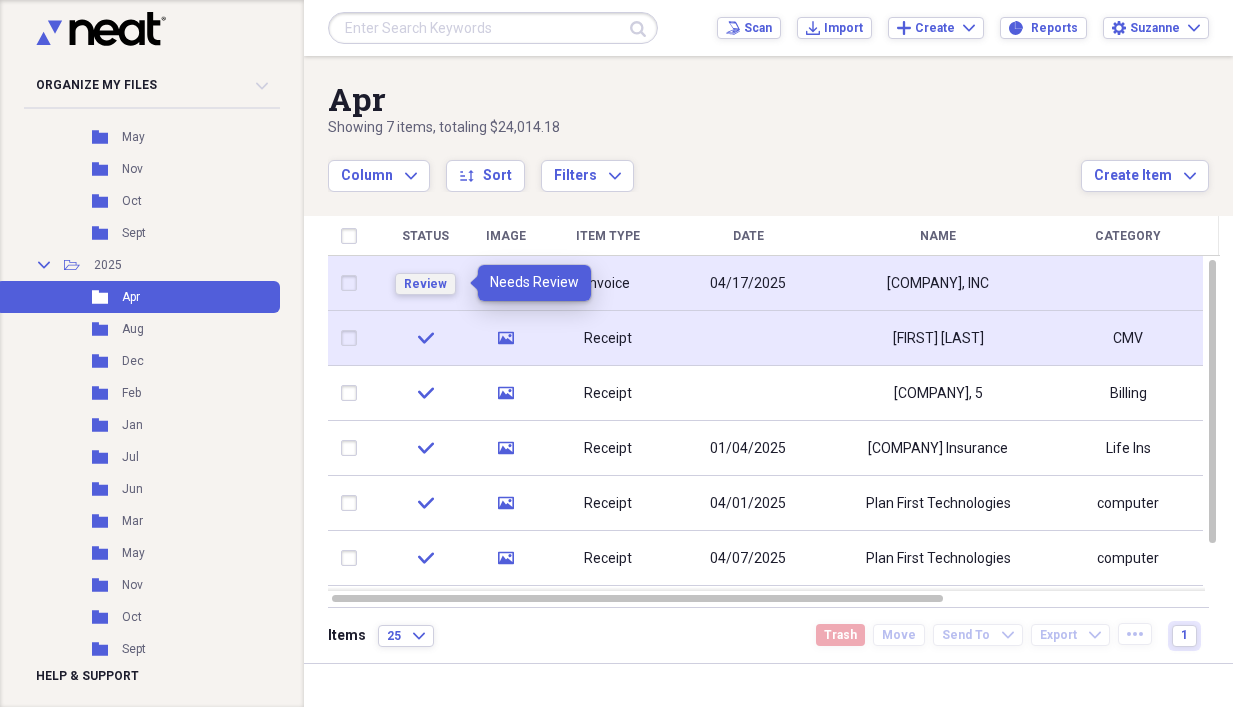 click on "Review" at bounding box center [425, 284] 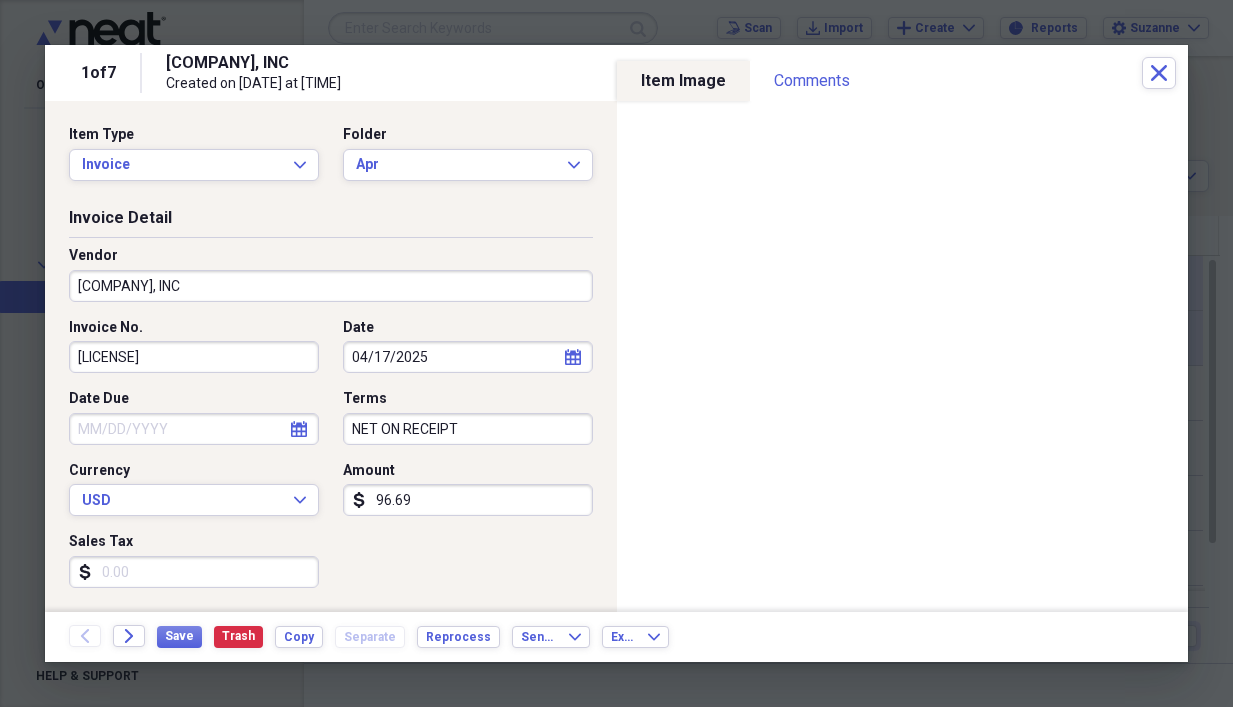 click on "96.69" at bounding box center [468, 500] 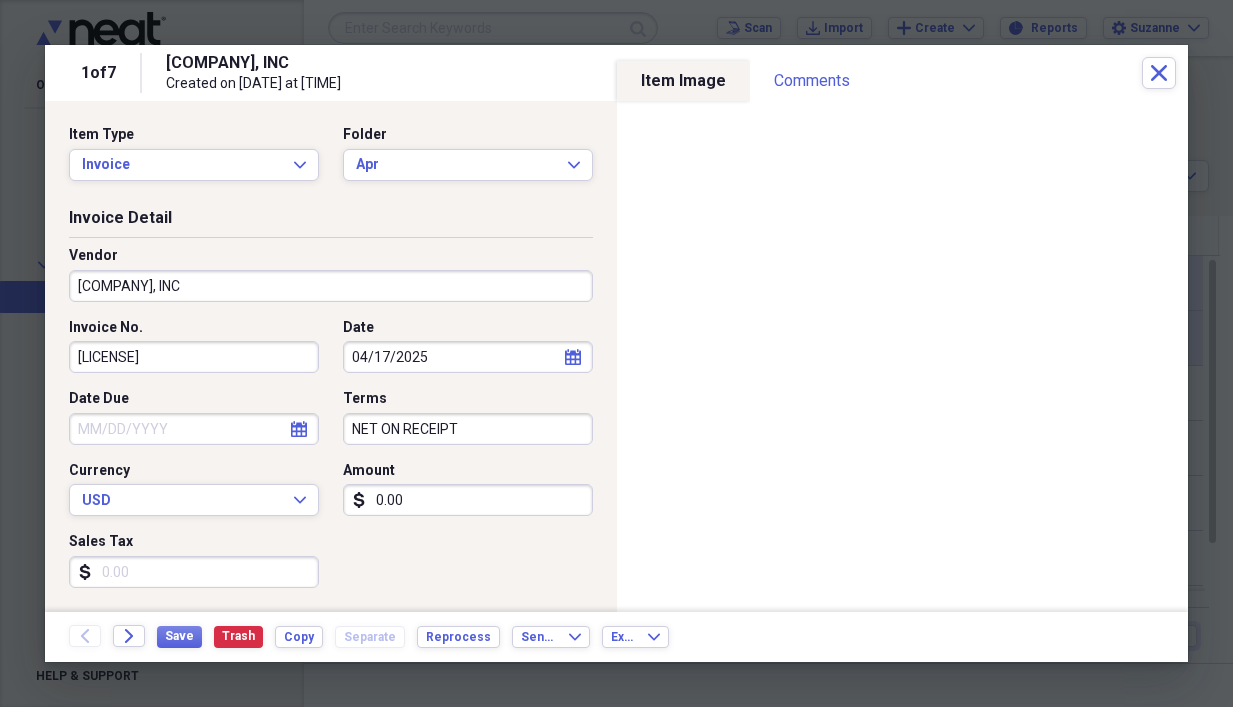 type on "0.00" 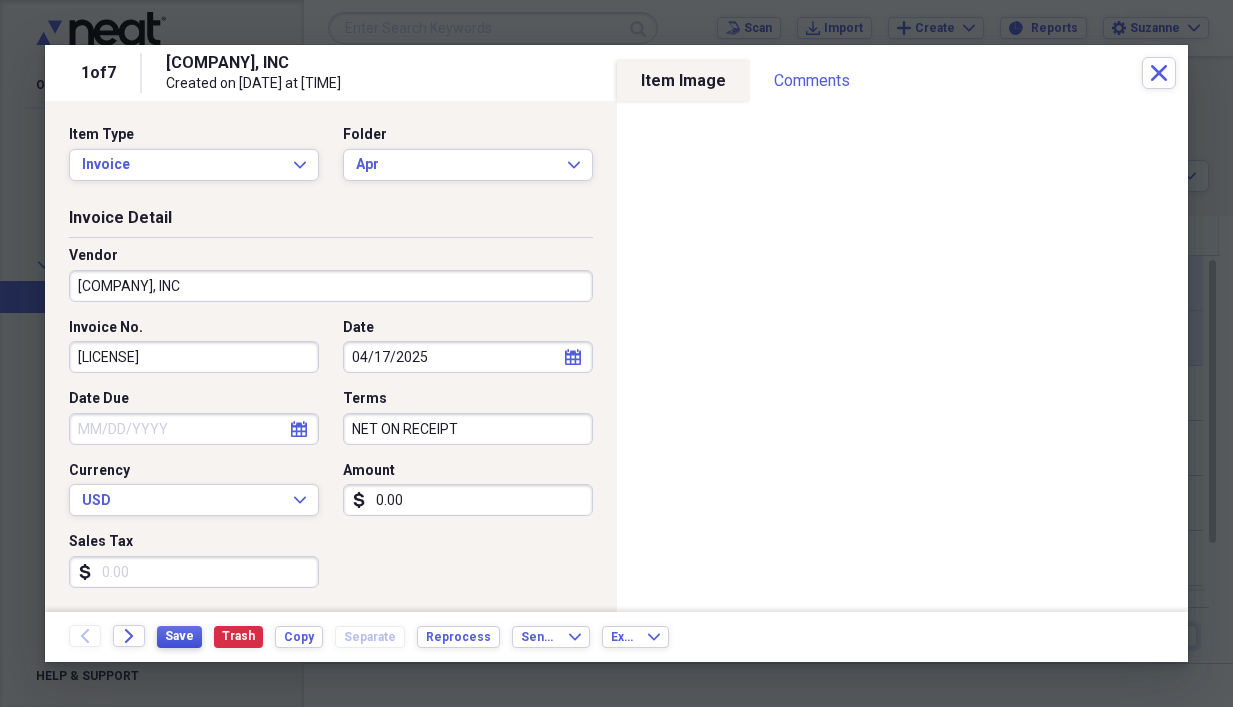 click on "Save" at bounding box center [179, 636] 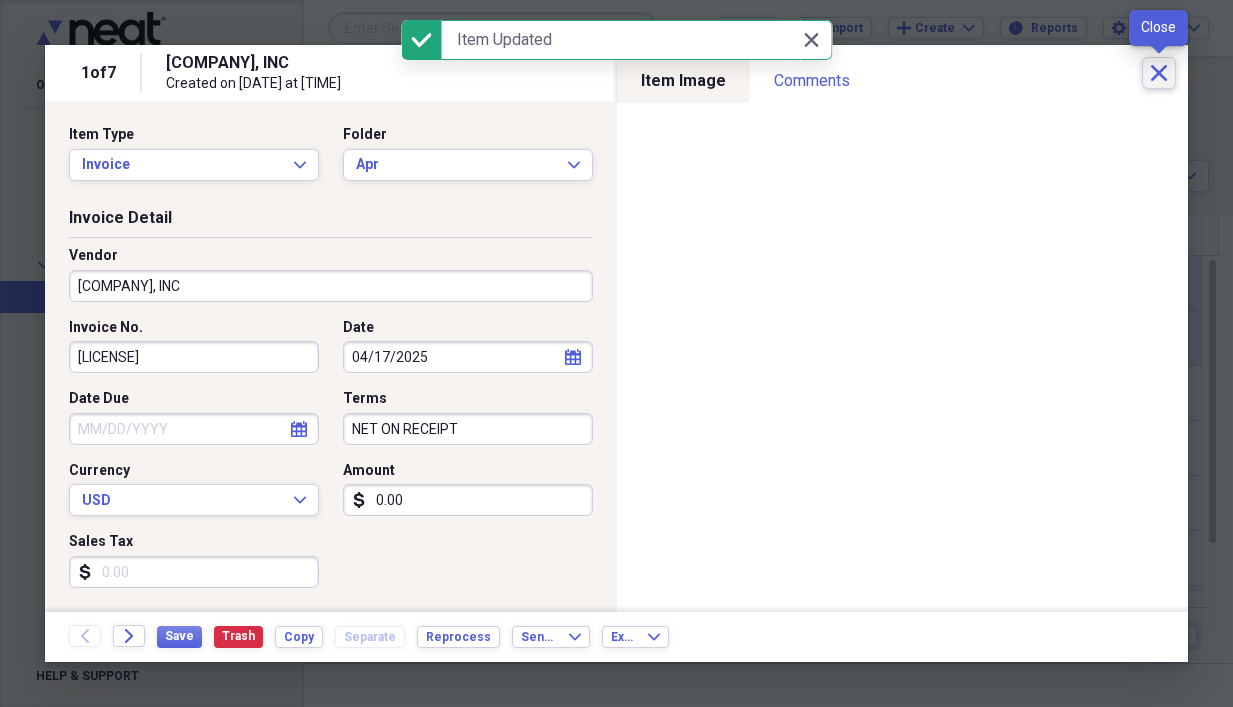 click on "Close" 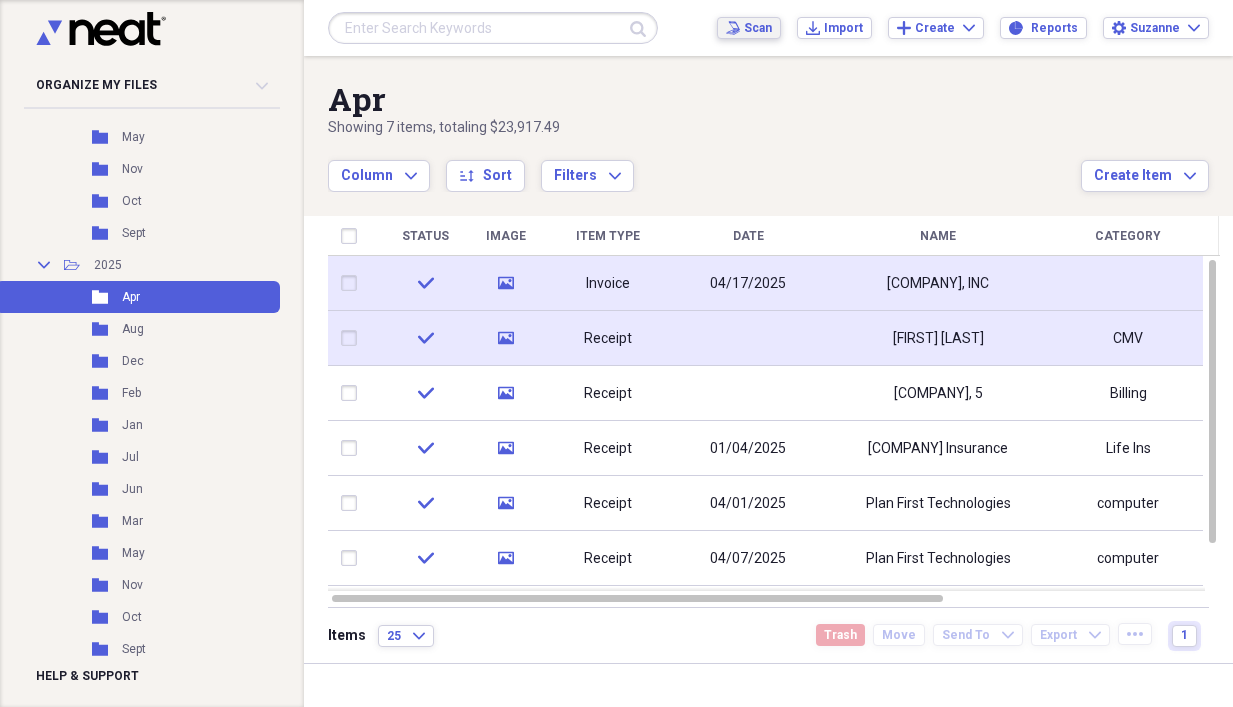 click on "Scan" at bounding box center [758, 28] 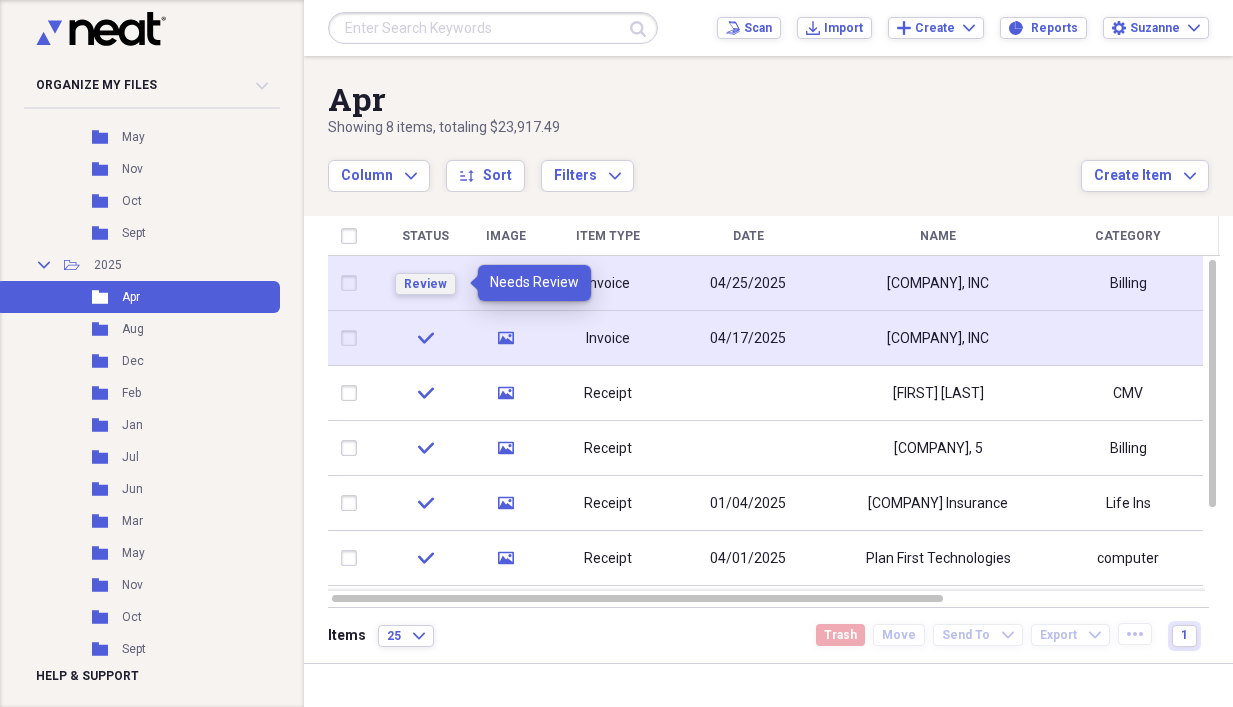 click on "Review" at bounding box center (425, 284) 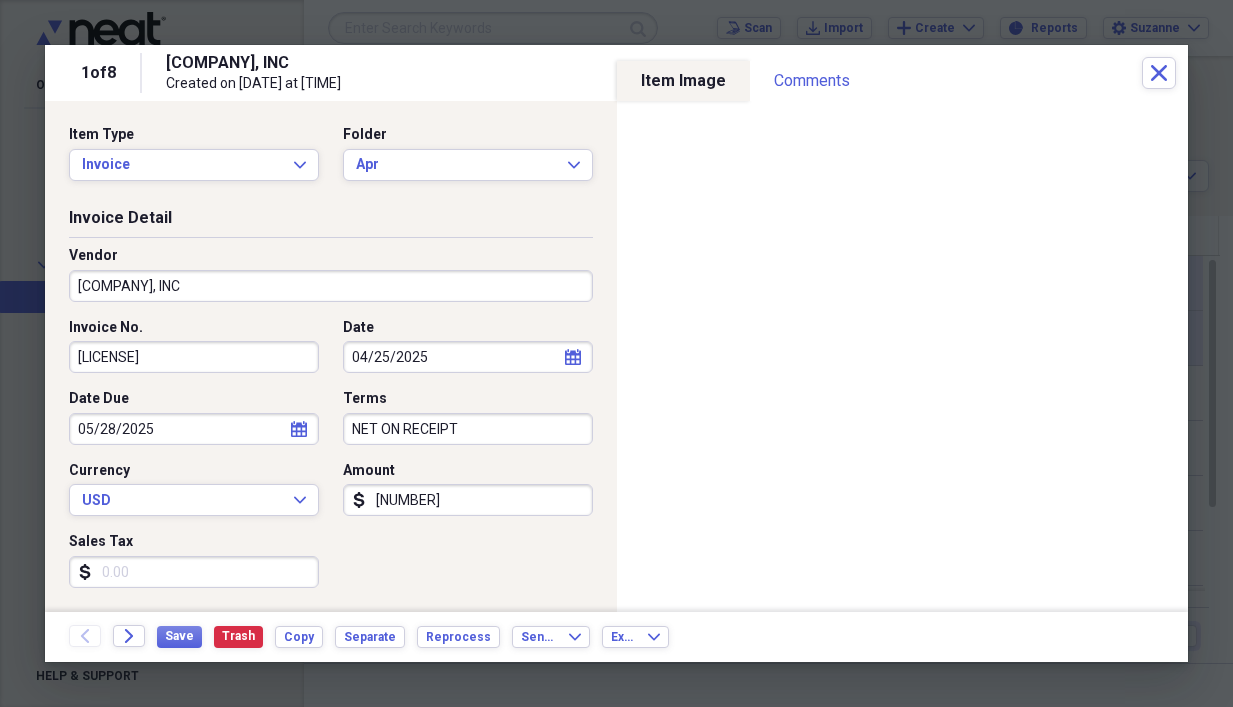 click on "[NUMBER]" at bounding box center (468, 500) 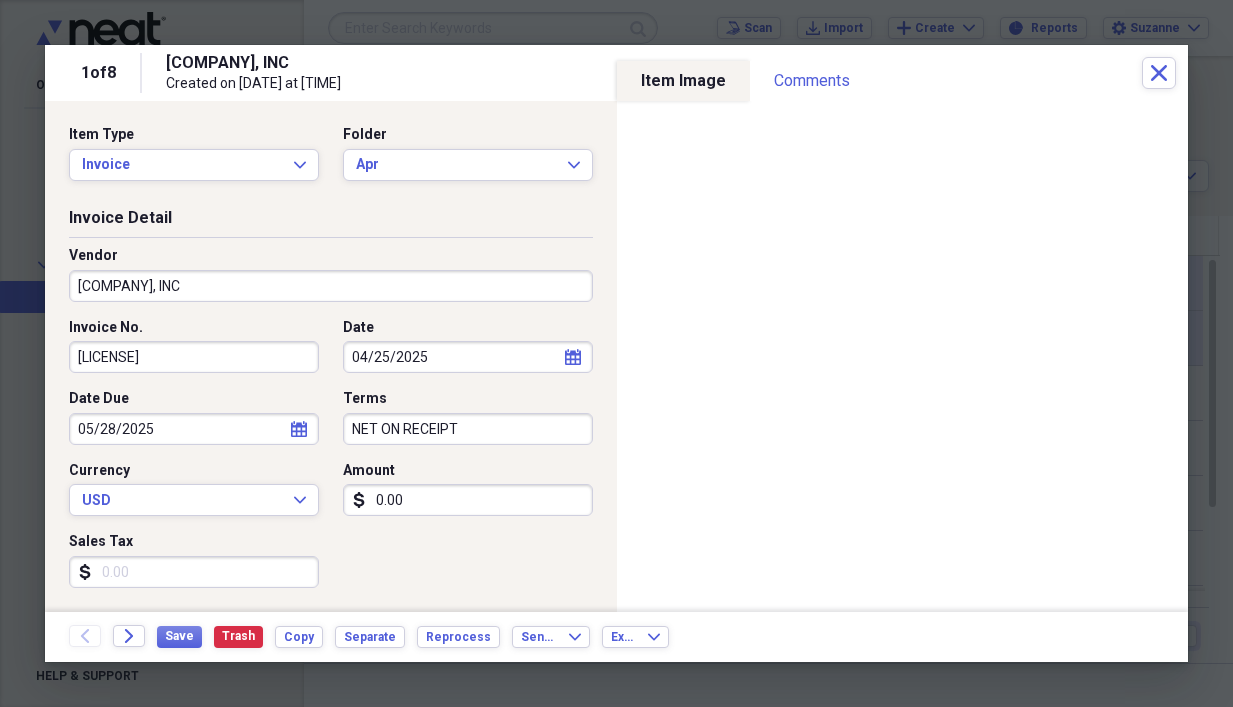 type on "0.00" 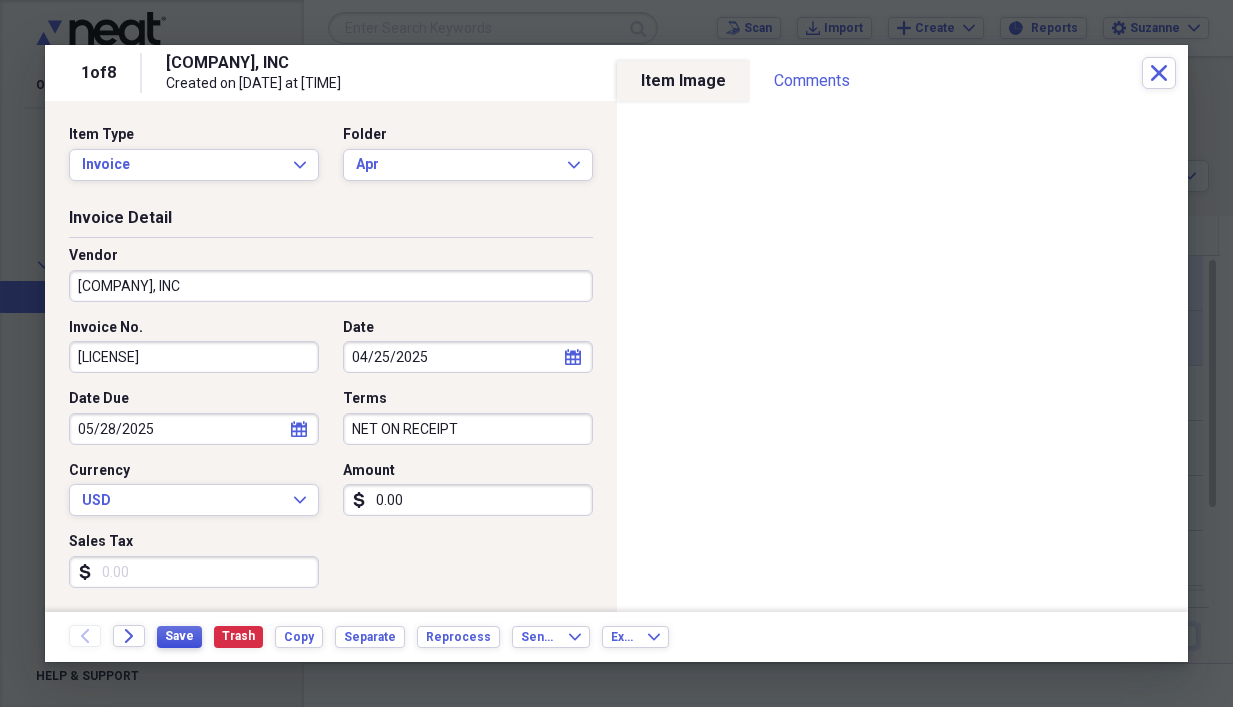 click on "Save" at bounding box center (179, 636) 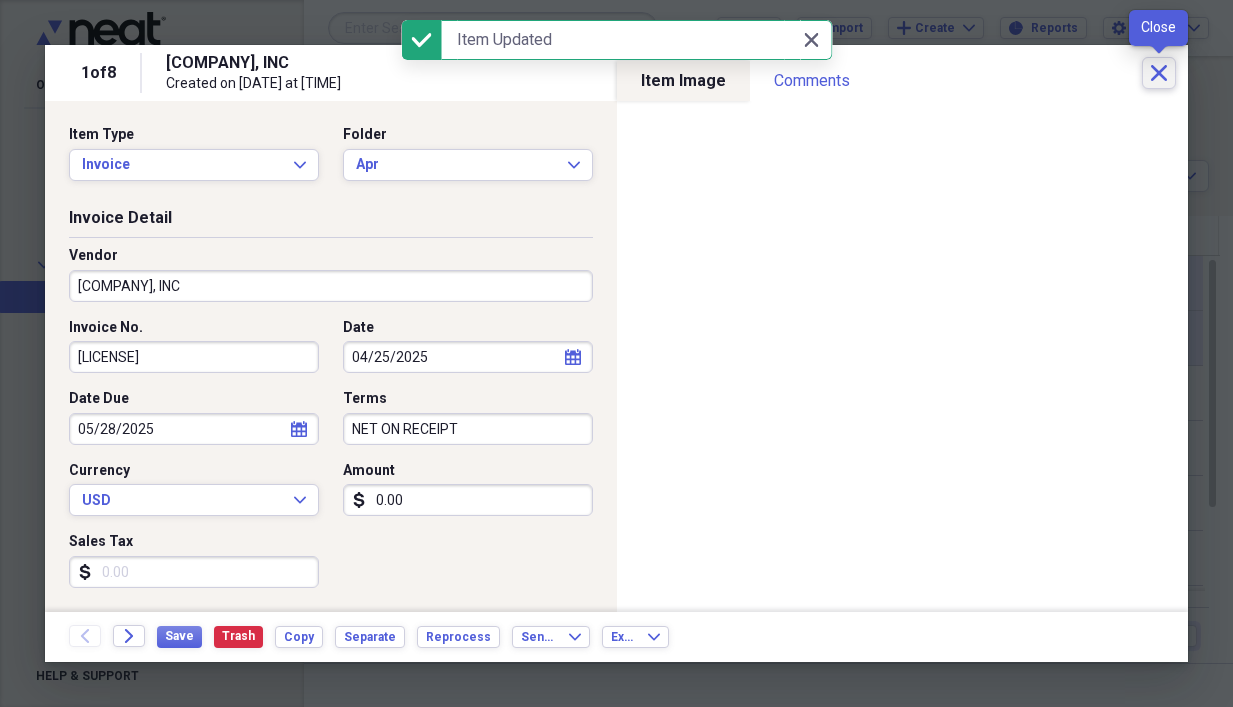 click 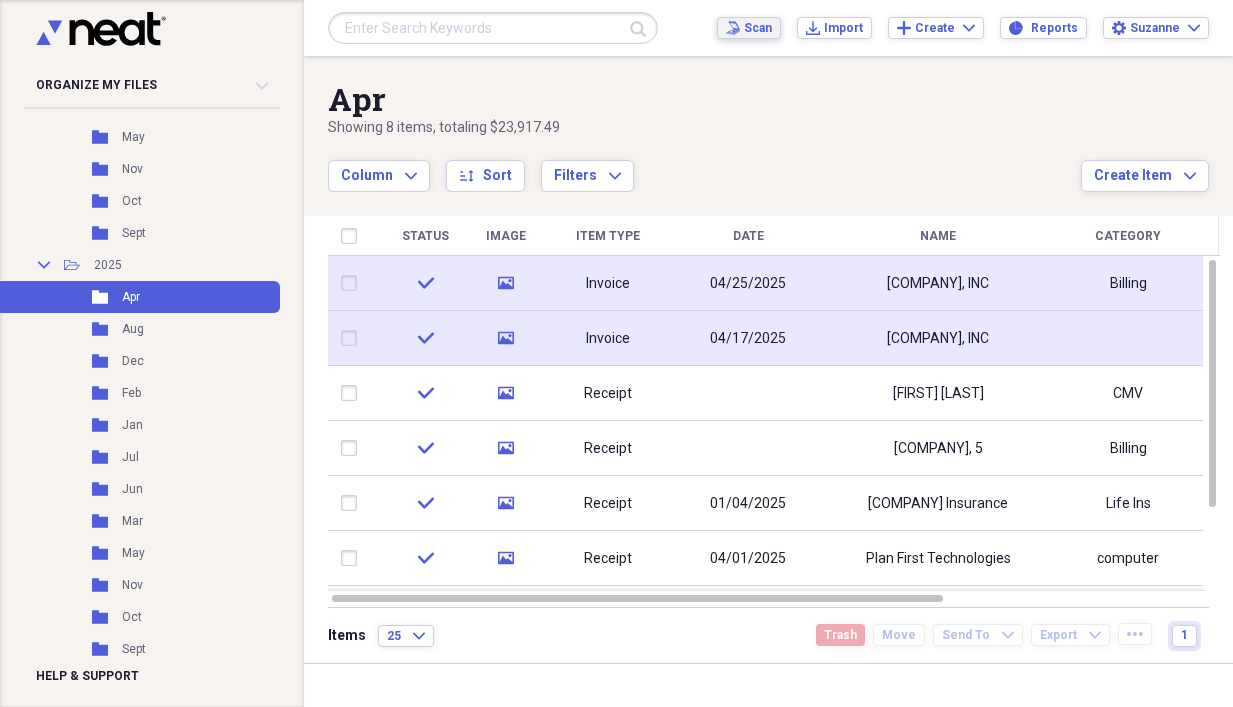 click on "Scan" at bounding box center [758, 28] 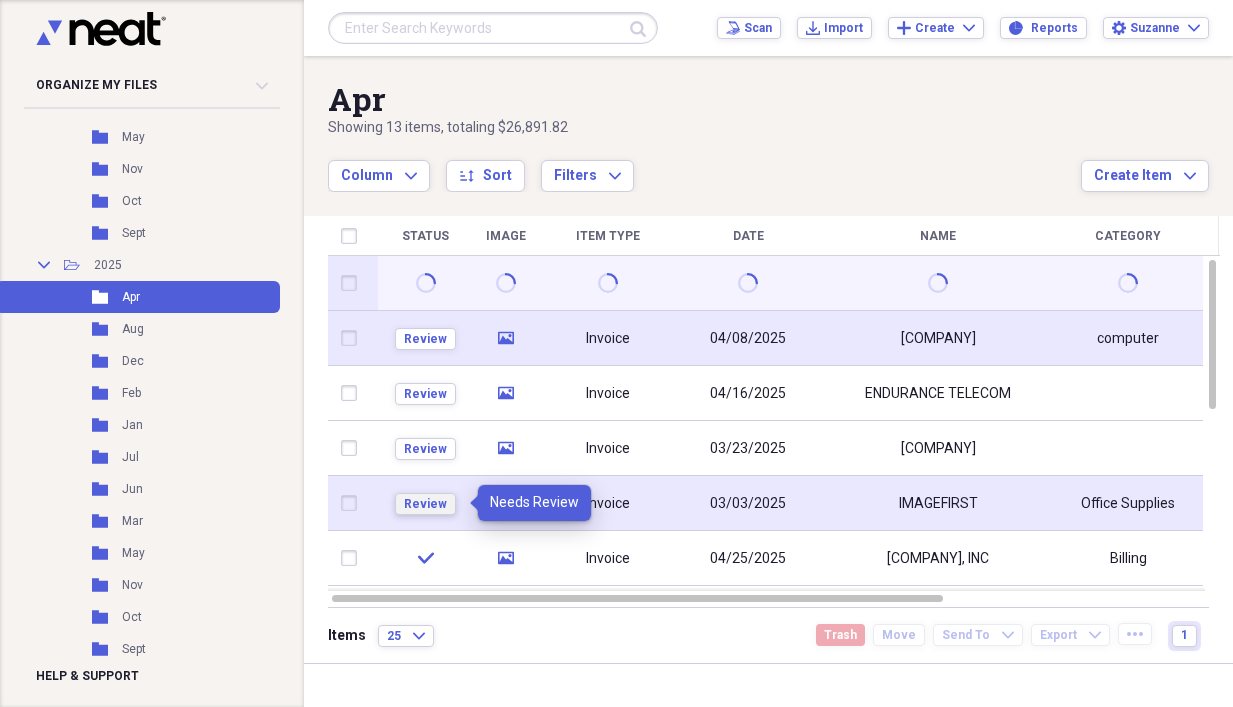 click on "Review" at bounding box center [425, 504] 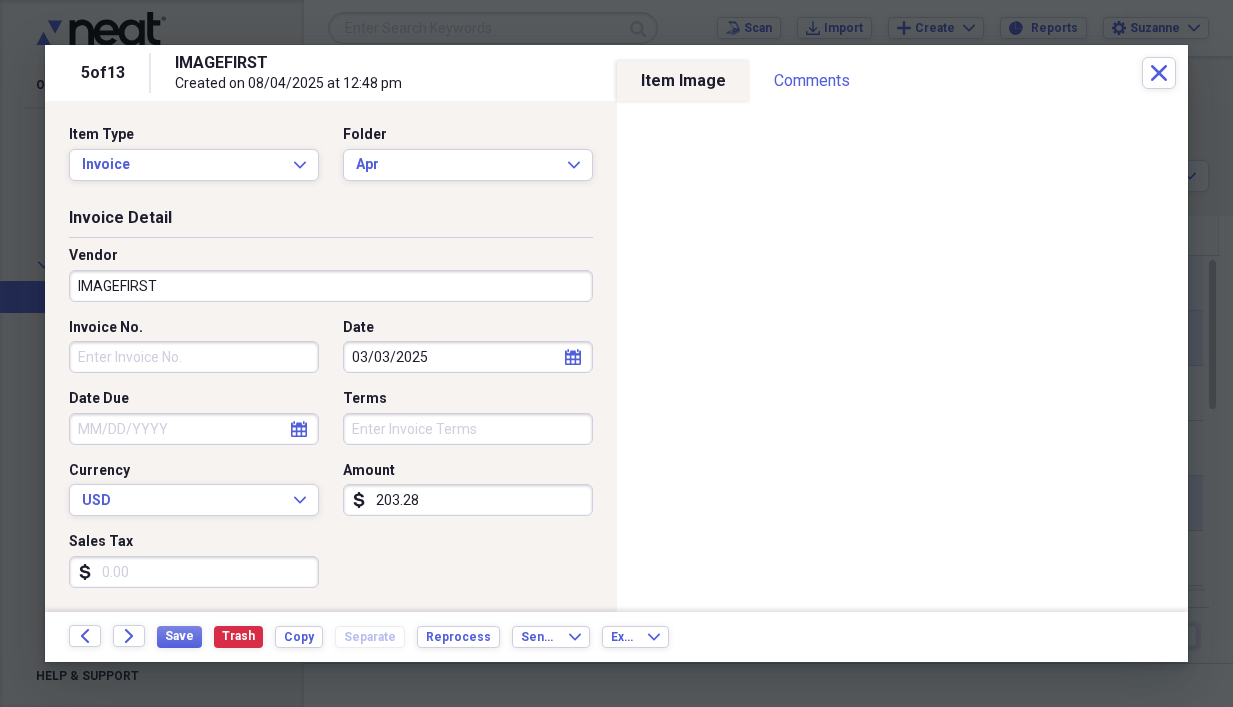 click on "203.28" at bounding box center [468, 500] 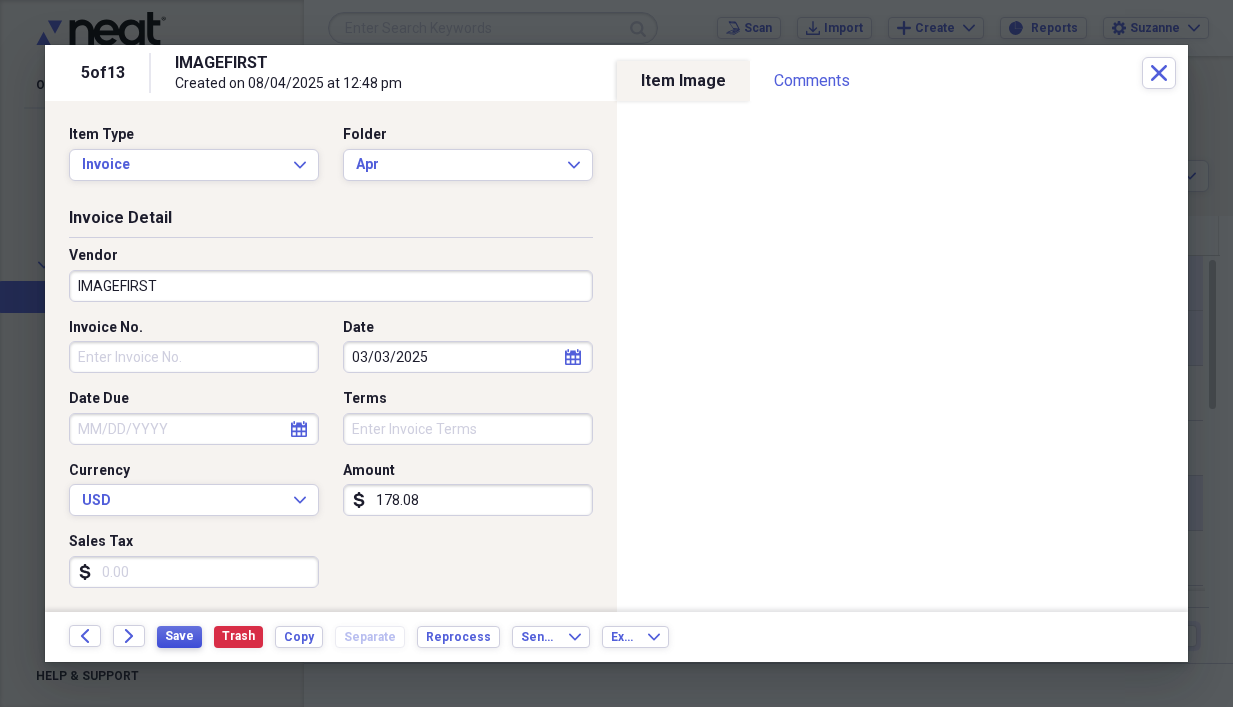 type on "178.08" 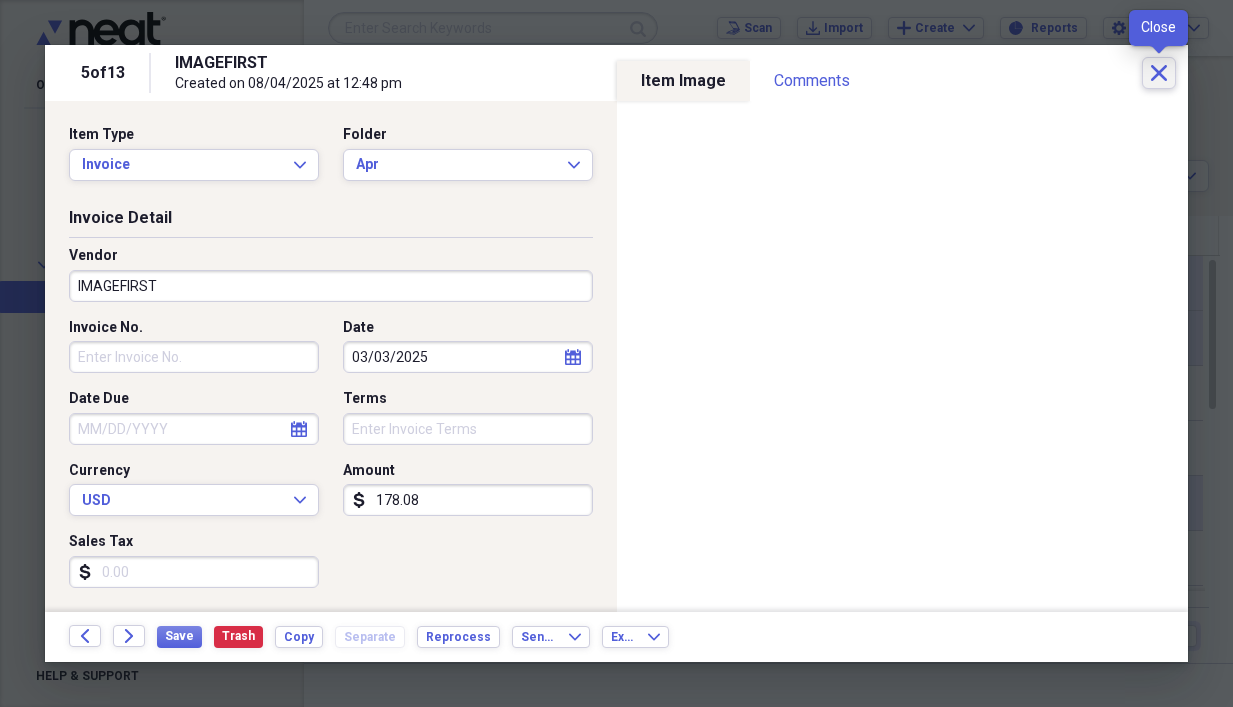 click on "Close" 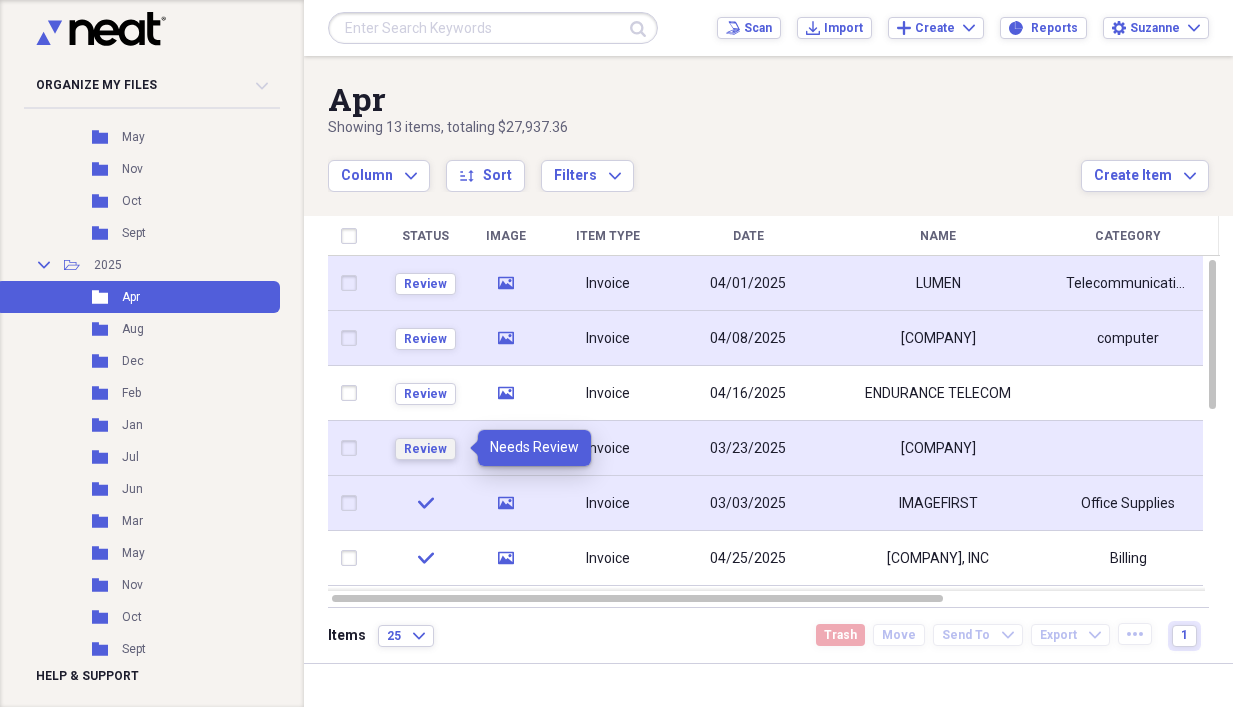 click on "Review" at bounding box center (425, 449) 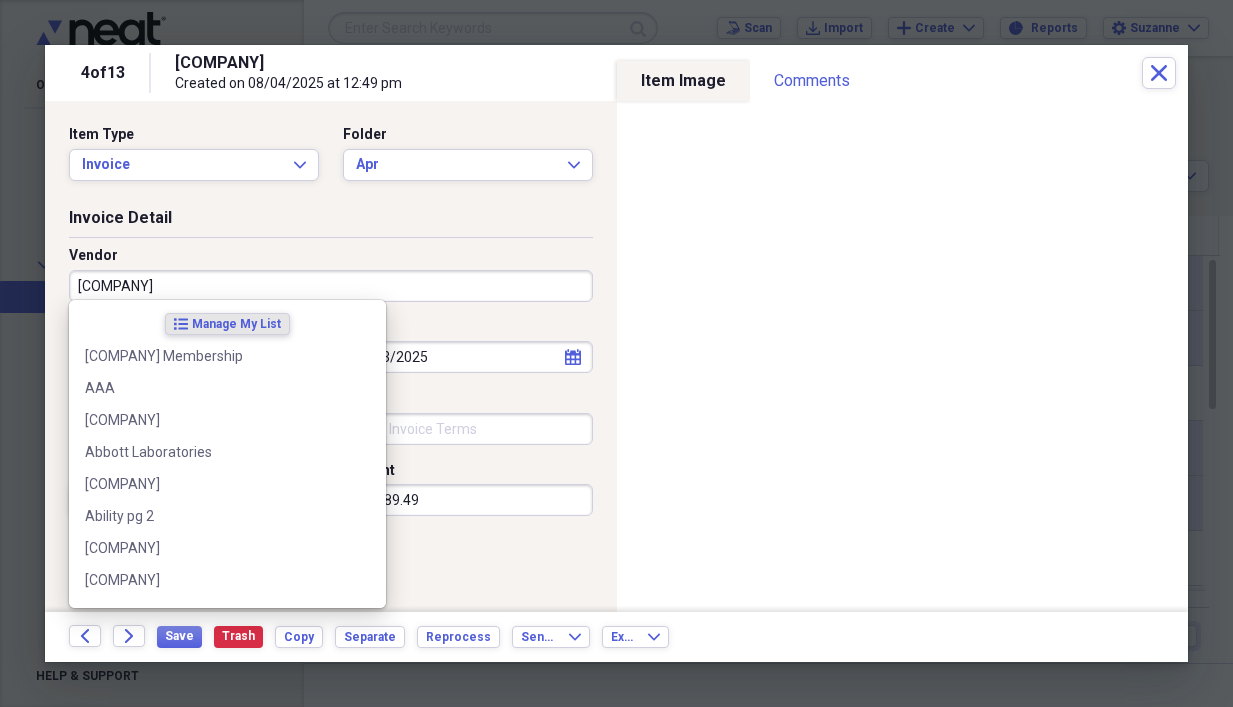 click on "[COMPANY]" at bounding box center [331, 286] 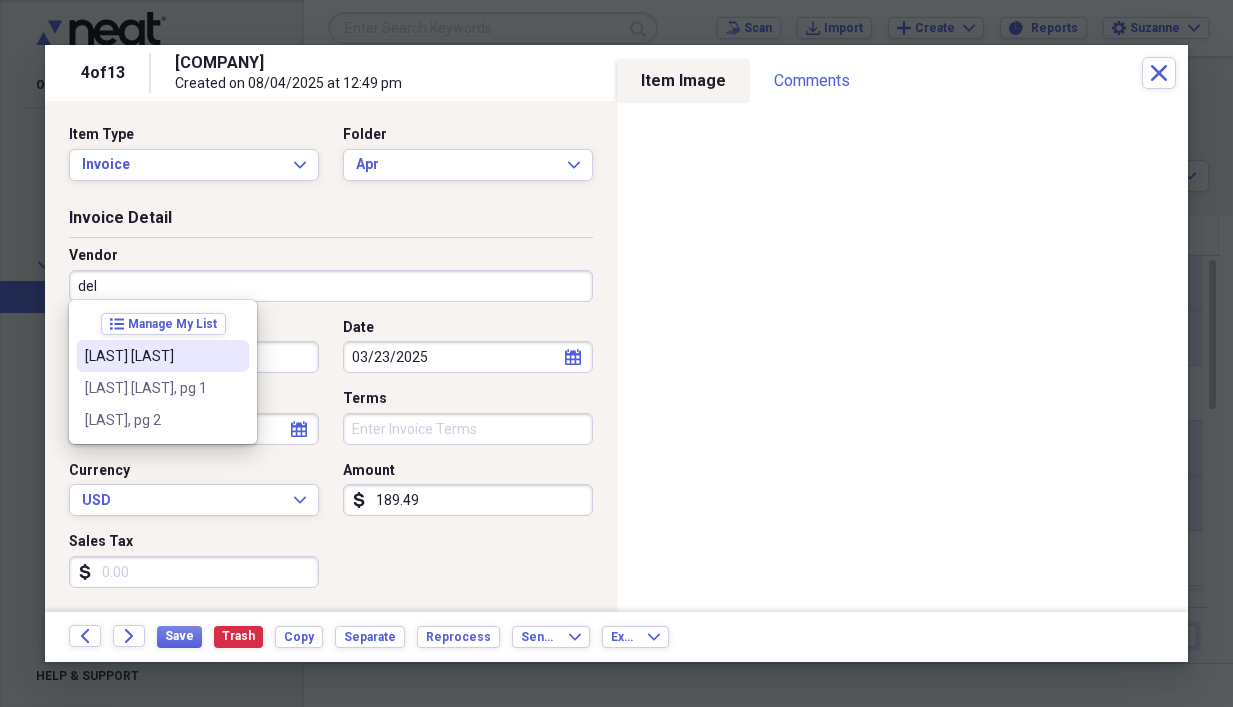 click on "[LAST] [LAST]" at bounding box center [151, 356] 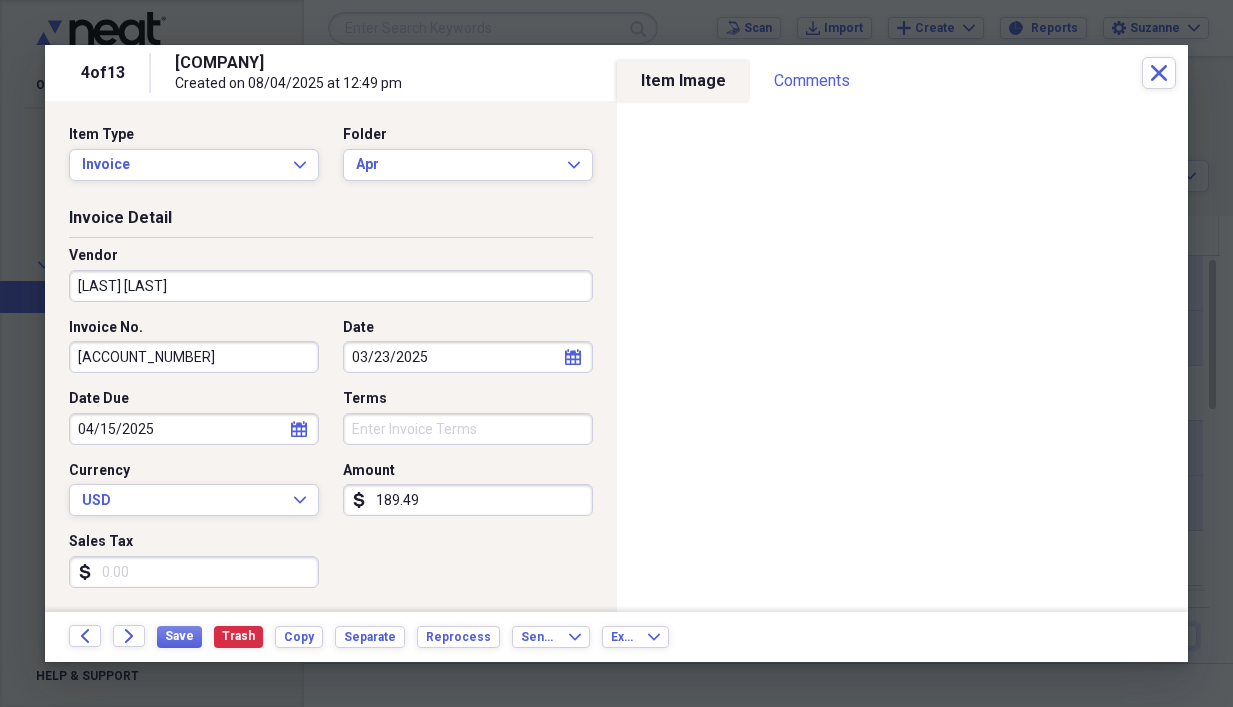 type on "Equipment" 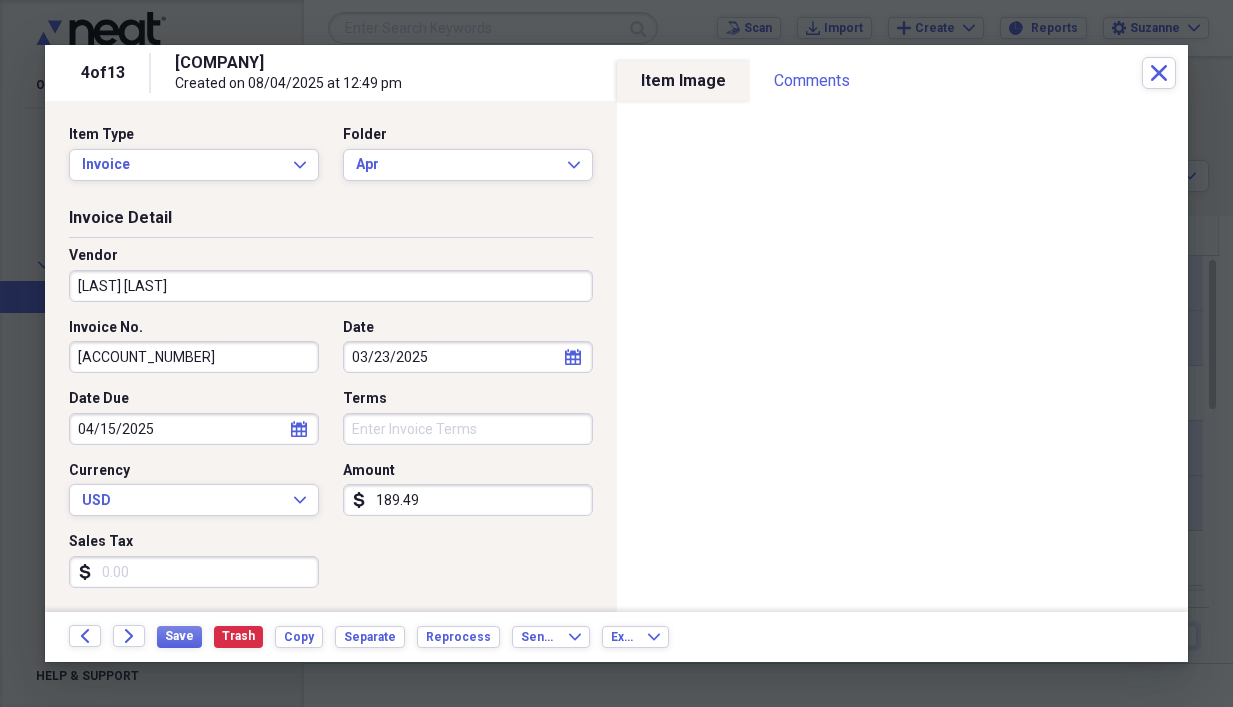 click on "[ACCOUNT_NUMBER]" at bounding box center [194, 357] 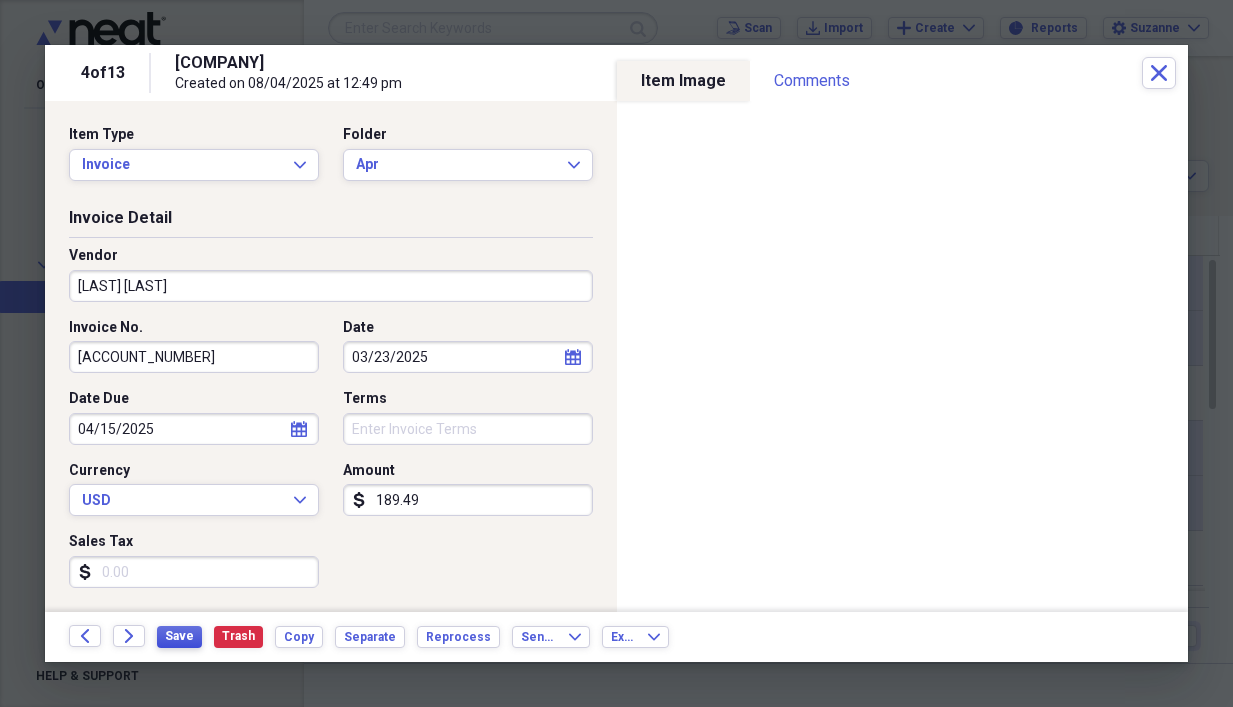 click on "Save" at bounding box center [179, 636] 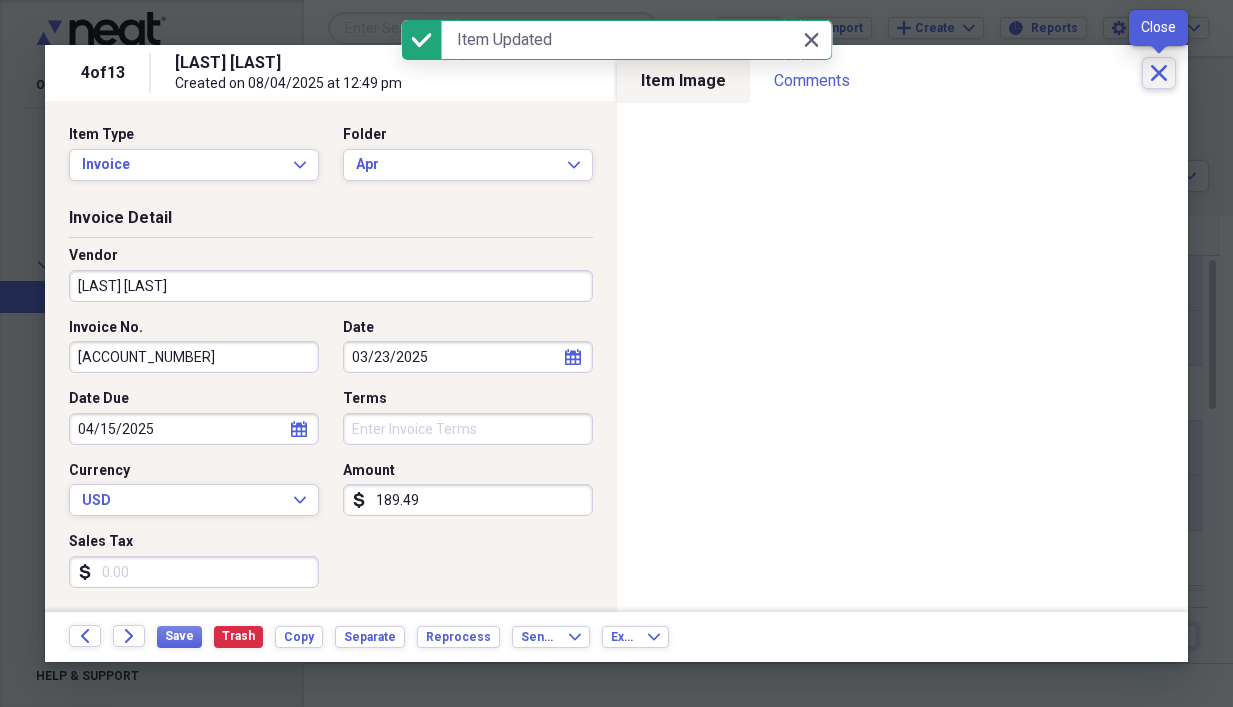 click 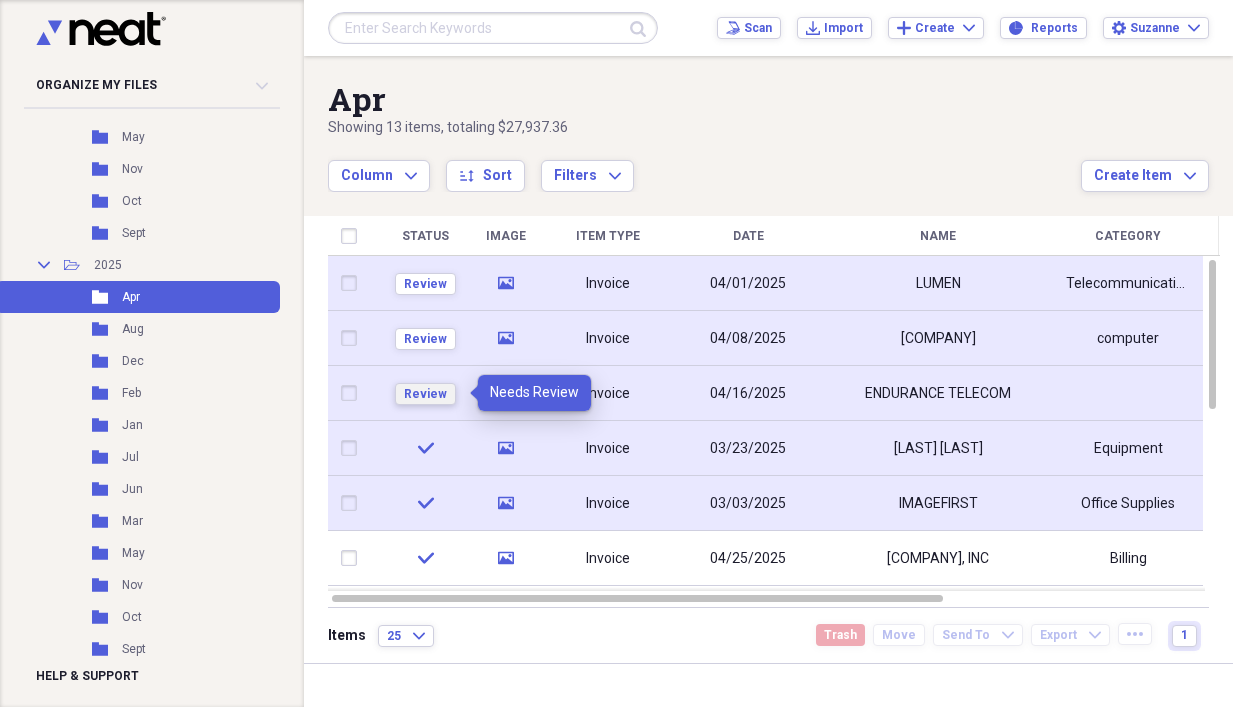 click on "Review" at bounding box center [425, 394] 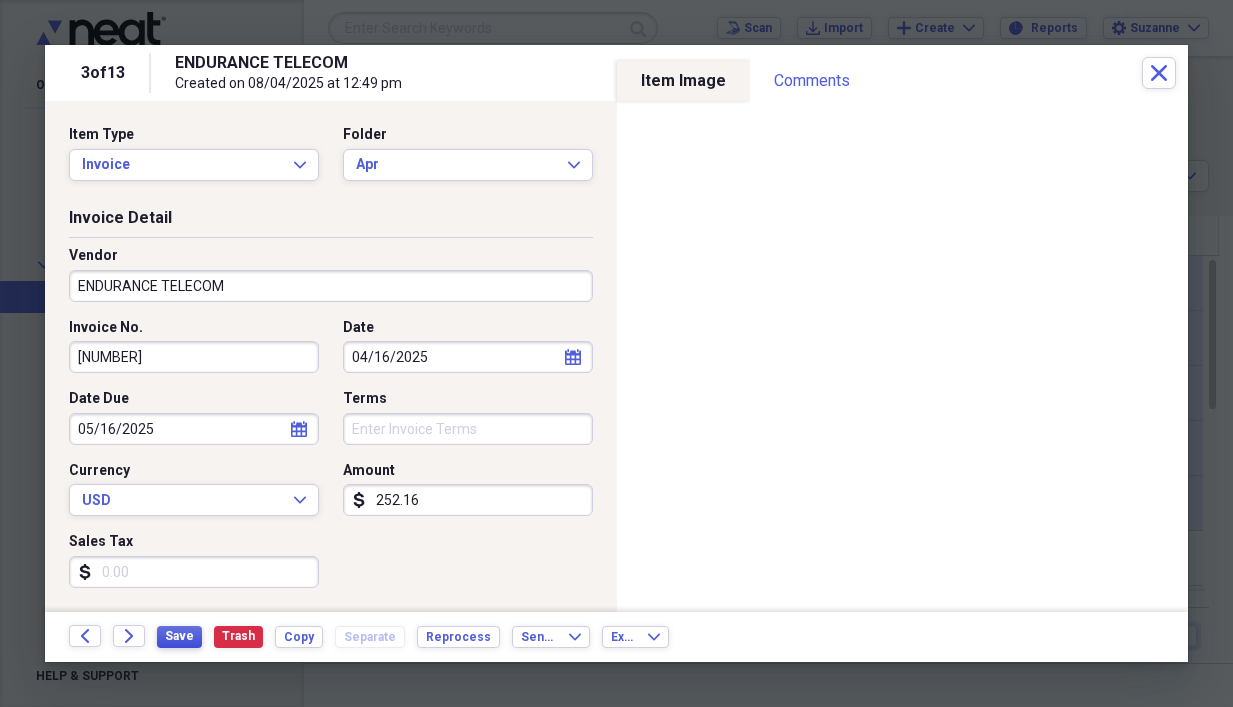 click on "Save" at bounding box center [179, 636] 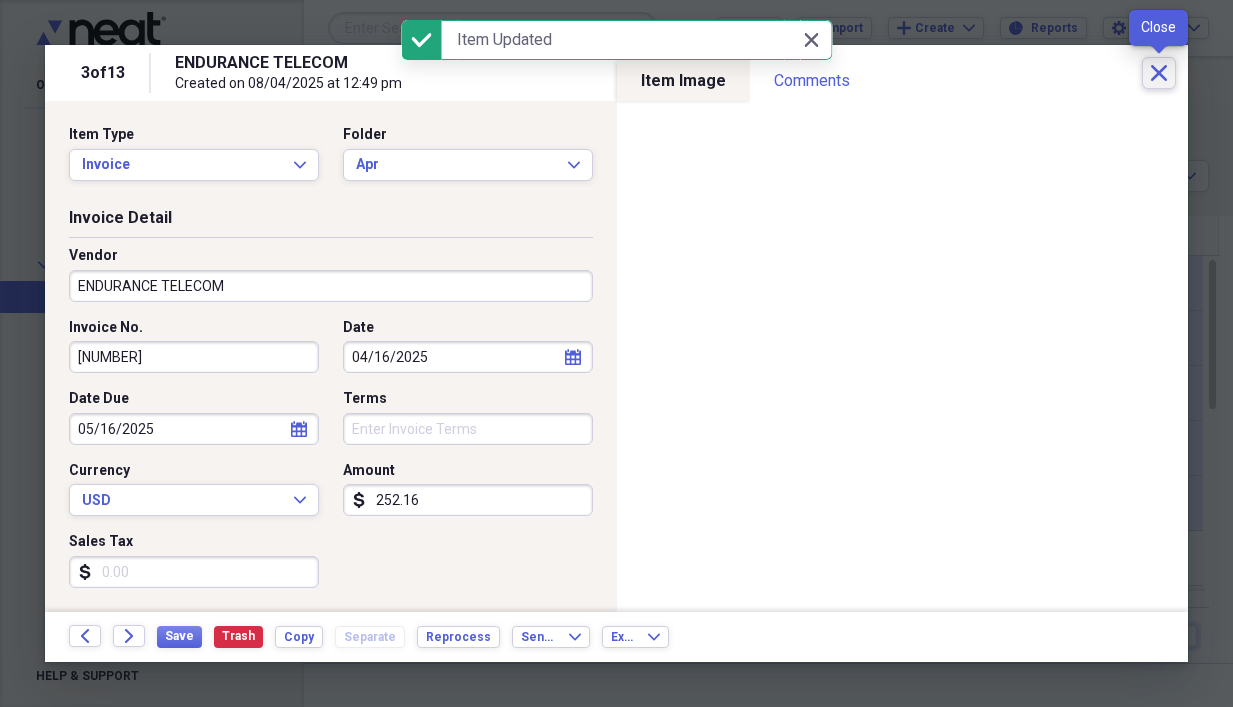 click 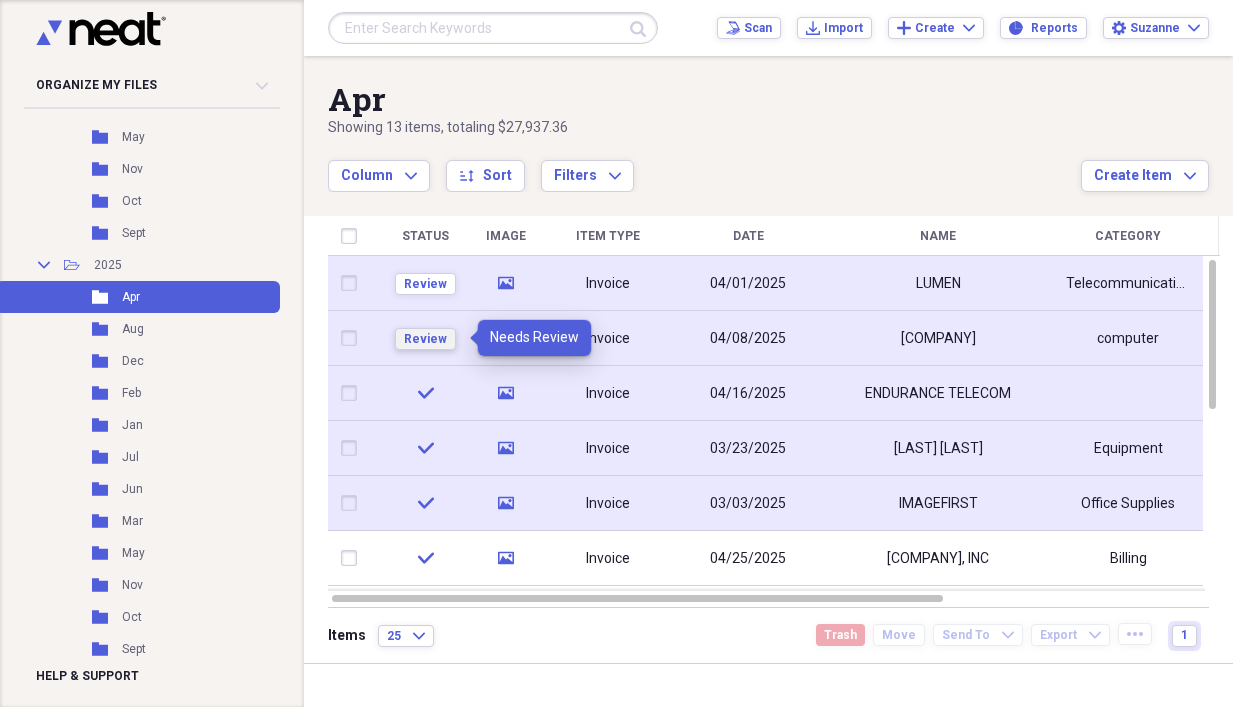click on "Review" at bounding box center (425, 339) 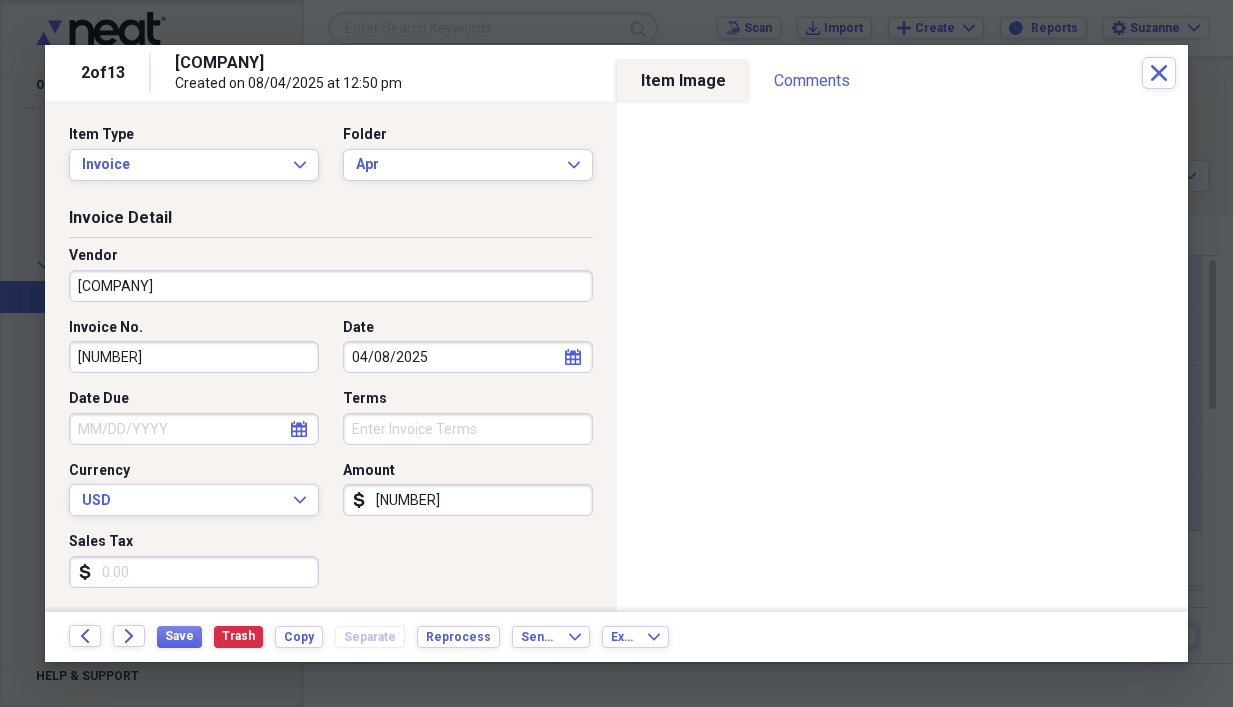click on "[NUMBER]" at bounding box center [194, 357] 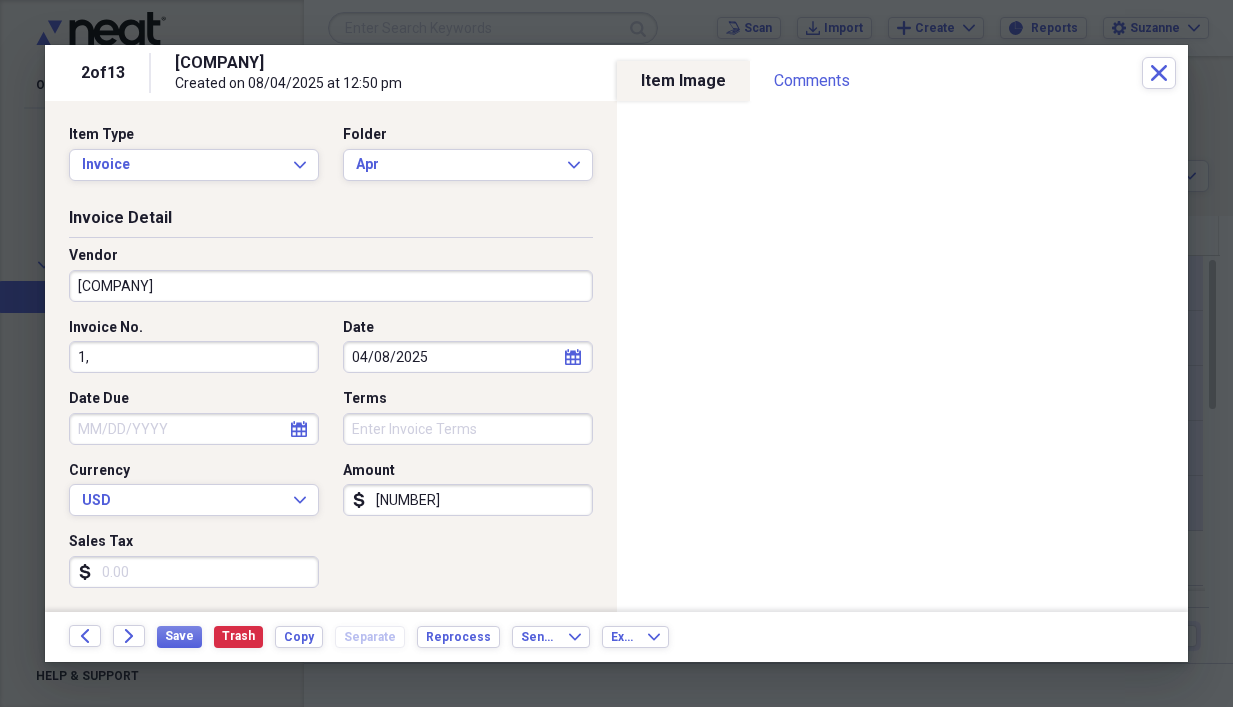 type on "1" 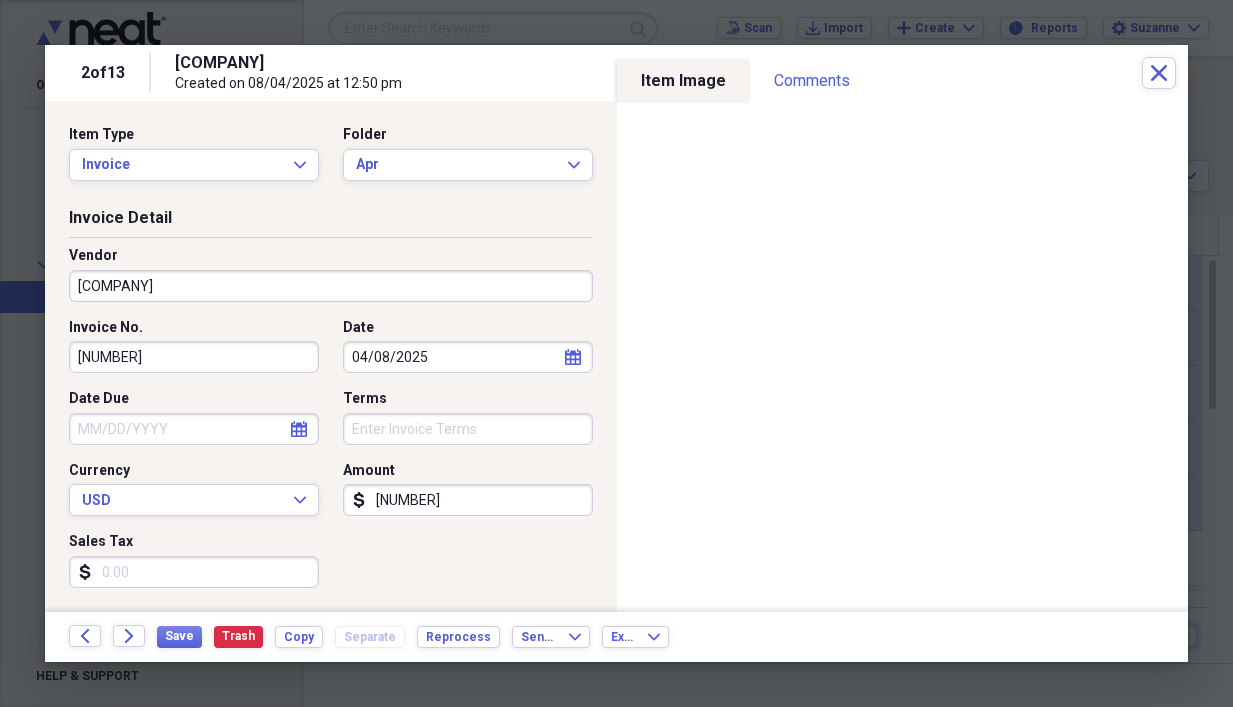 type on "[NUMBER]" 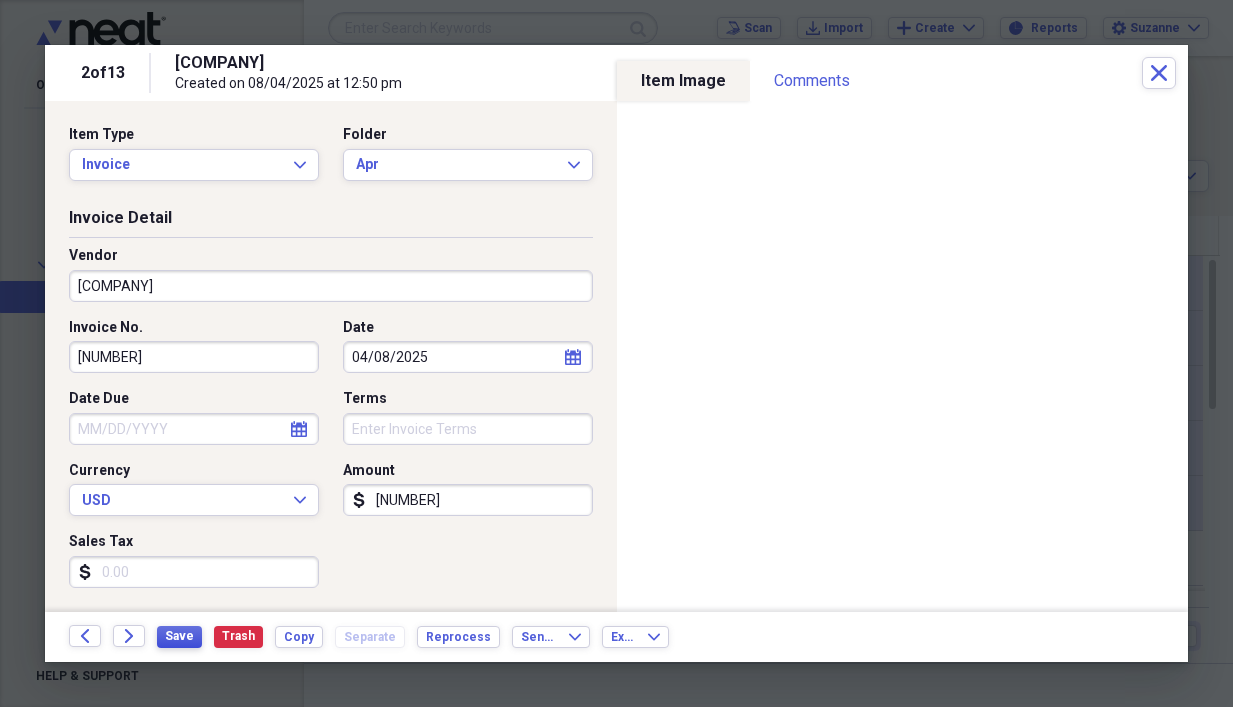 type on "[NUMBER]" 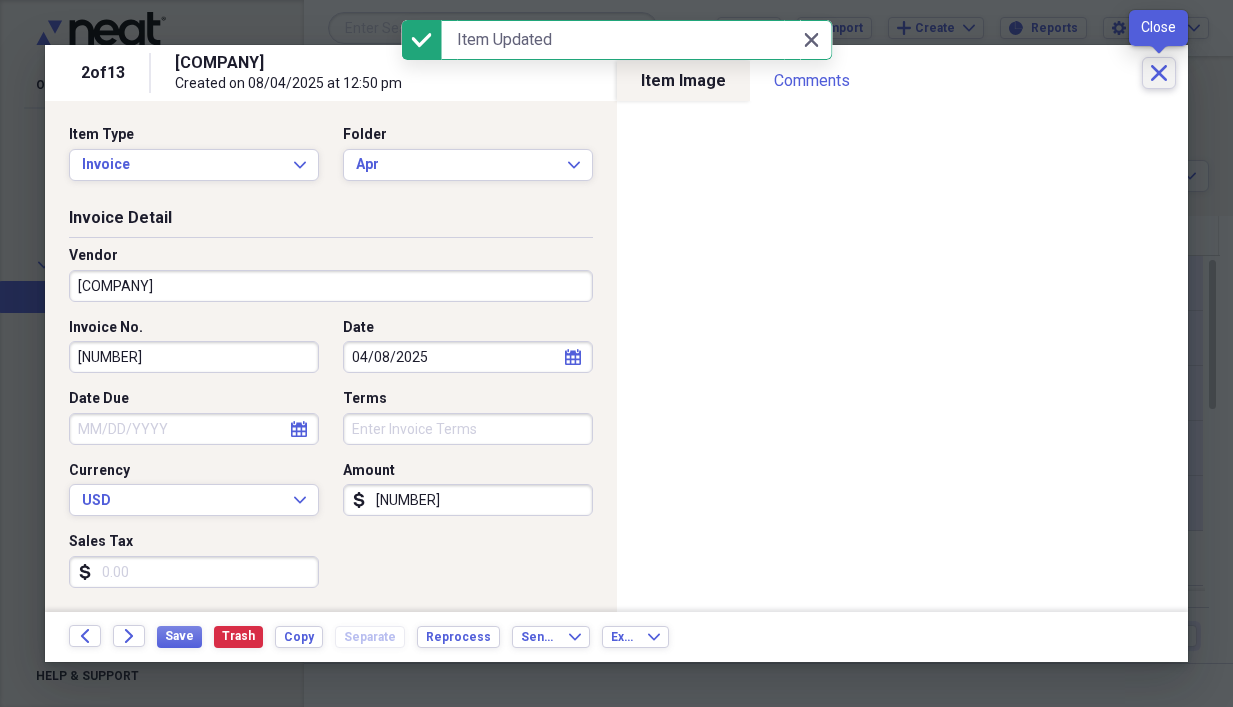 click 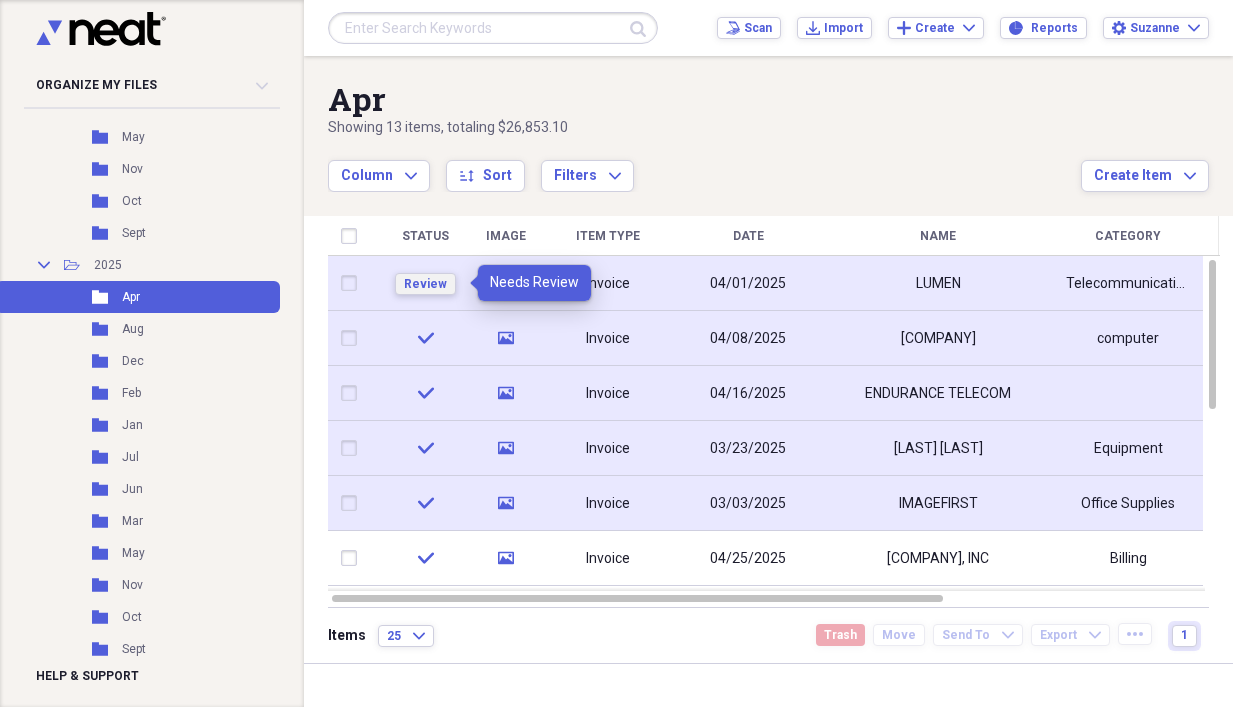 click on "Review" at bounding box center (425, 284) 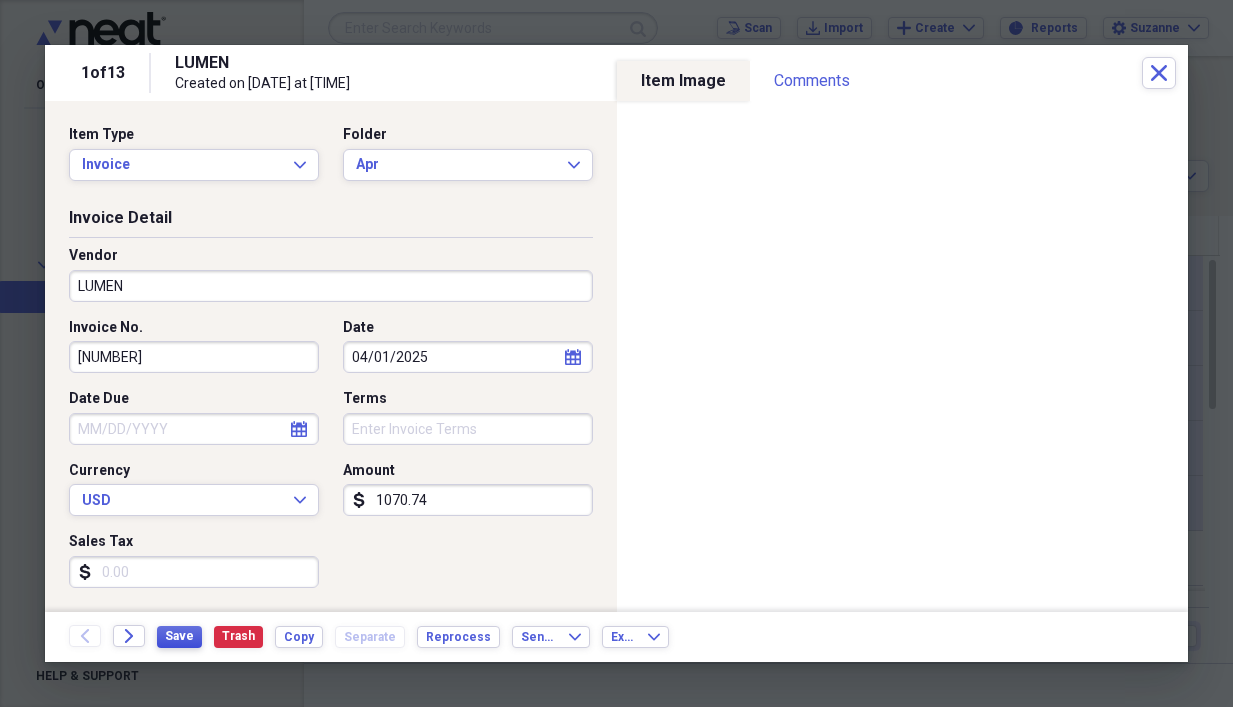 click on "Save" at bounding box center [179, 636] 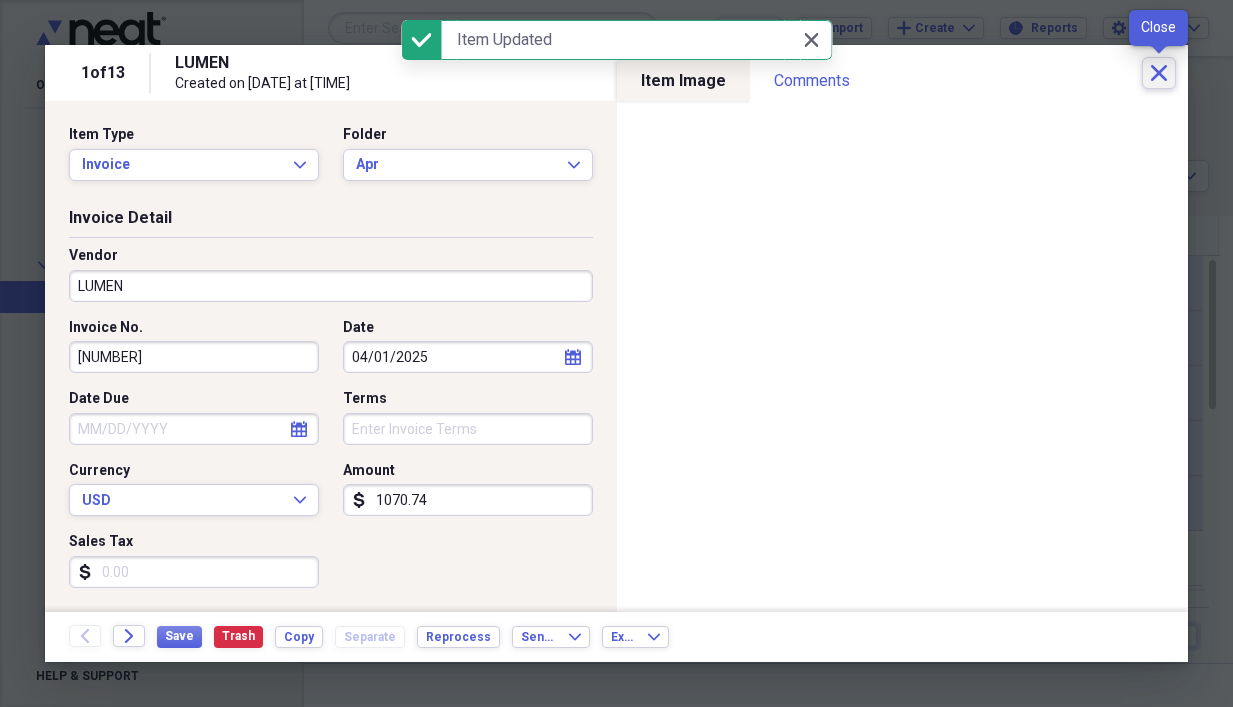 click on "Close" 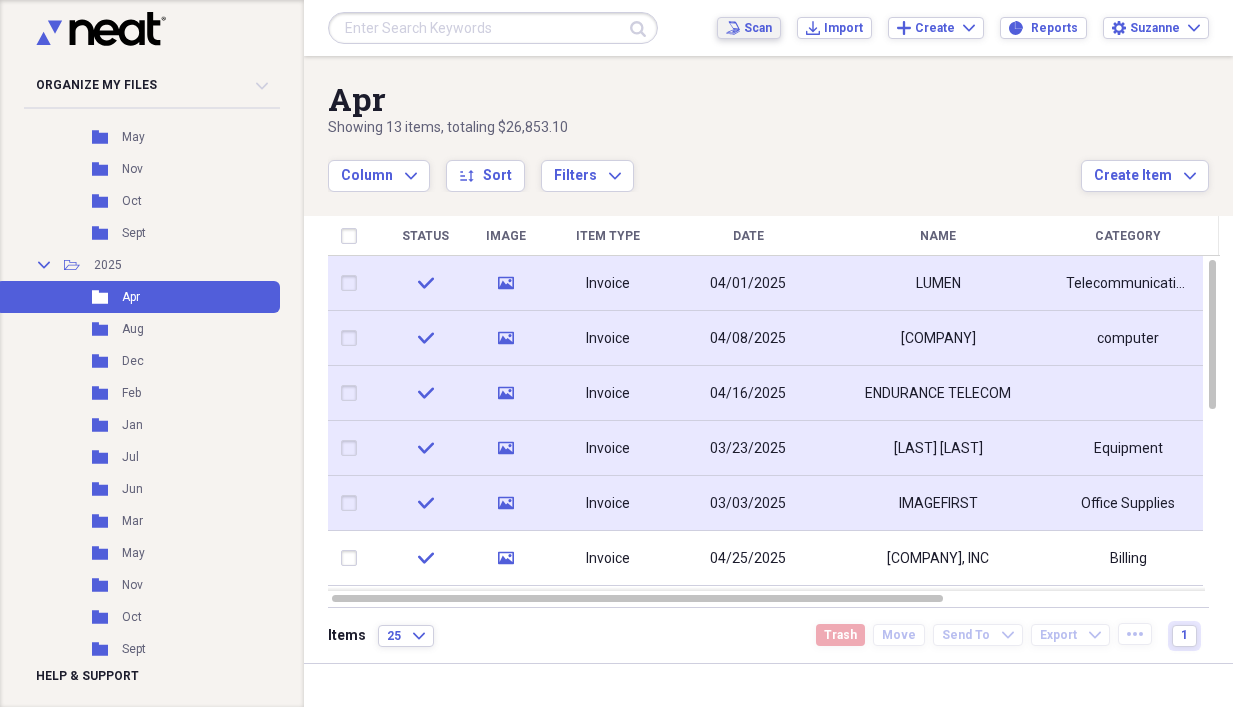 click on "Scan" at bounding box center (758, 28) 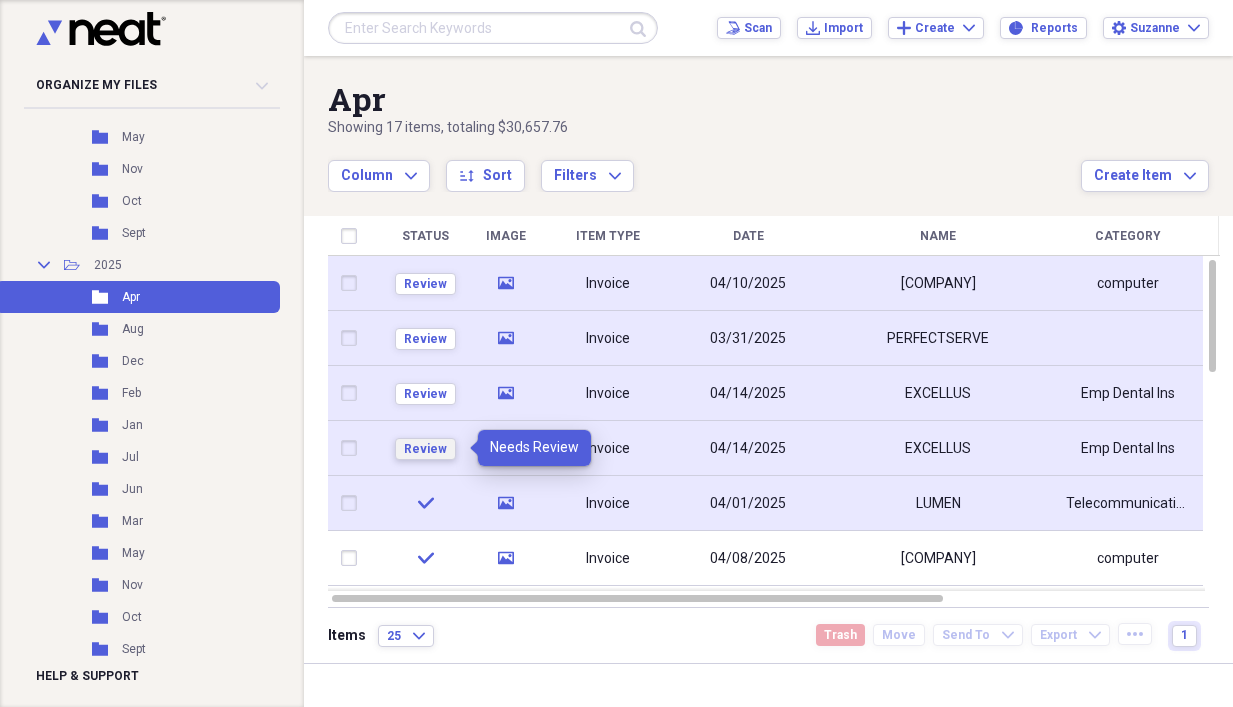 click on "Review" at bounding box center (425, 449) 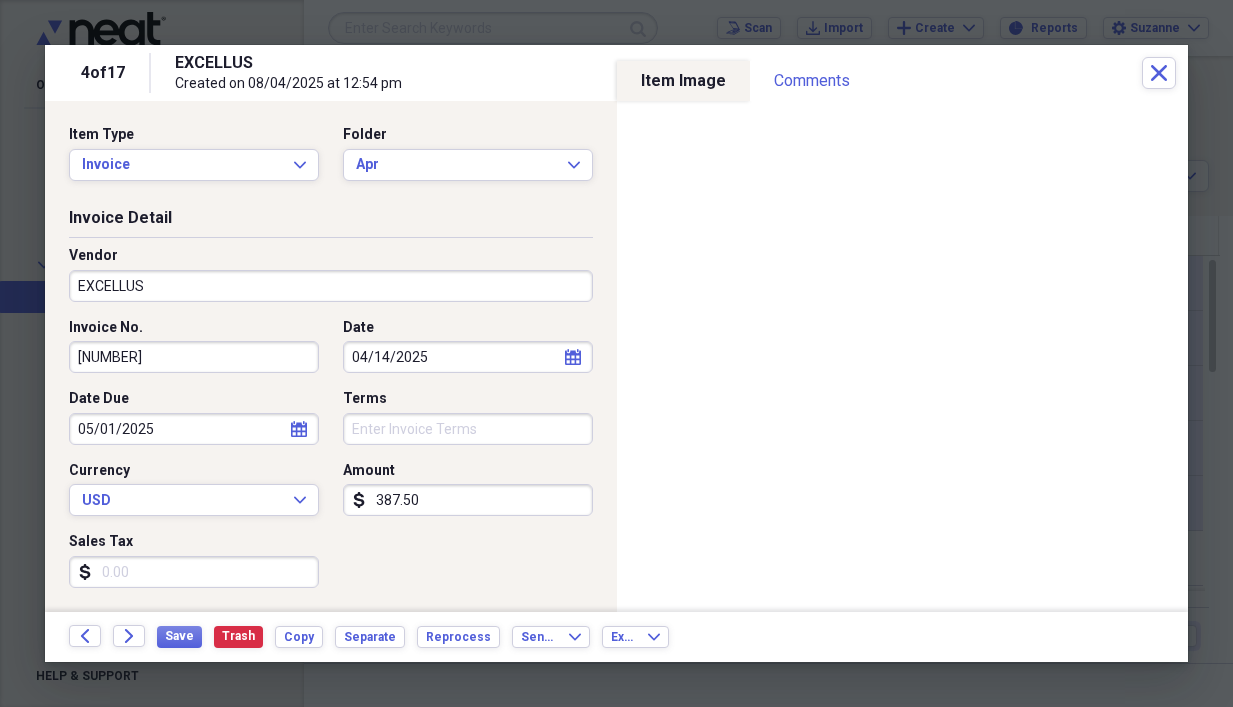 click on "EXCELLUS" at bounding box center (331, 286) 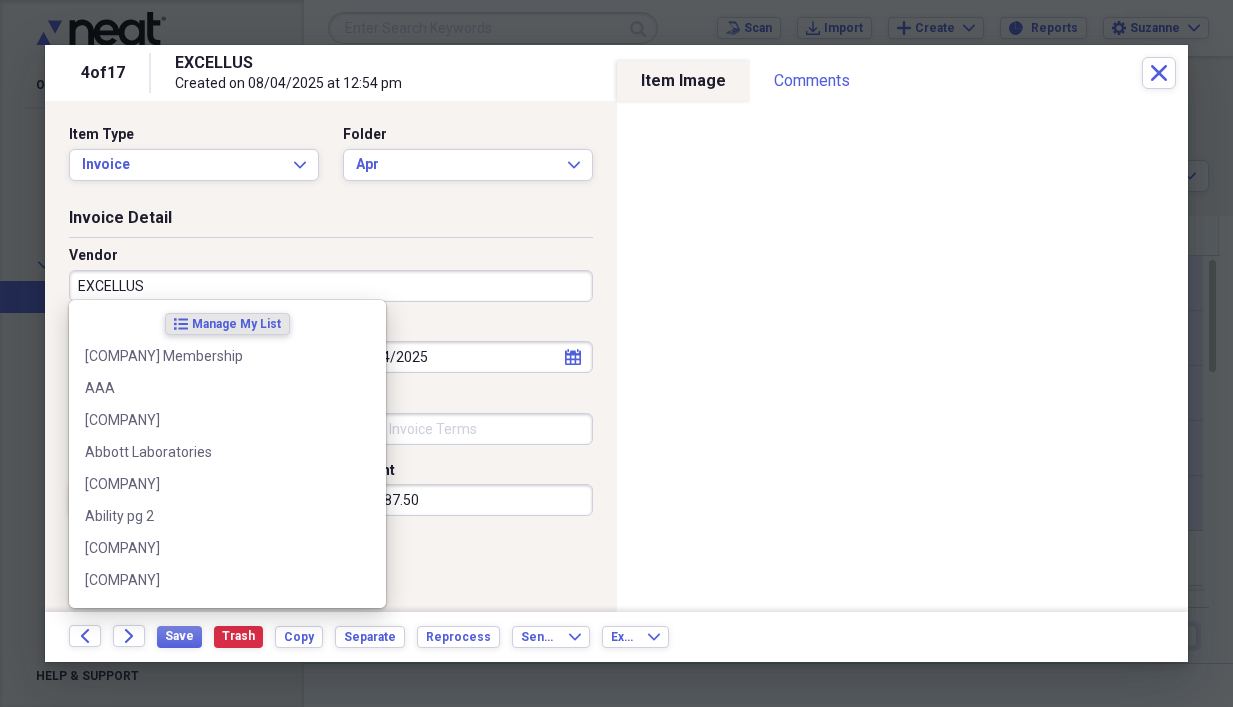 click on "EXCELLUS" at bounding box center (331, 286) 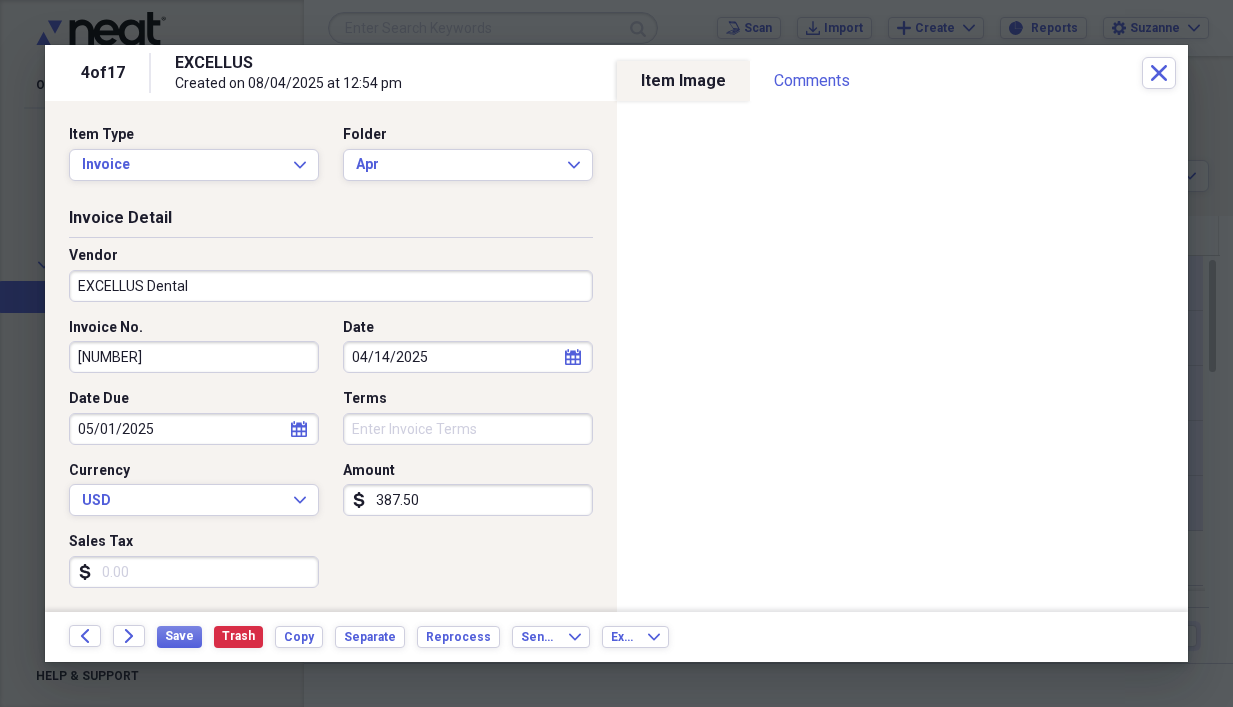 type on "EXCELLUS Dental" 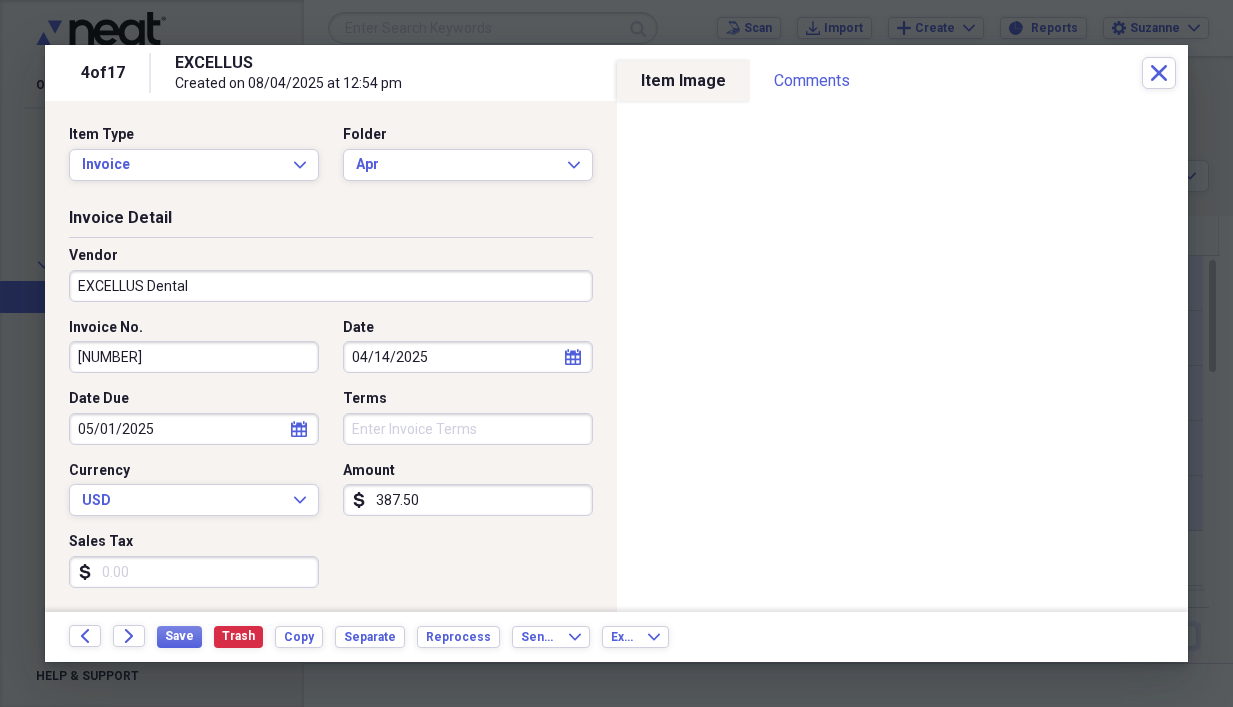 scroll, scrollTop: 447, scrollLeft: 0, axis: vertical 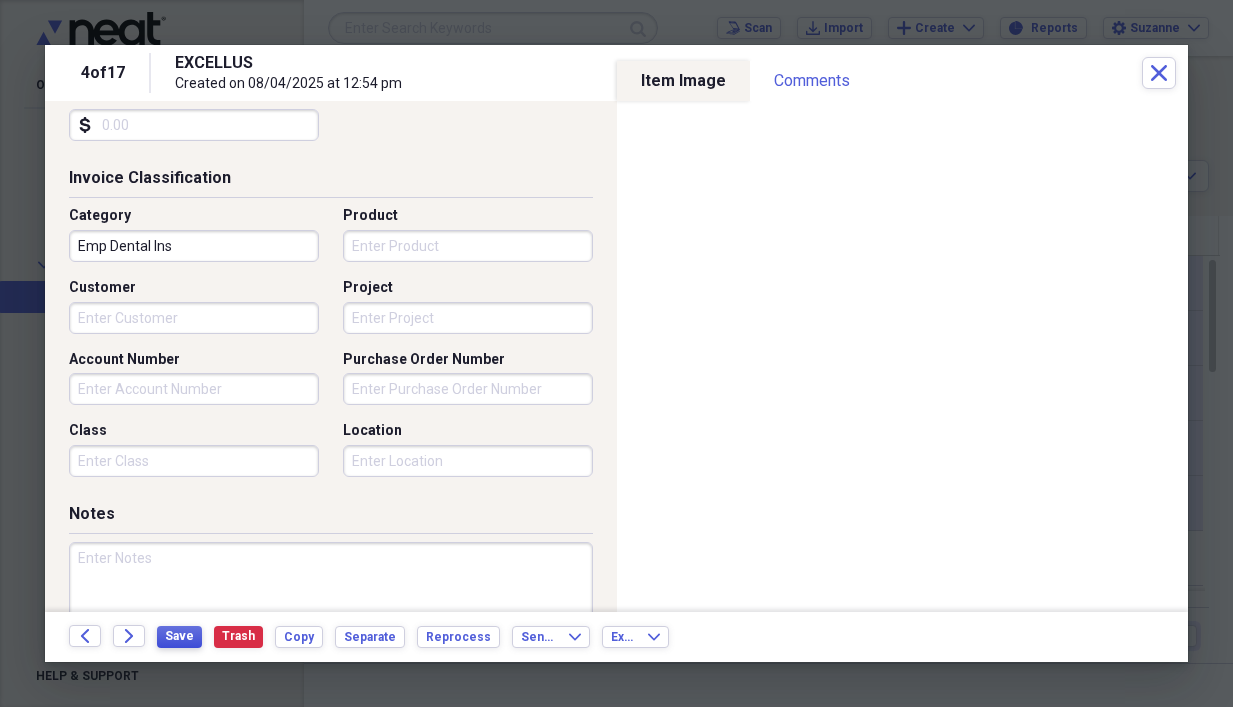 click on "Save" at bounding box center [179, 636] 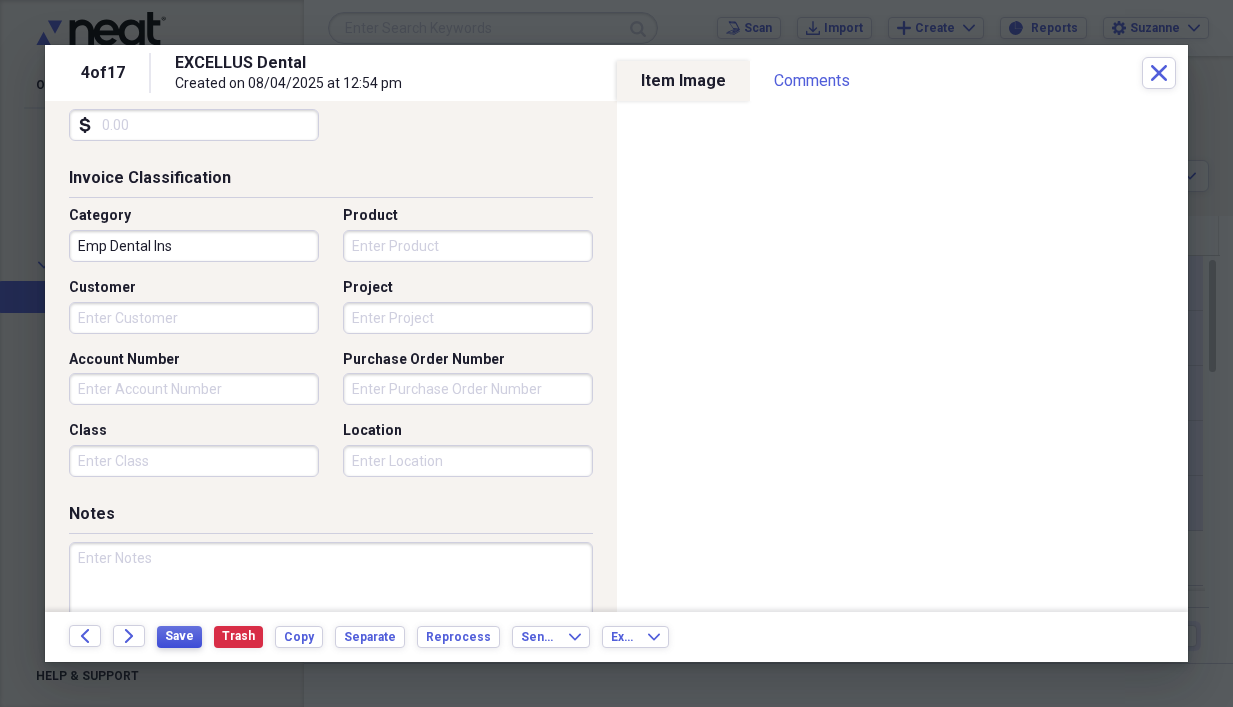 click on "Save" at bounding box center (179, 636) 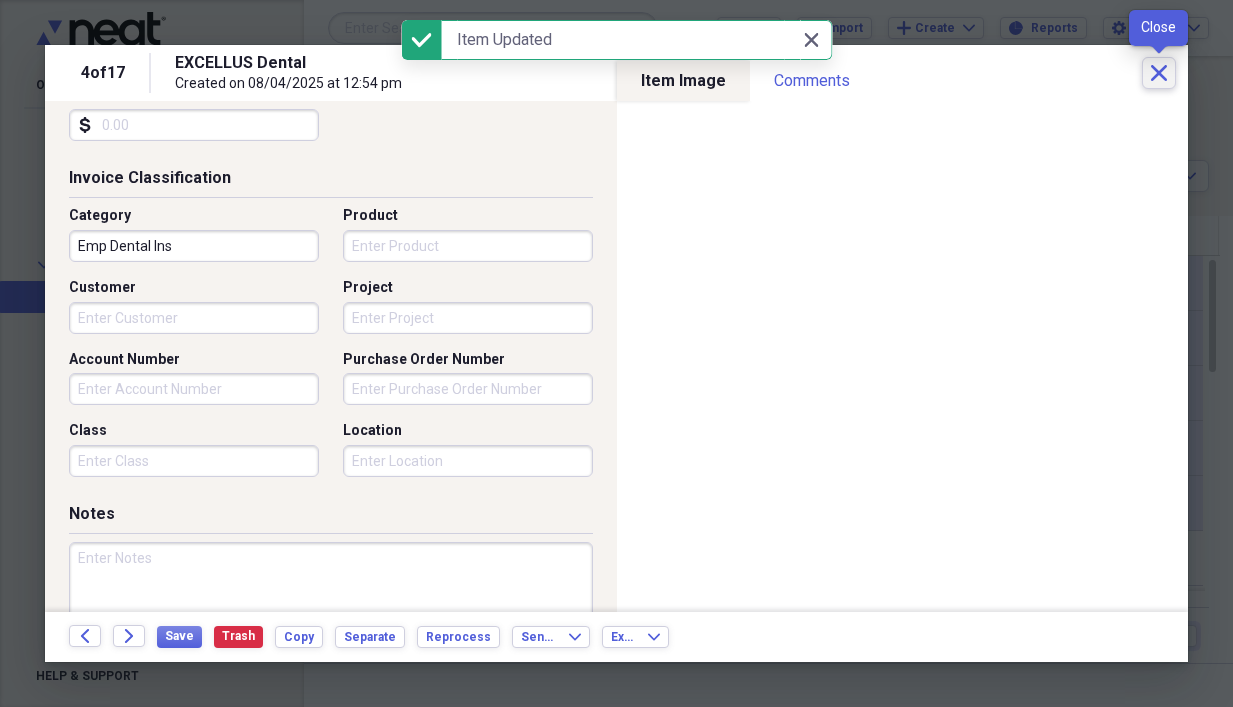 click 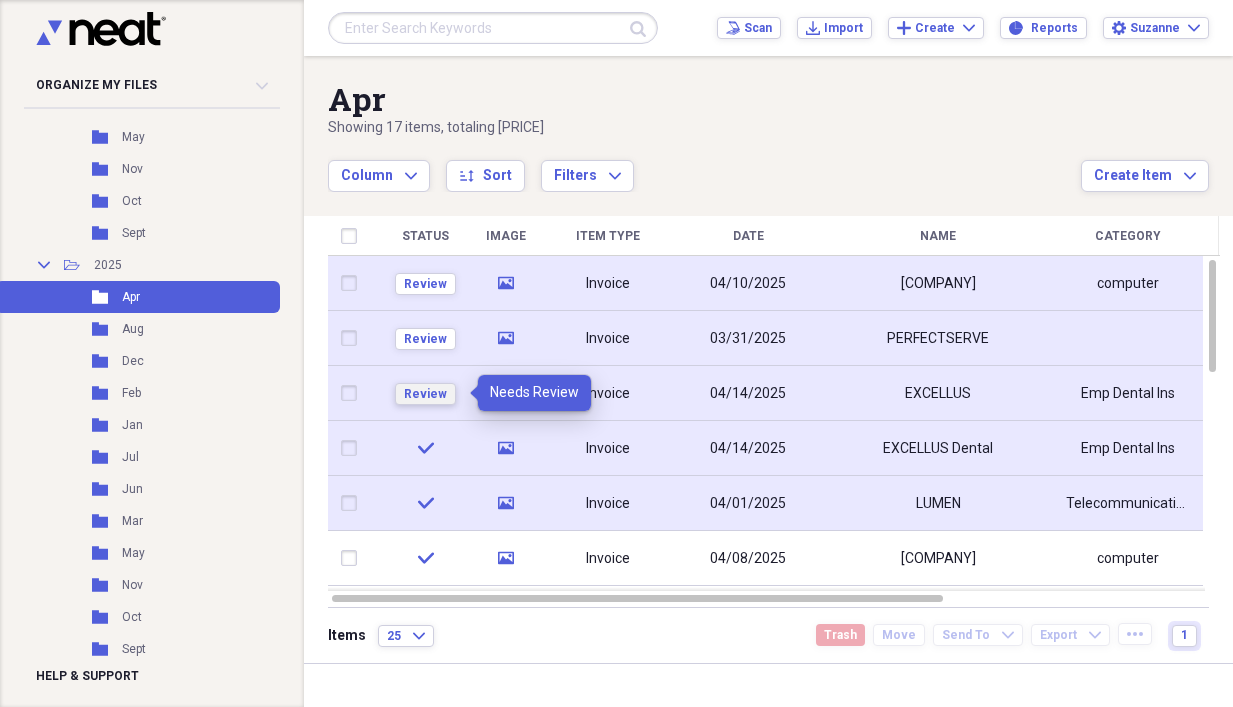 click on "Review" at bounding box center [425, 394] 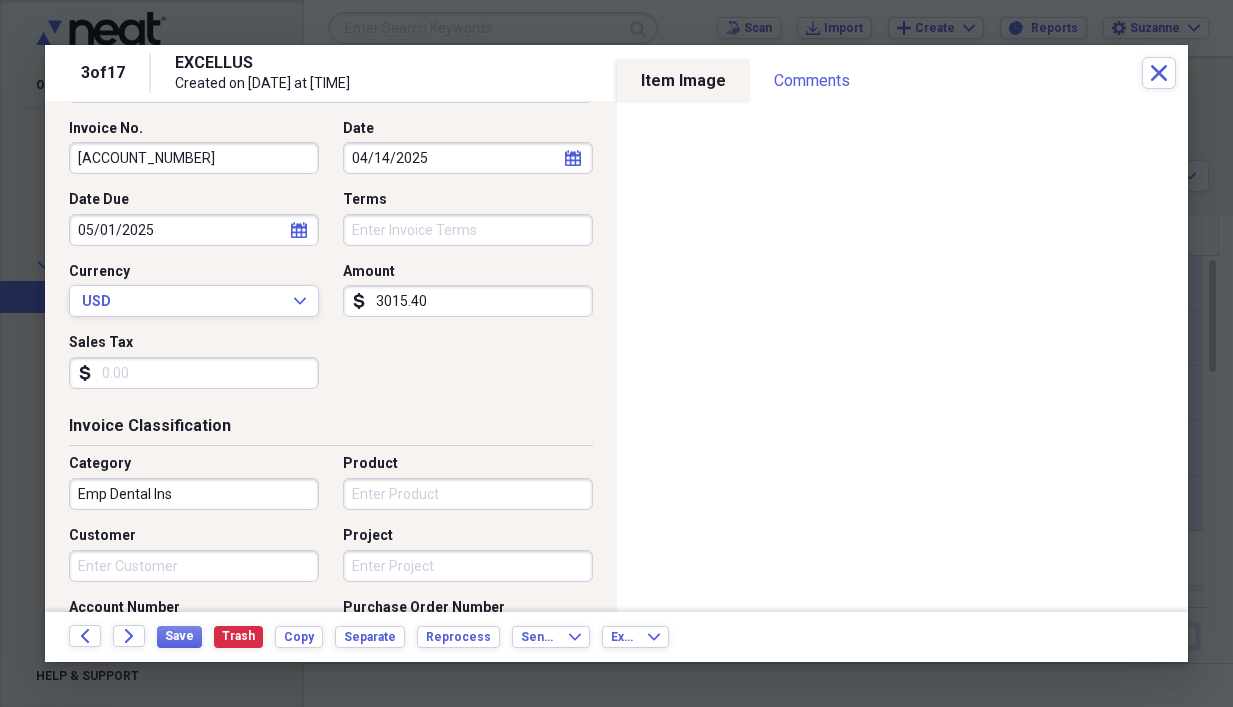 scroll, scrollTop: 200, scrollLeft: 0, axis: vertical 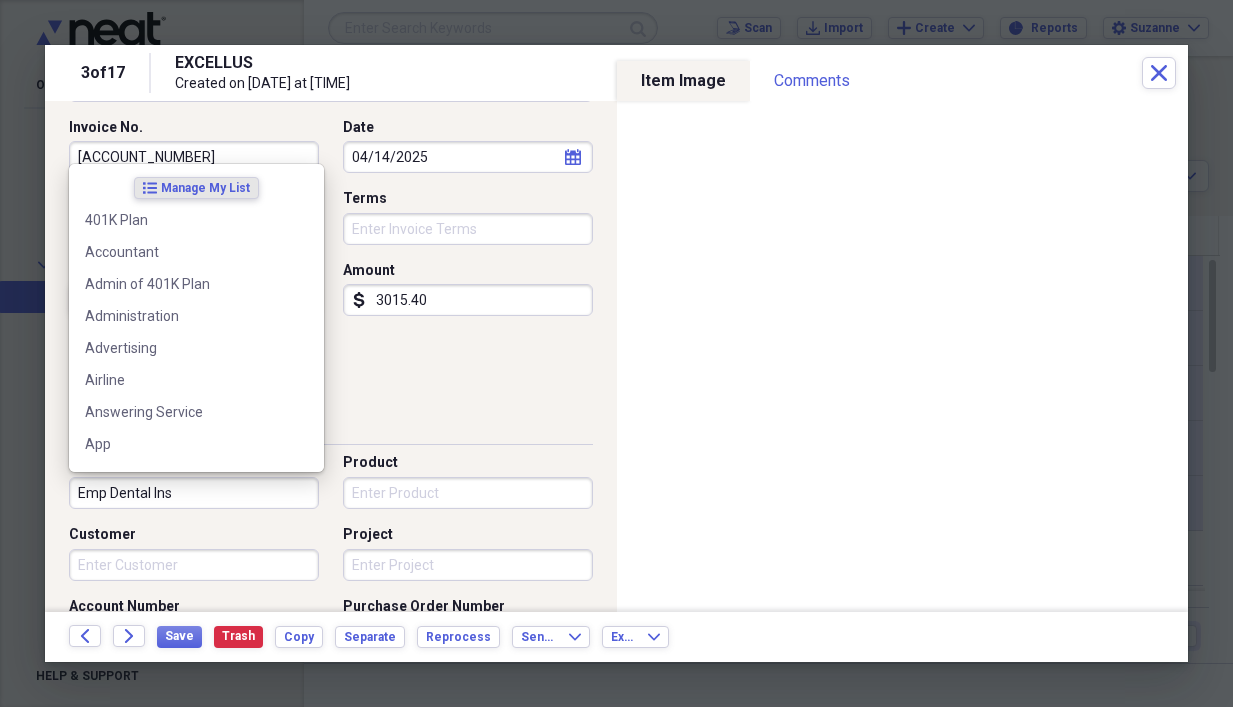 click on "Emp Dental Ins" at bounding box center [194, 493] 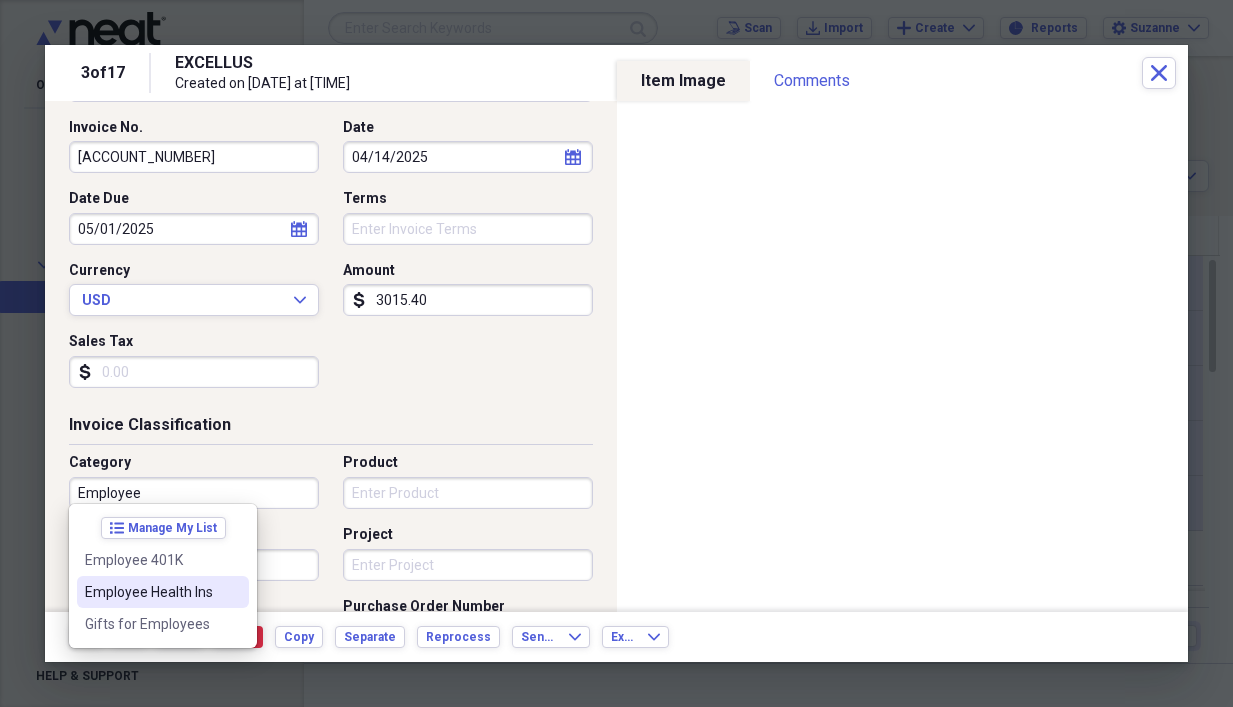 click on "Employee Health Ins" at bounding box center [151, 592] 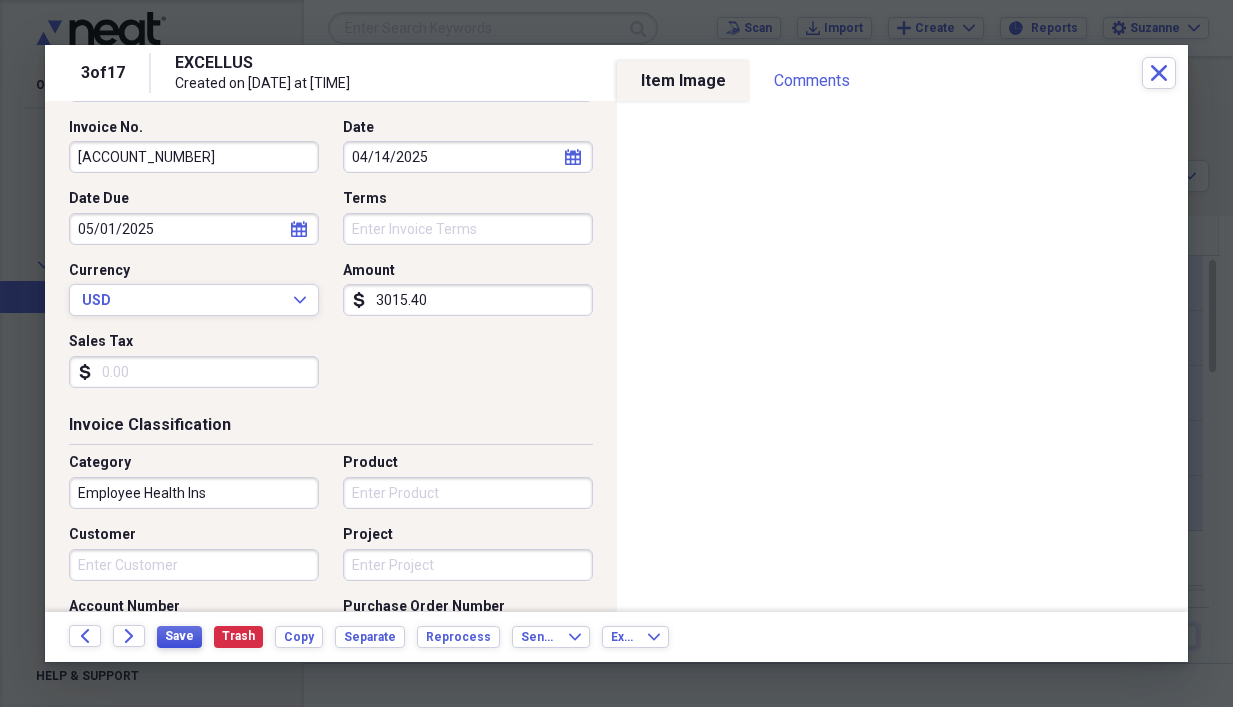 click on "Save" at bounding box center [179, 636] 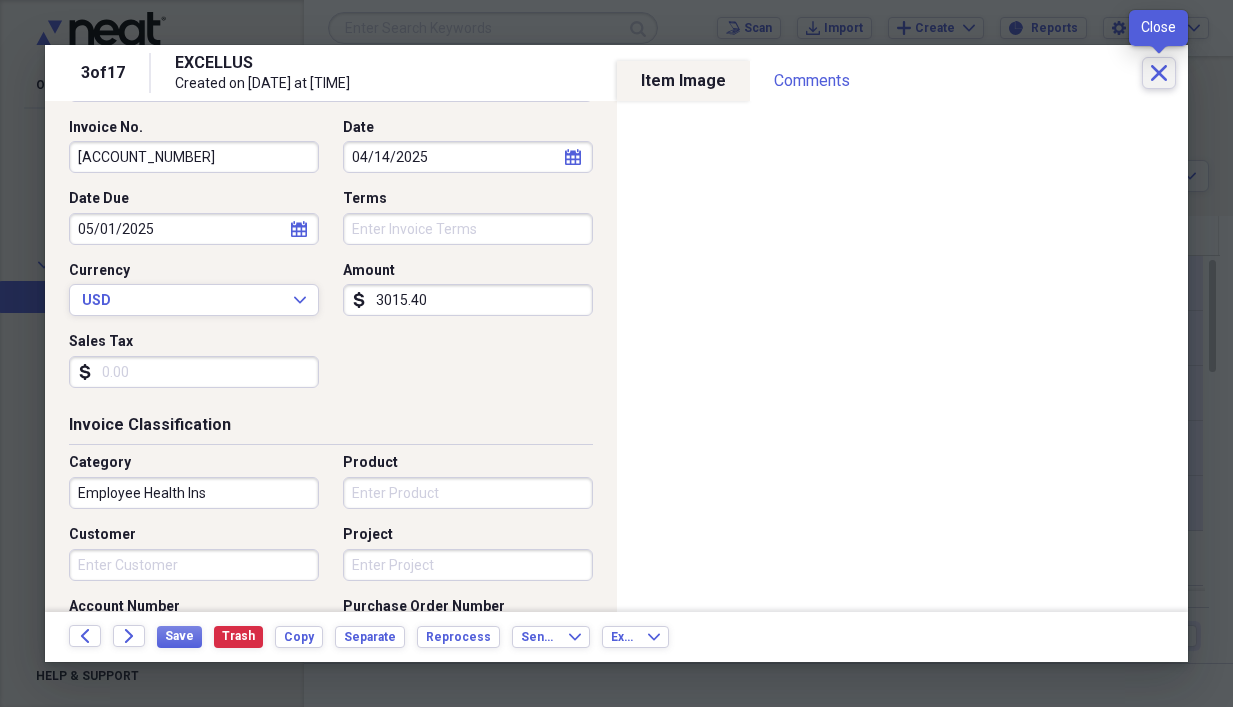 click on "Close" 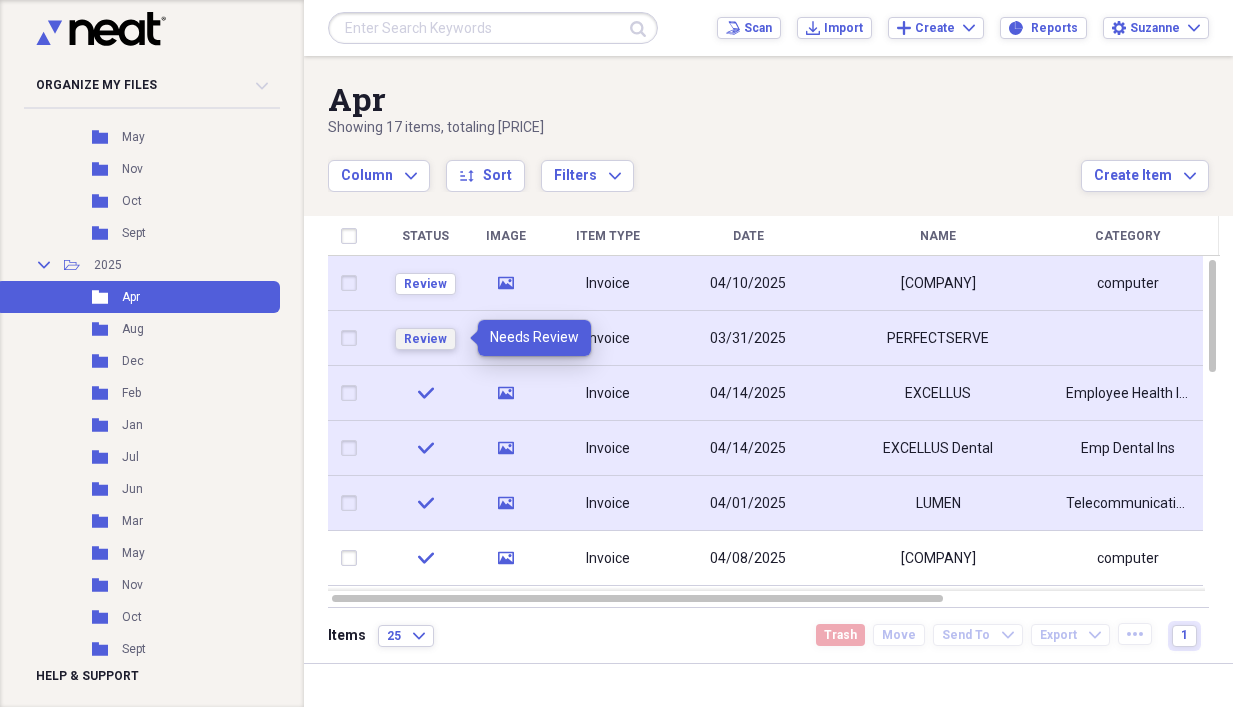 click on "Review" at bounding box center (425, 339) 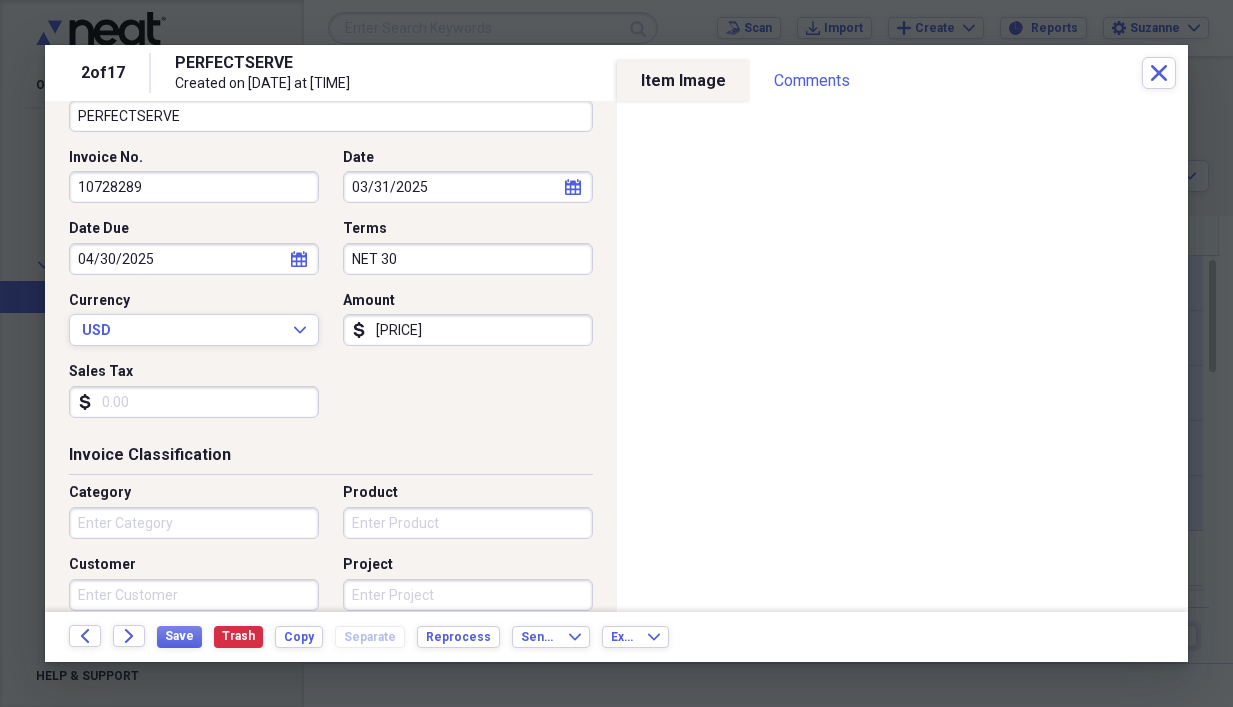 scroll, scrollTop: 200, scrollLeft: 0, axis: vertical 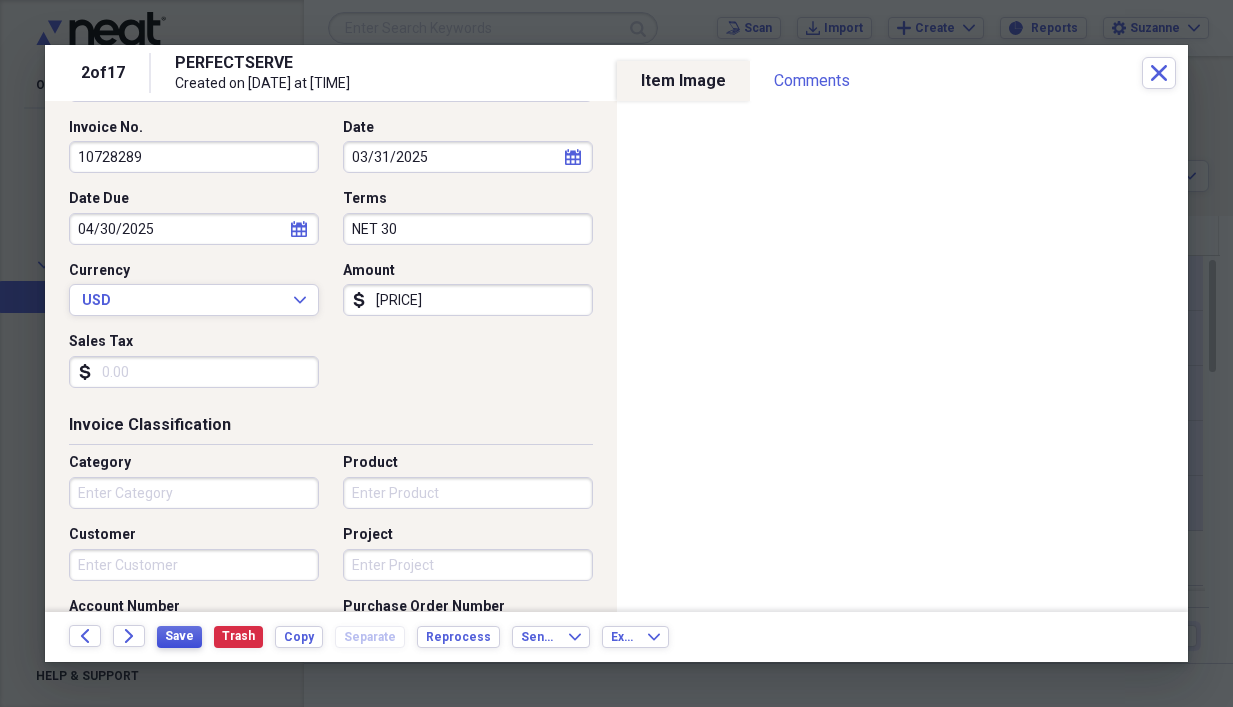 click on "Save" at bounding box center [179, 636] 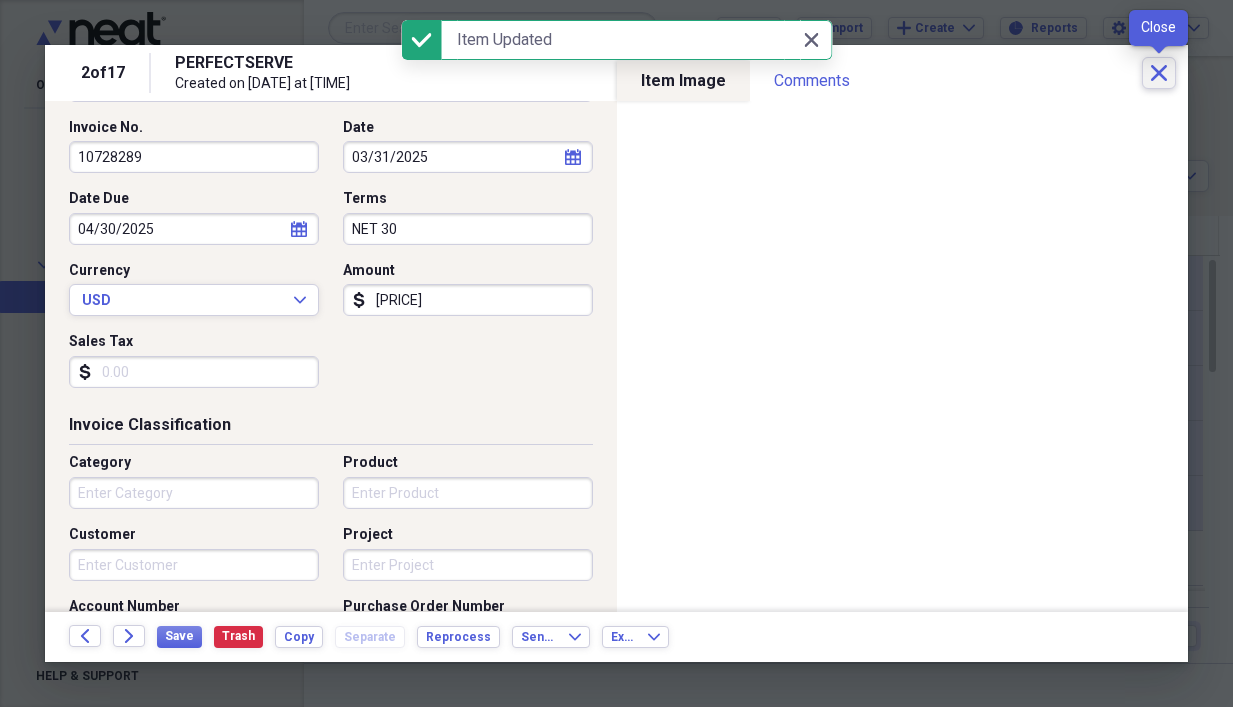 click 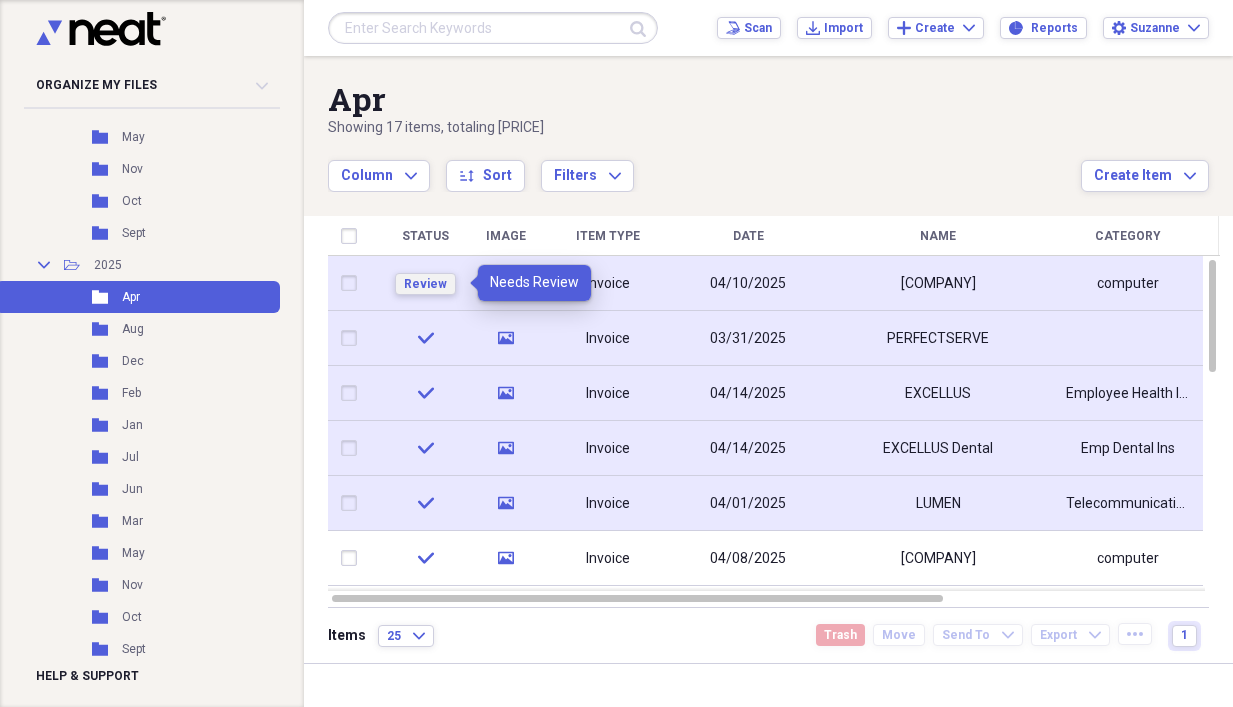 click on "Review" at bounding box center (425, 284) 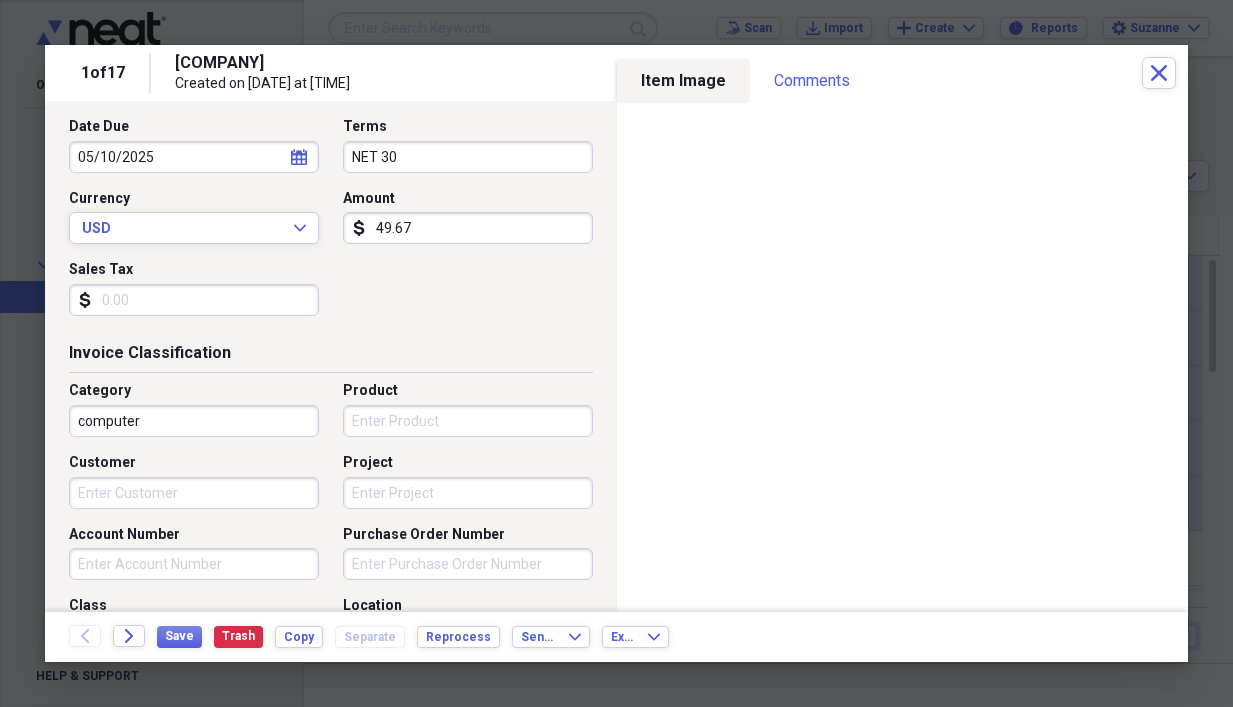 scroll, scrollTop: 300, scrollLeft: 0, axis: vertical 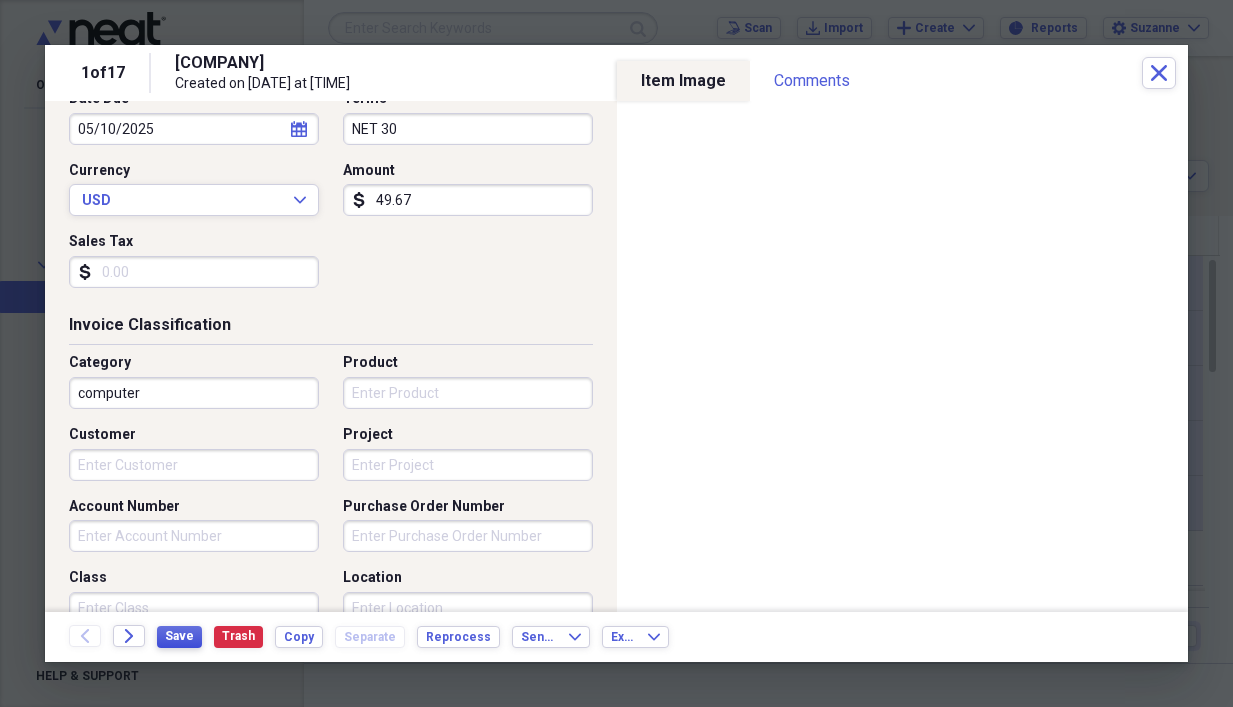 click on "Save" at bounding box center [179, 636] 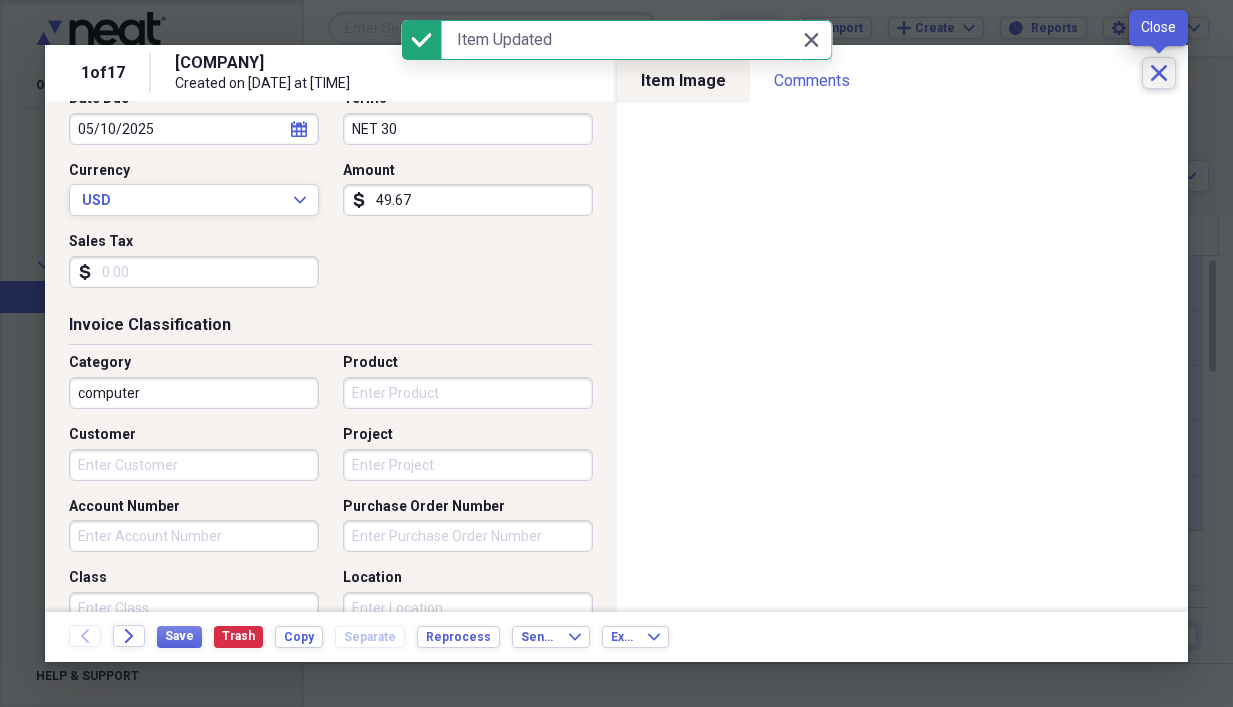click on "Close" 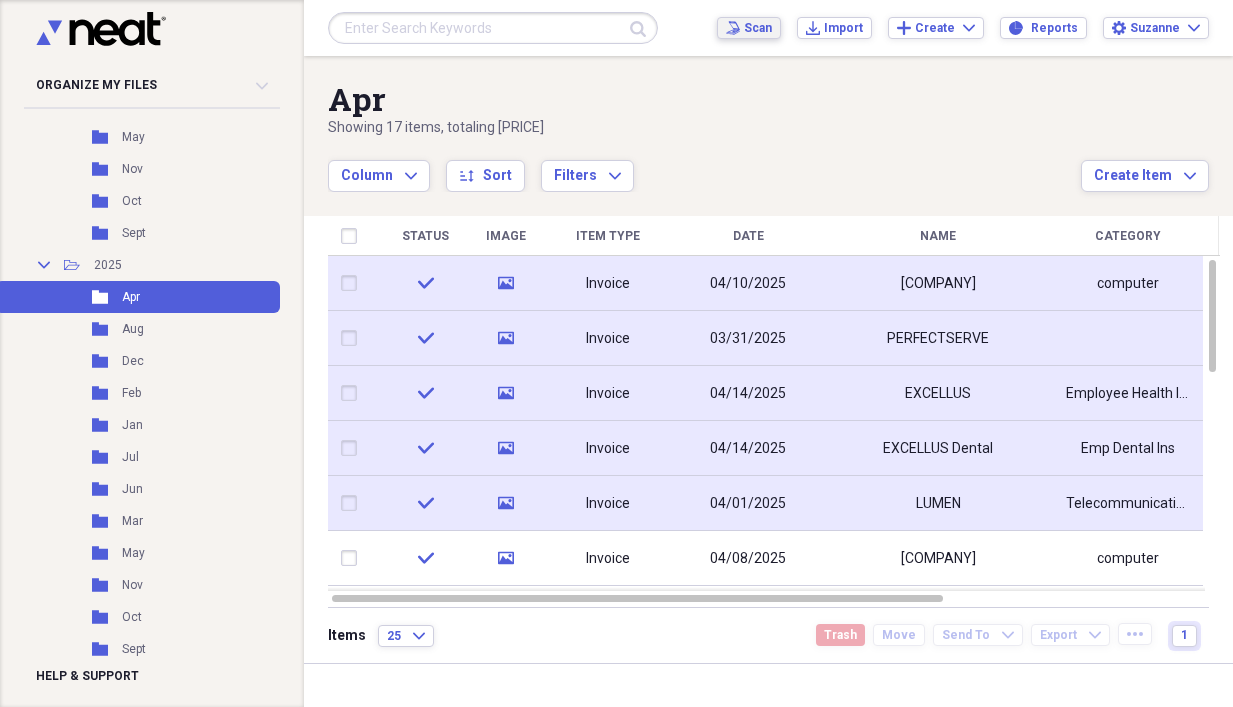 click on "Scan" at bounding box center [758, 28] 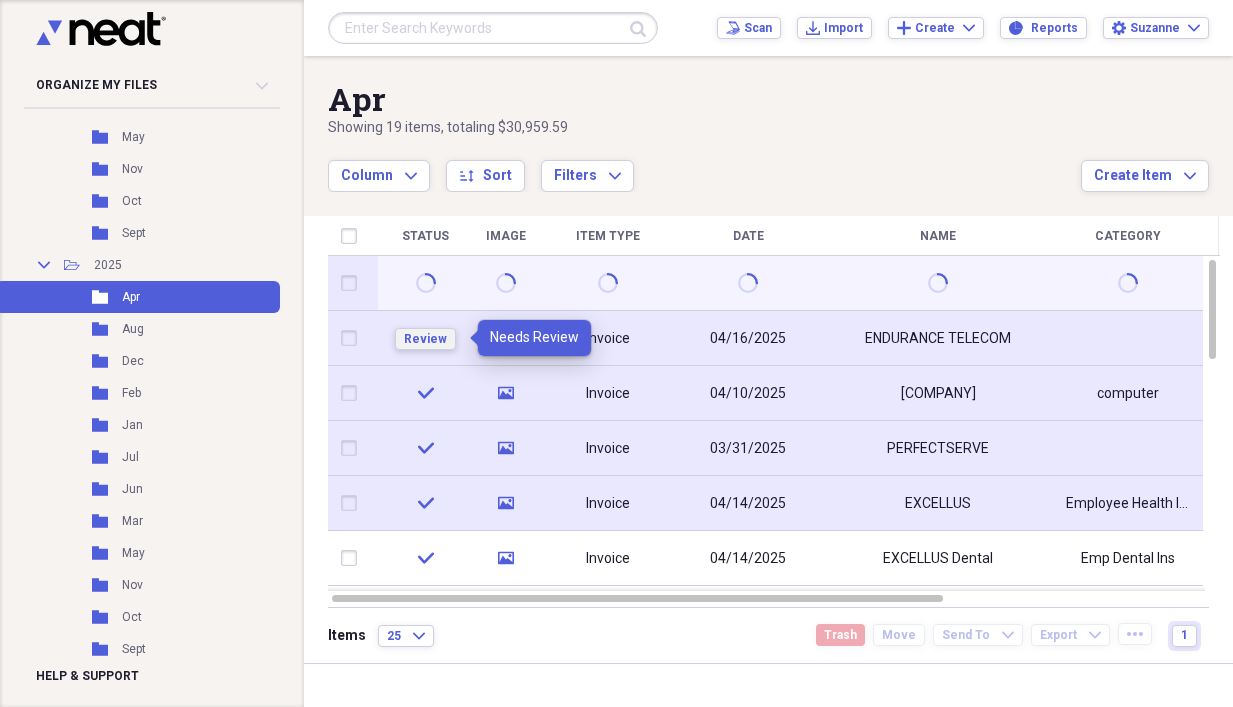 click on "Review" at bounding box center (425, 339) 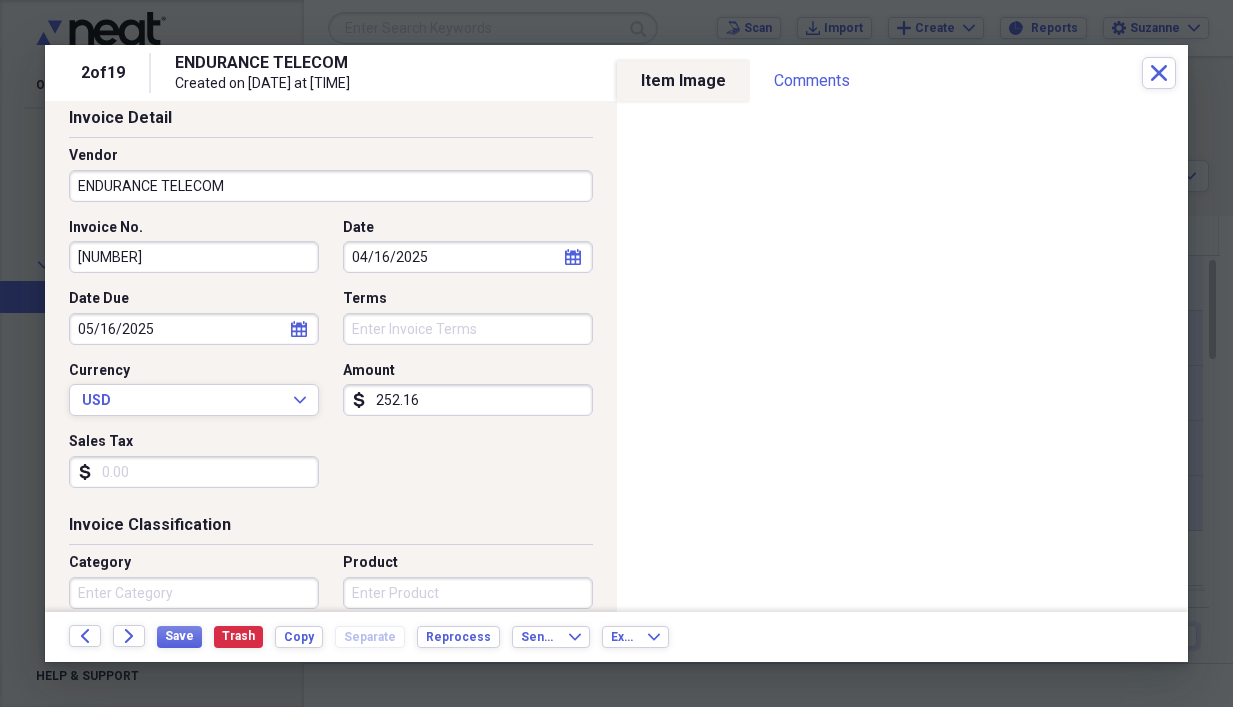 scroll, scrollTop: 0, scrollLeft: 0, axis: both 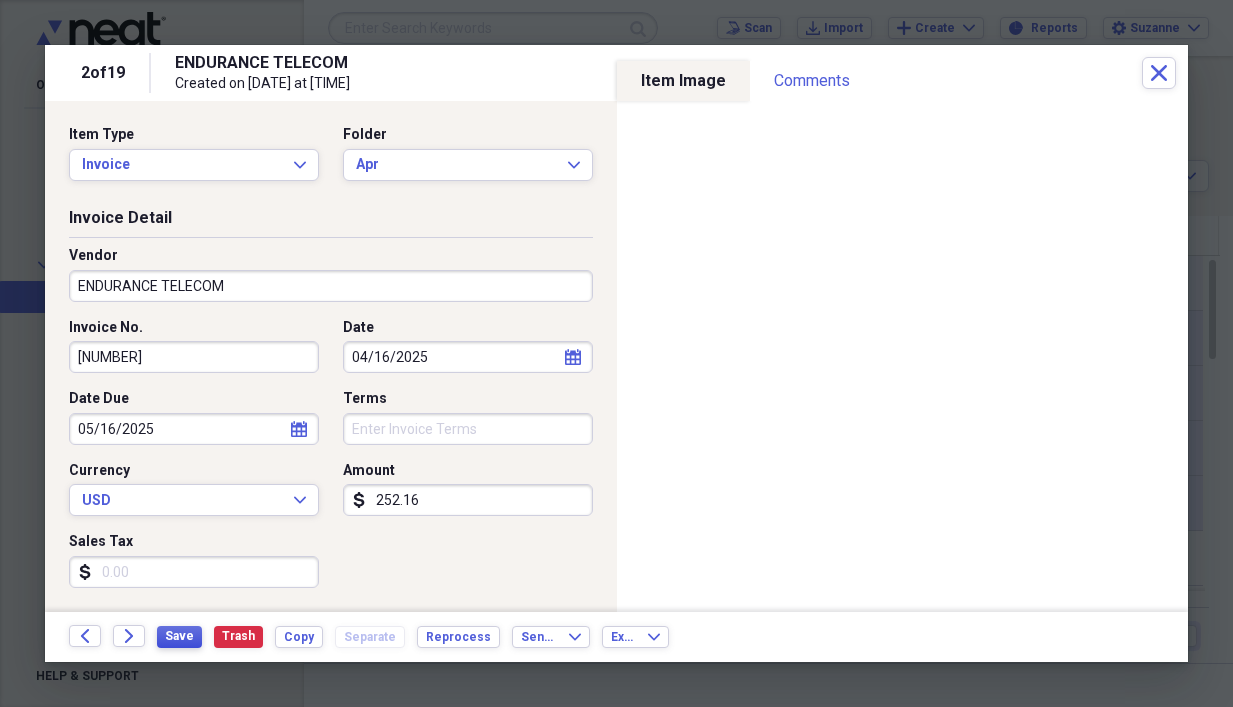 click on "Save" at bounding box center [179, 636] 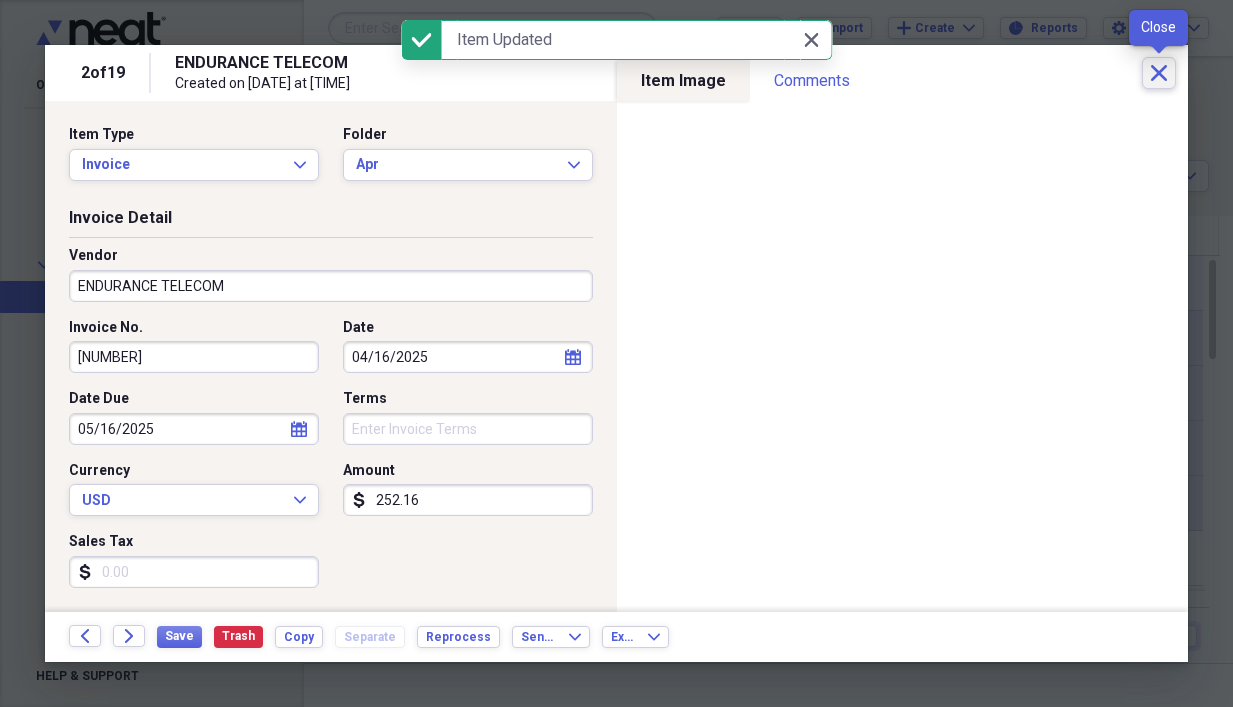 click 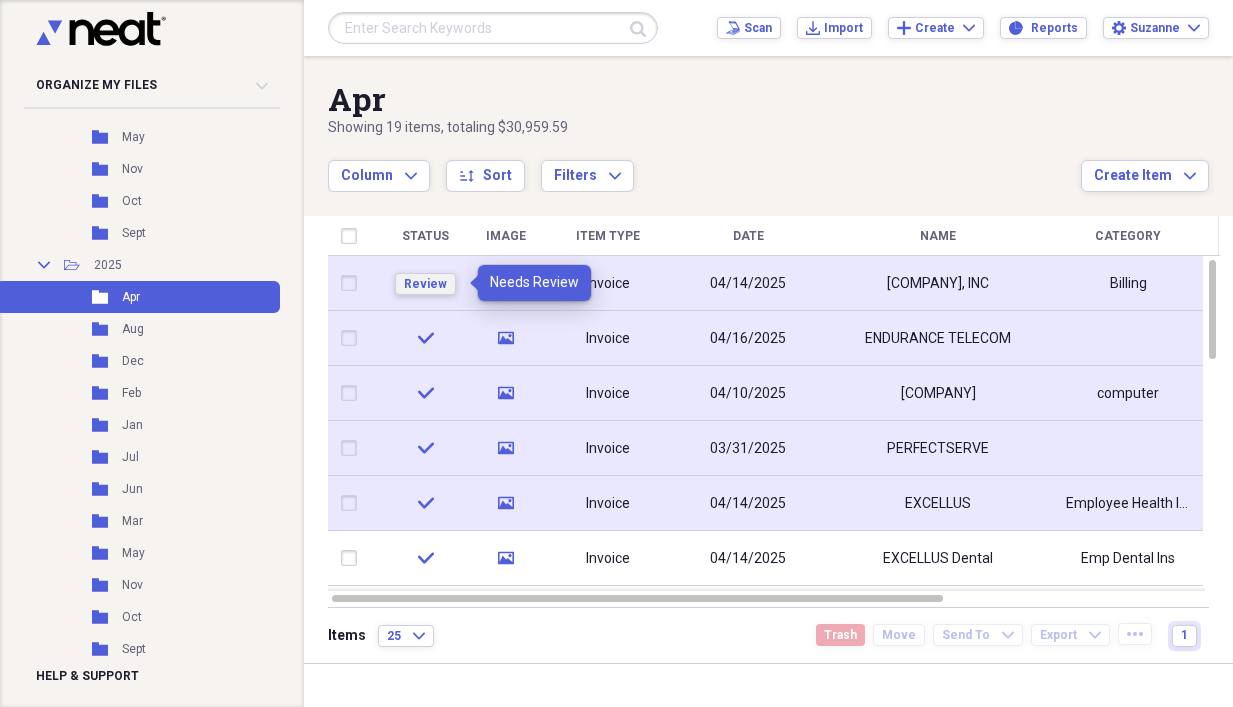 click on "Review" at bounding box center [425, 284] 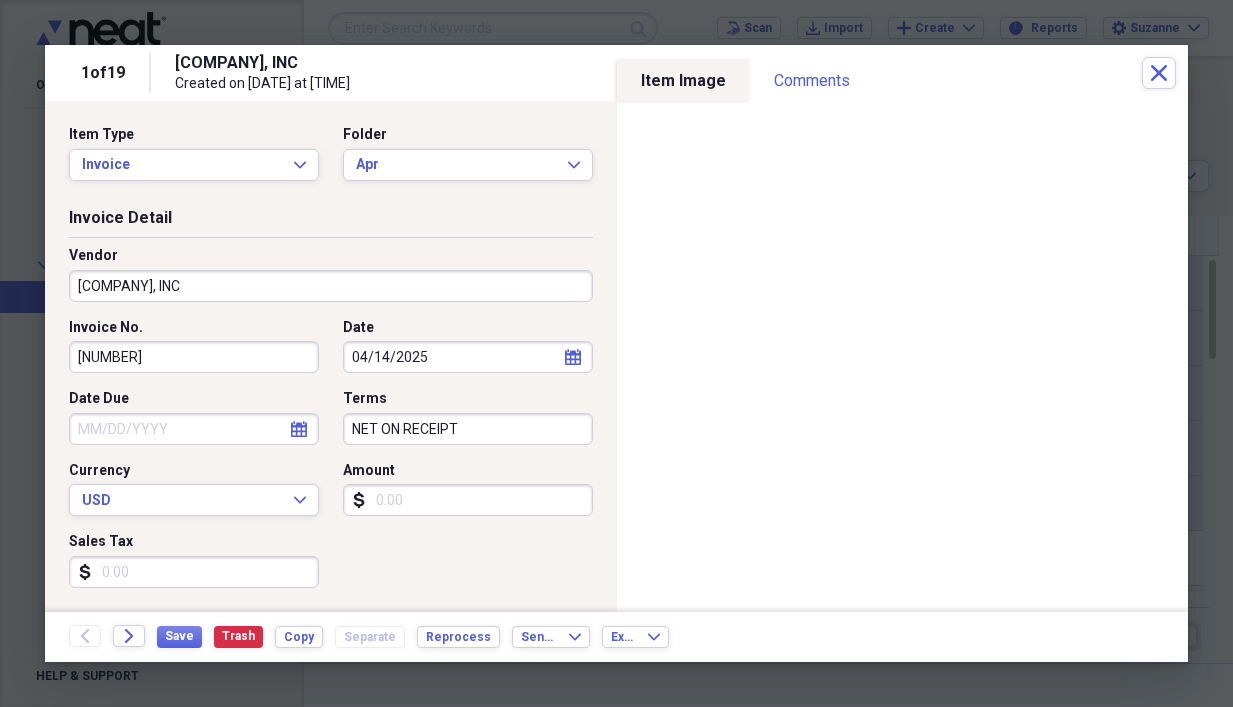 click on "Amount" at bounding box center [468, 500] 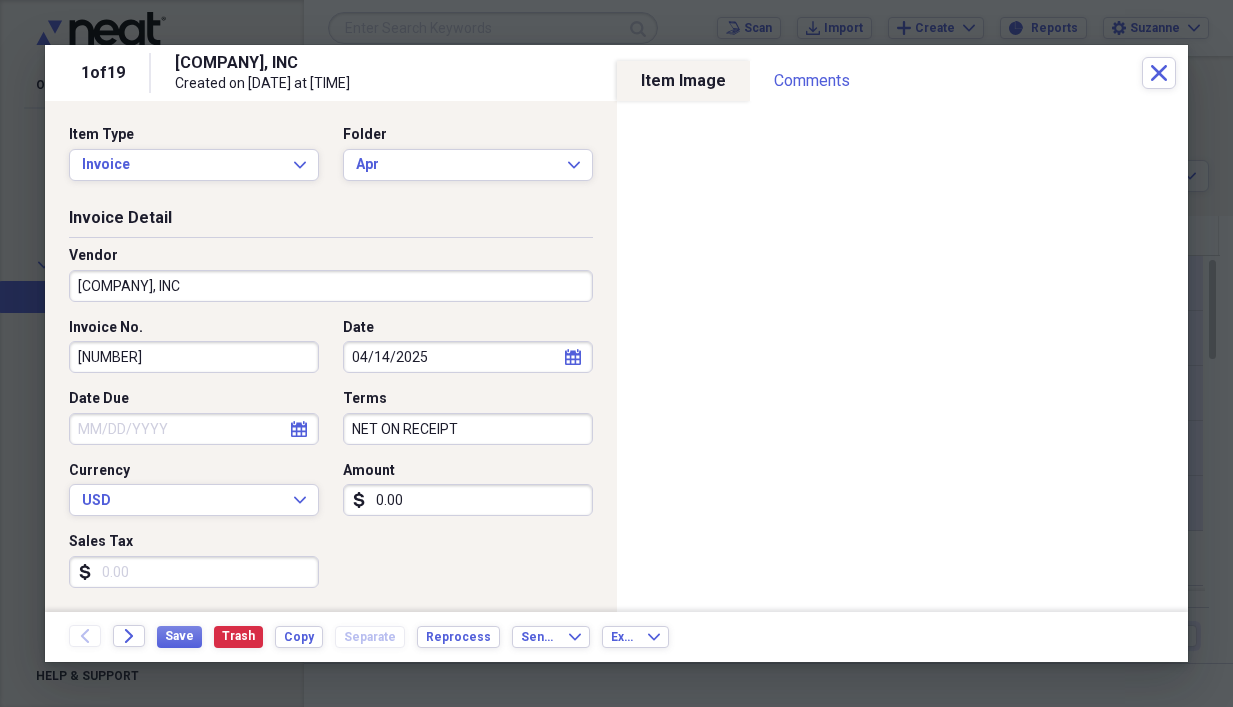type on "0.00" 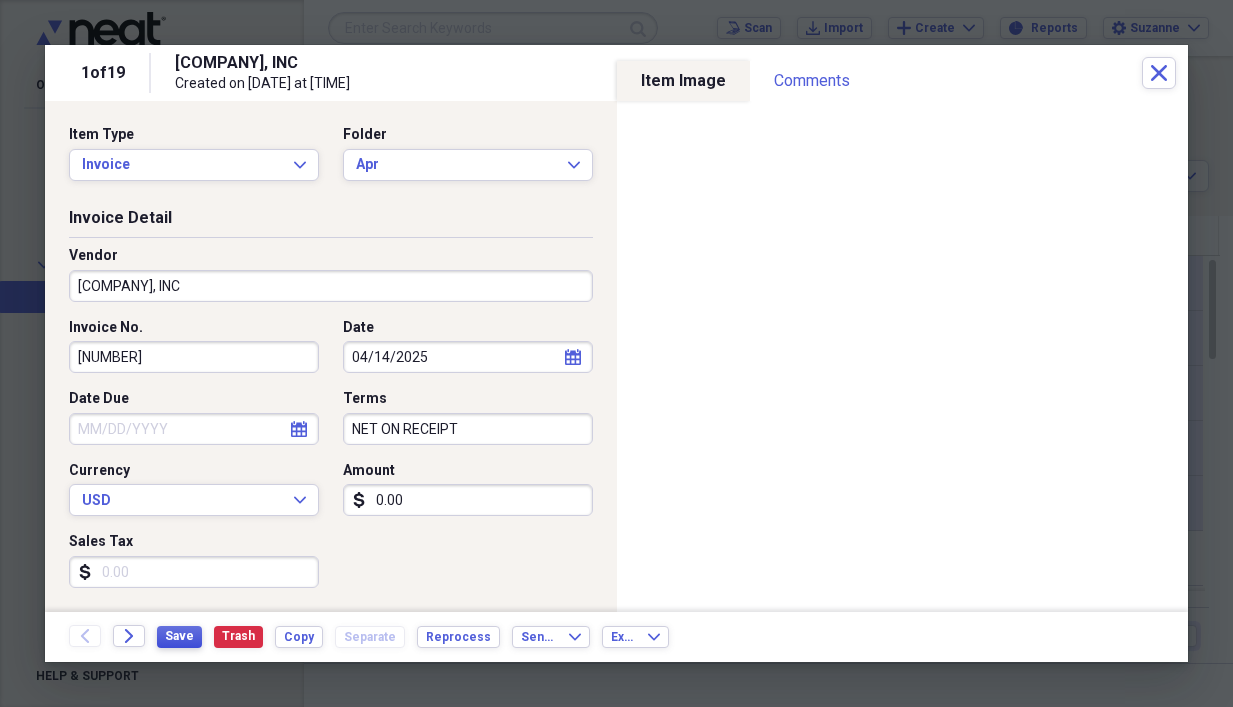 click on "Save" at bounding box center [179, 636] 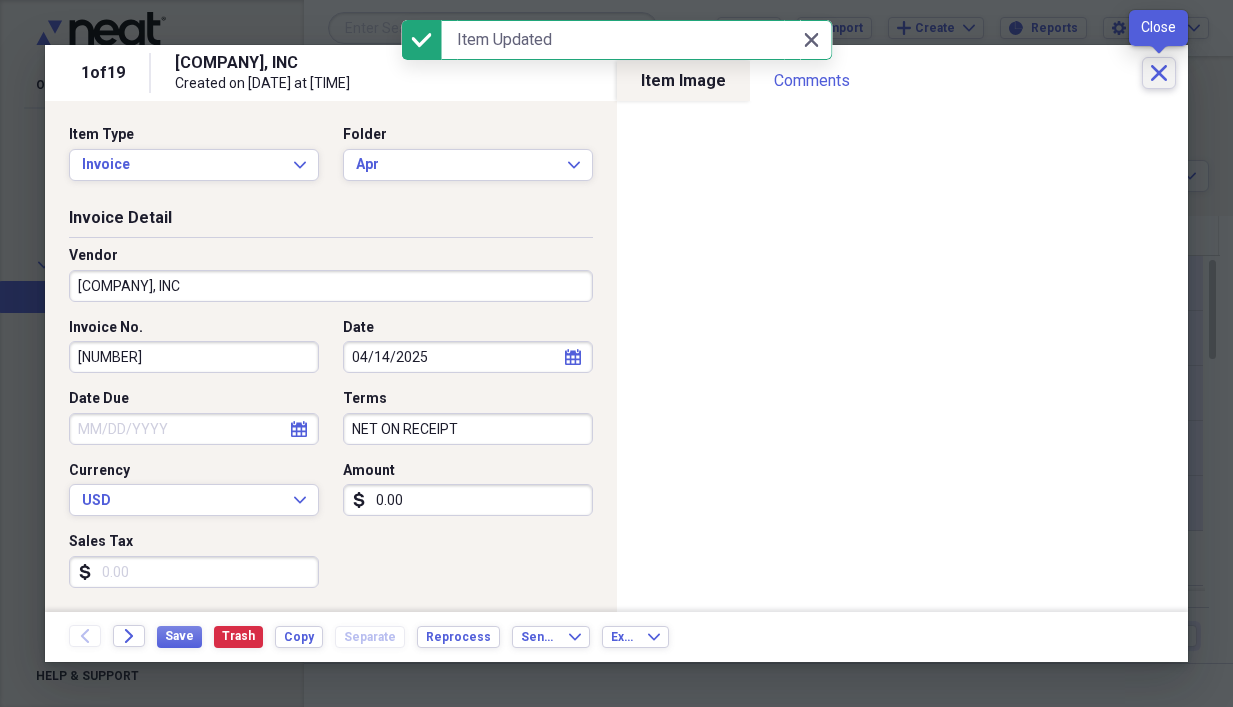 click on "Close" 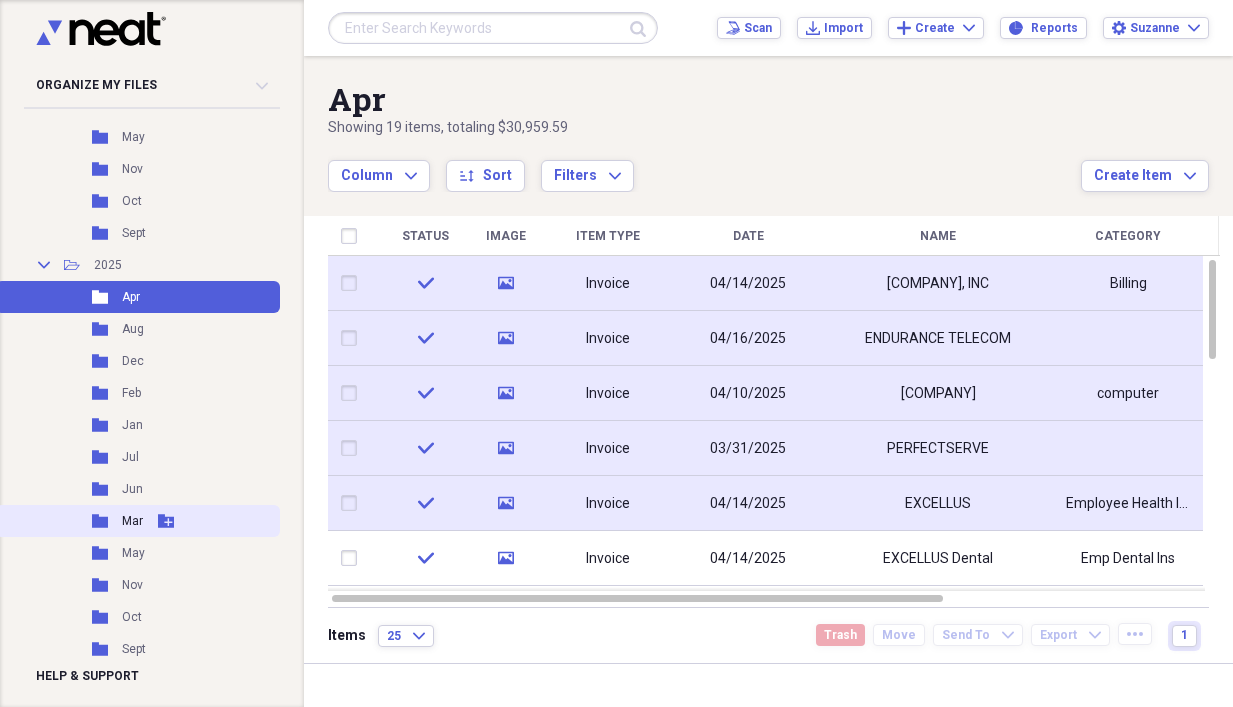 click on "Mar" at bounding box center (132, 521) 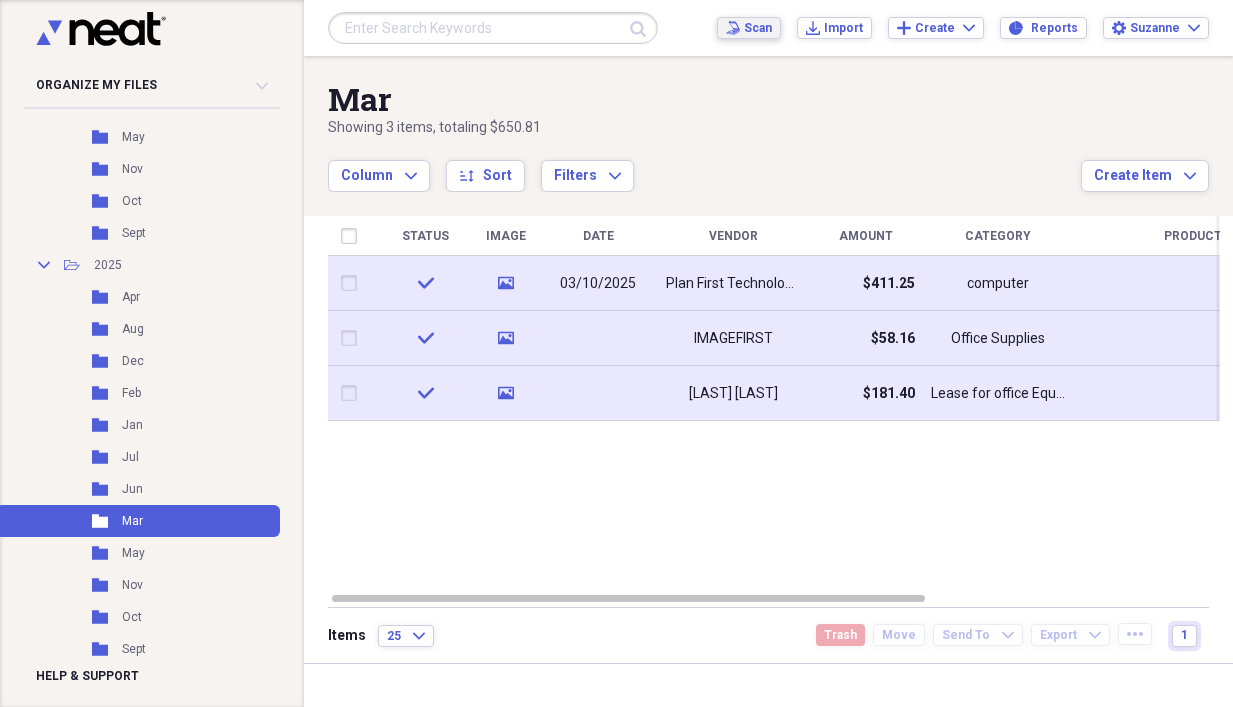 click on "Scan" at bounding box center [758, 28] 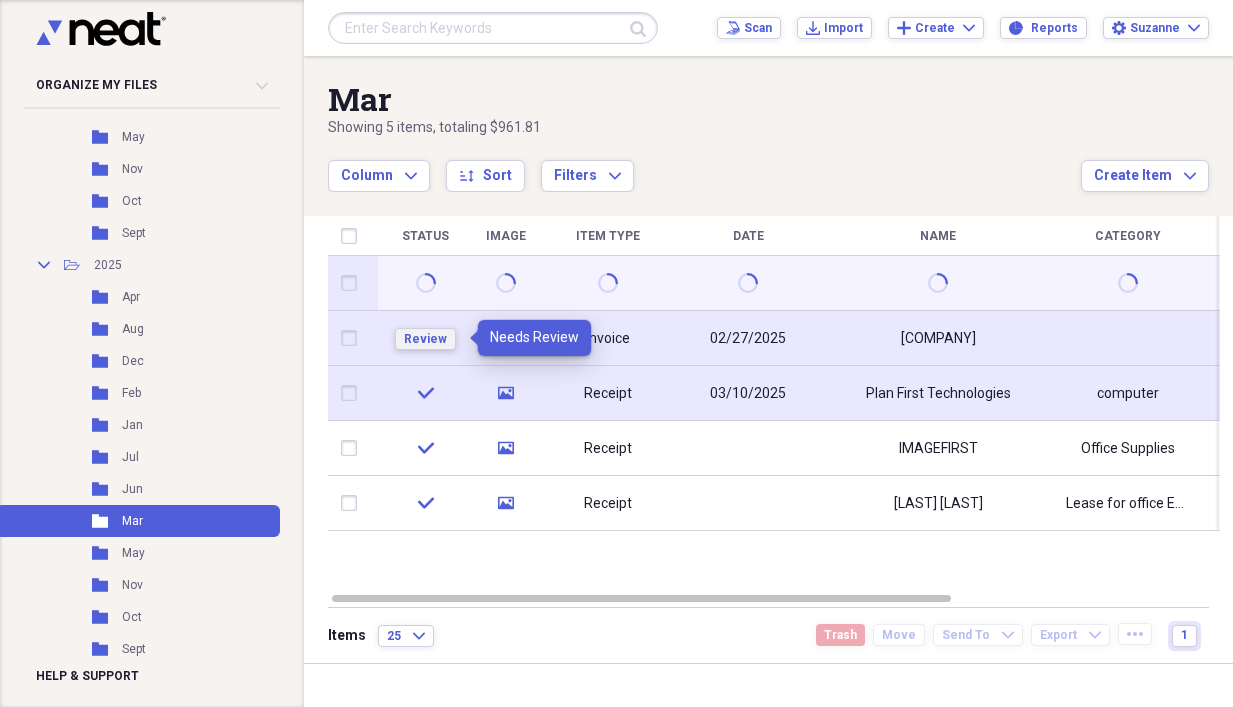 click on "Review" at bounding box center (425, 339) 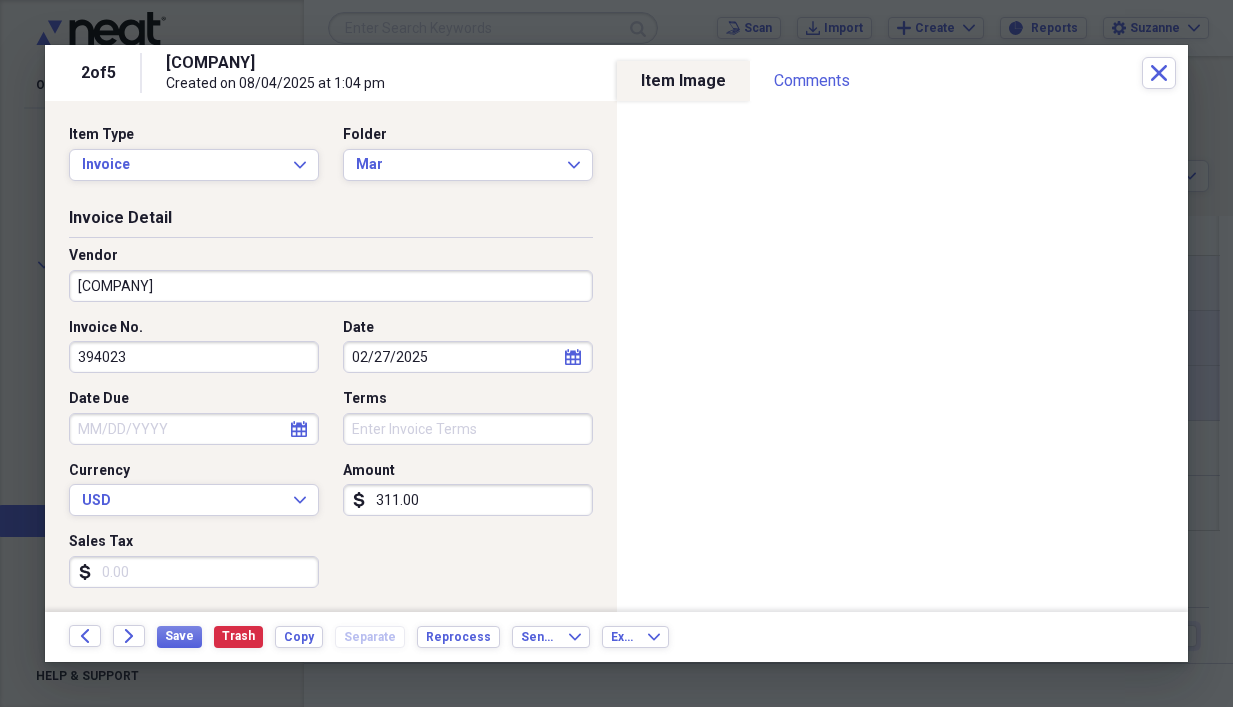 click on "311.00" at bounding box center (468, 500) 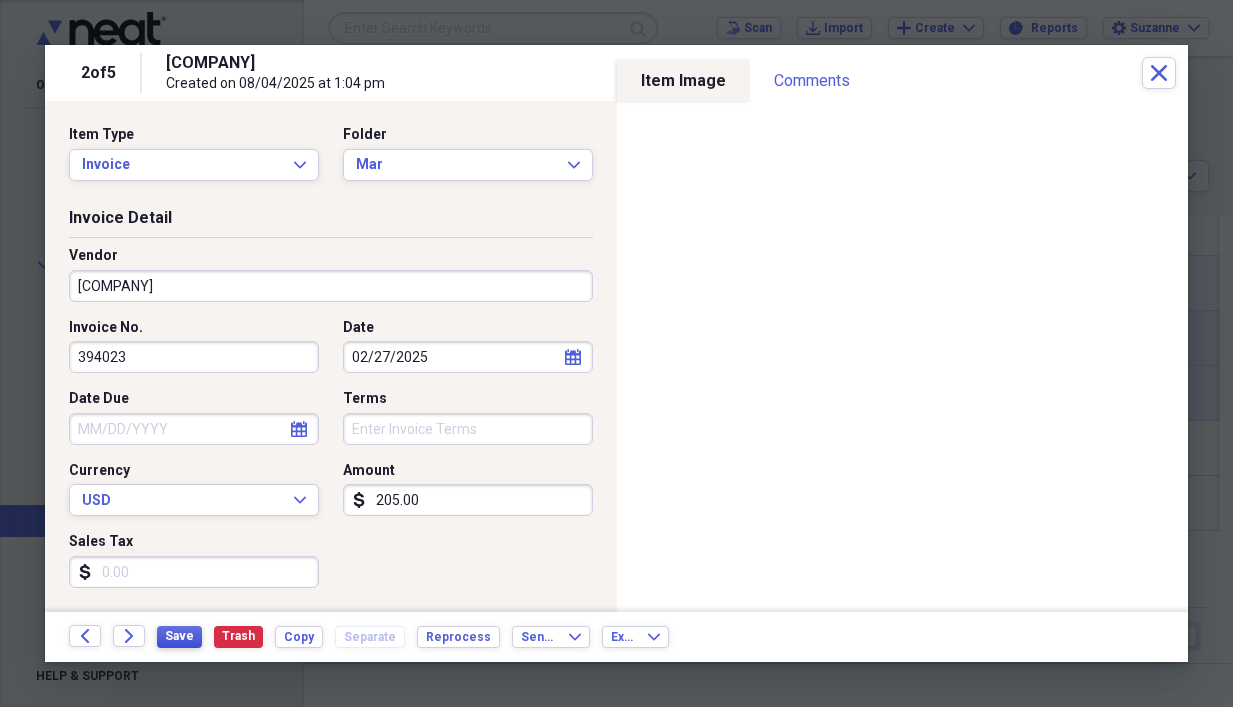 type on "205.00" 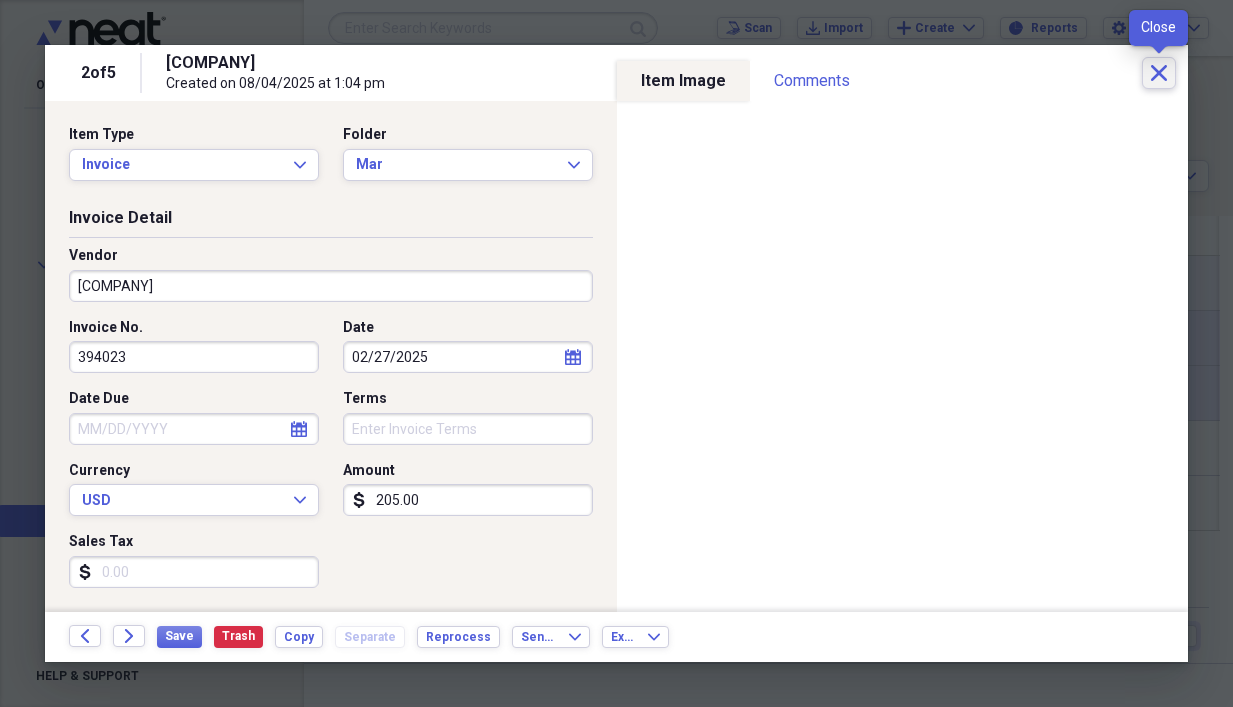 click 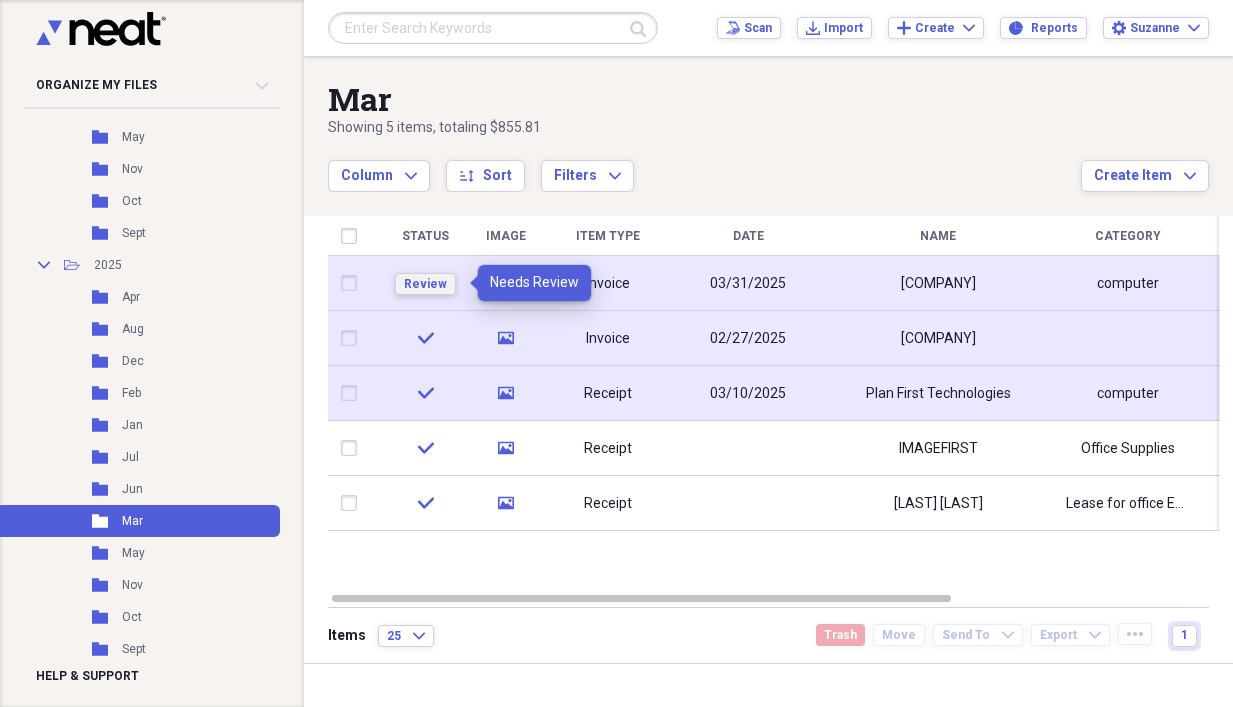 click on "Review" at bounding box center [425, 284] 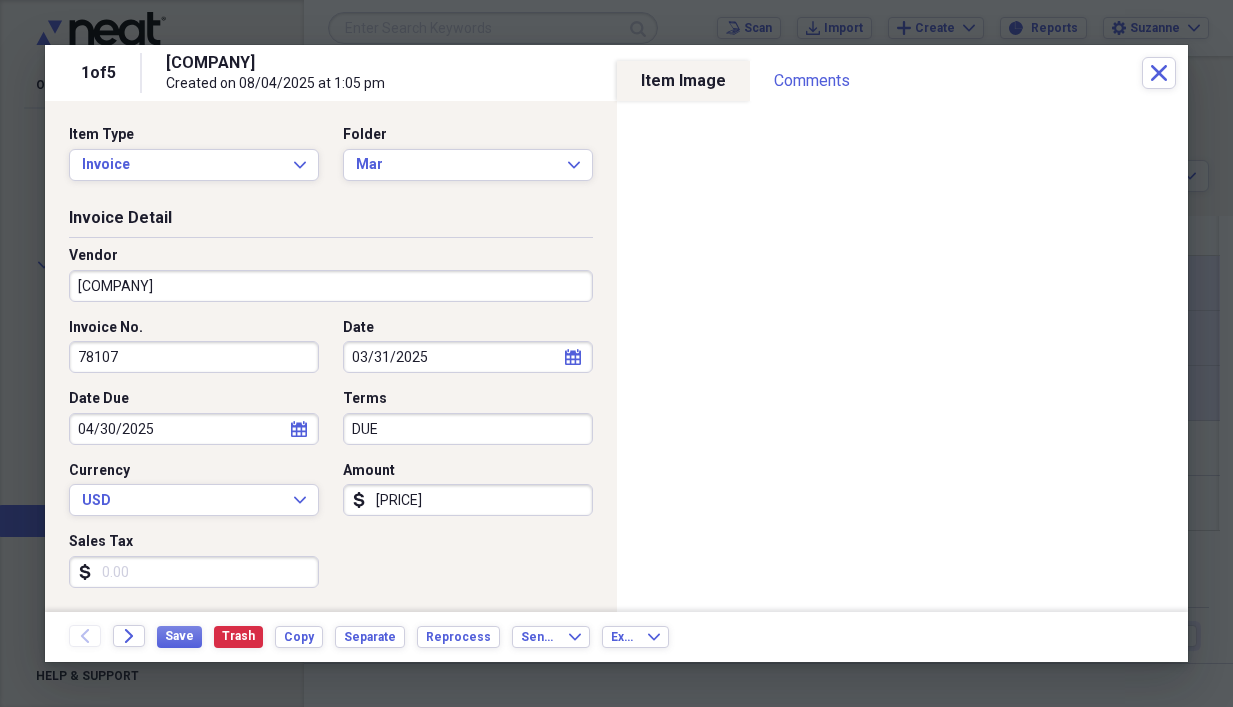 click on "[PRICE]" at bounding box center [468, 500] 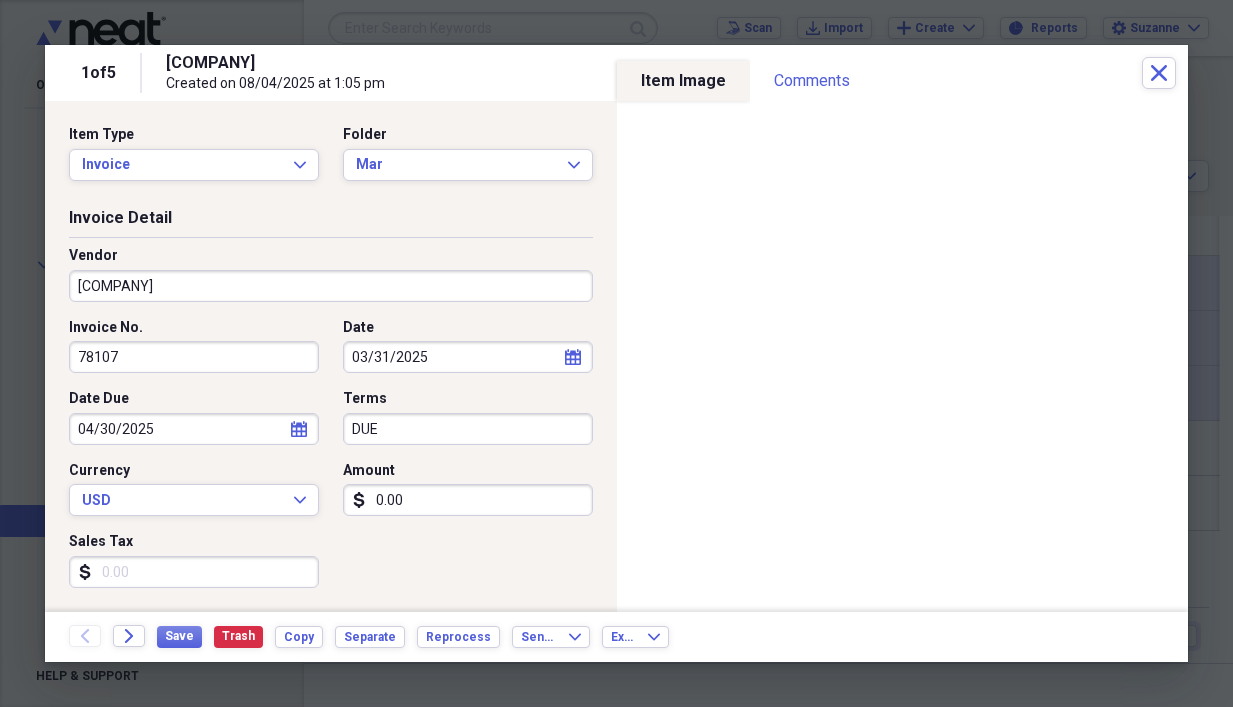 type on "0.00" 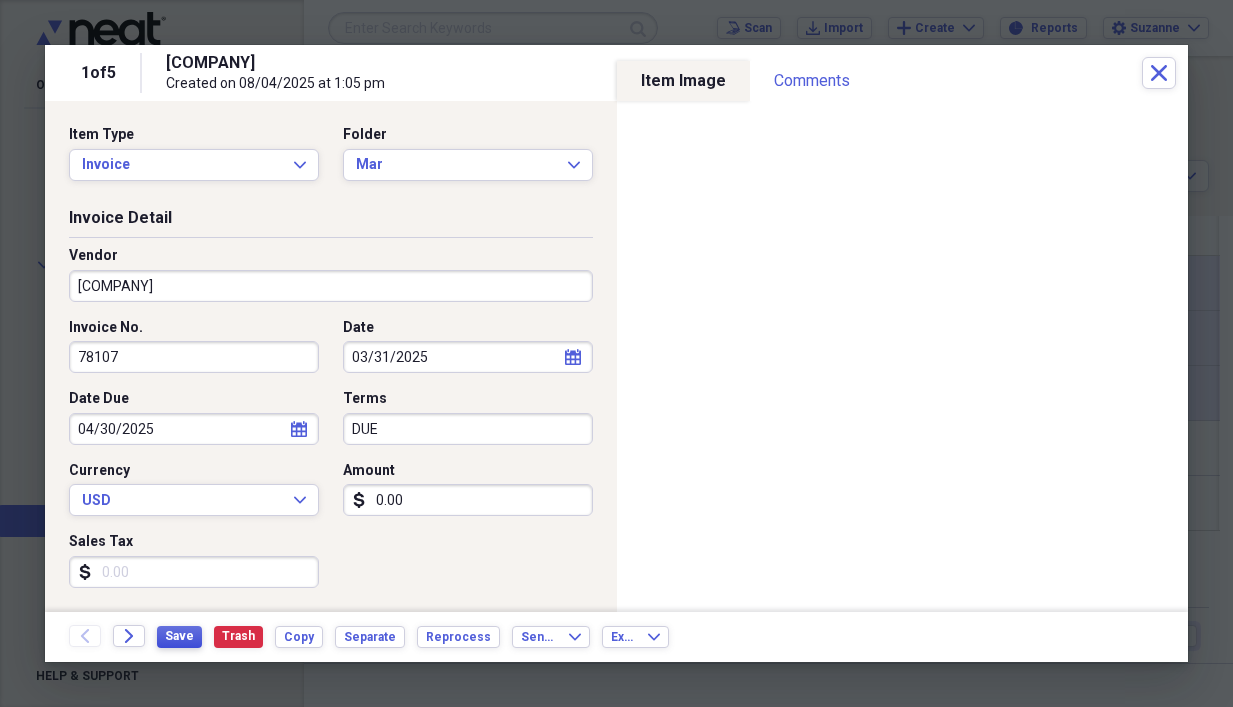 click on "Save" at bounding box center [179, 636] 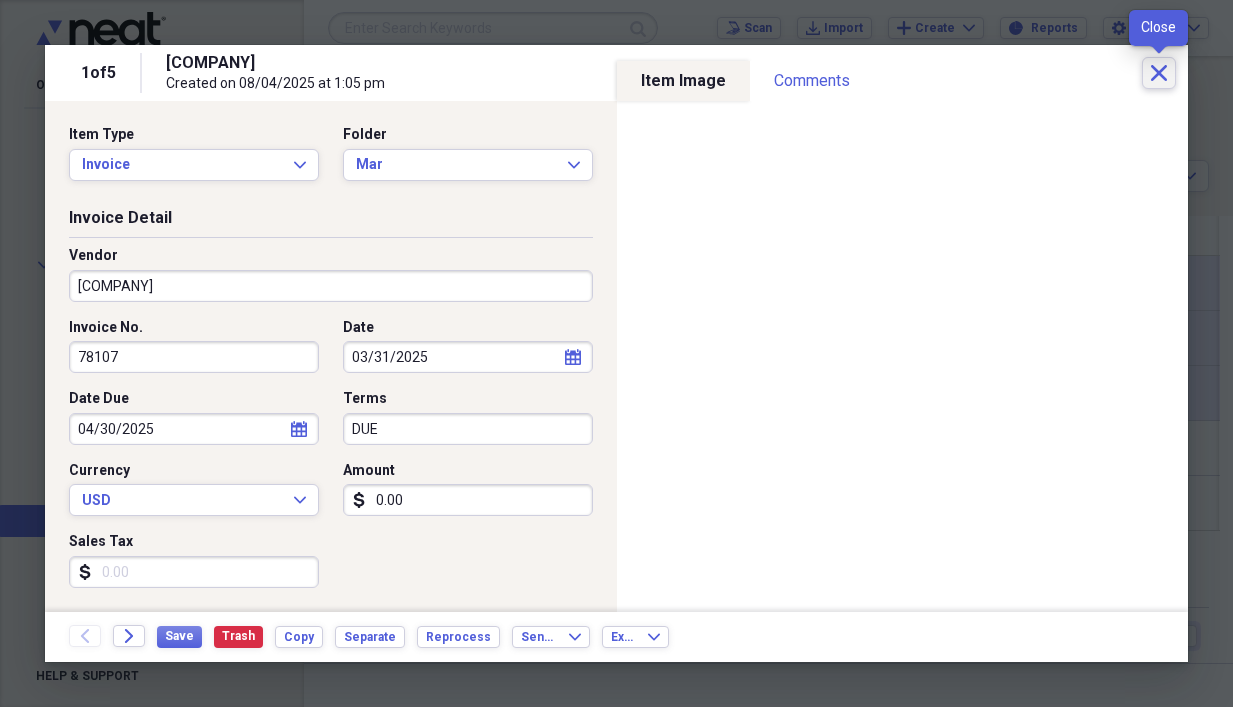 click 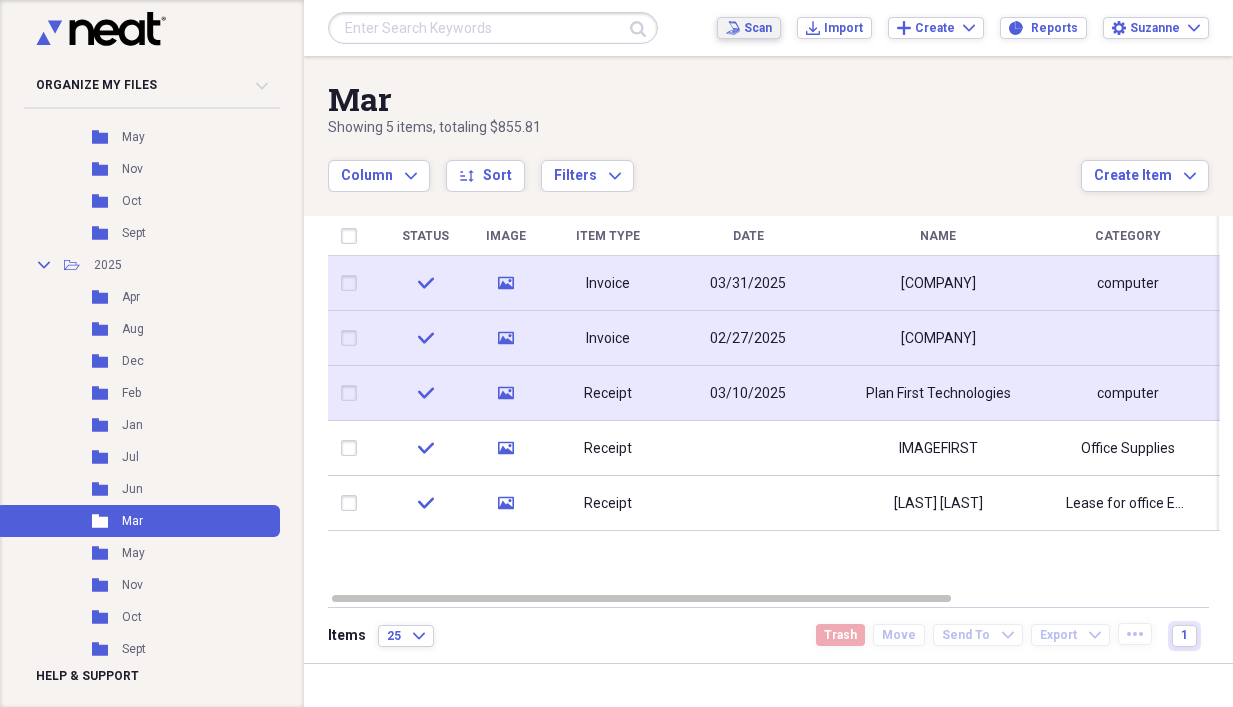 click on "Scan" at bounding box center (758, 28) 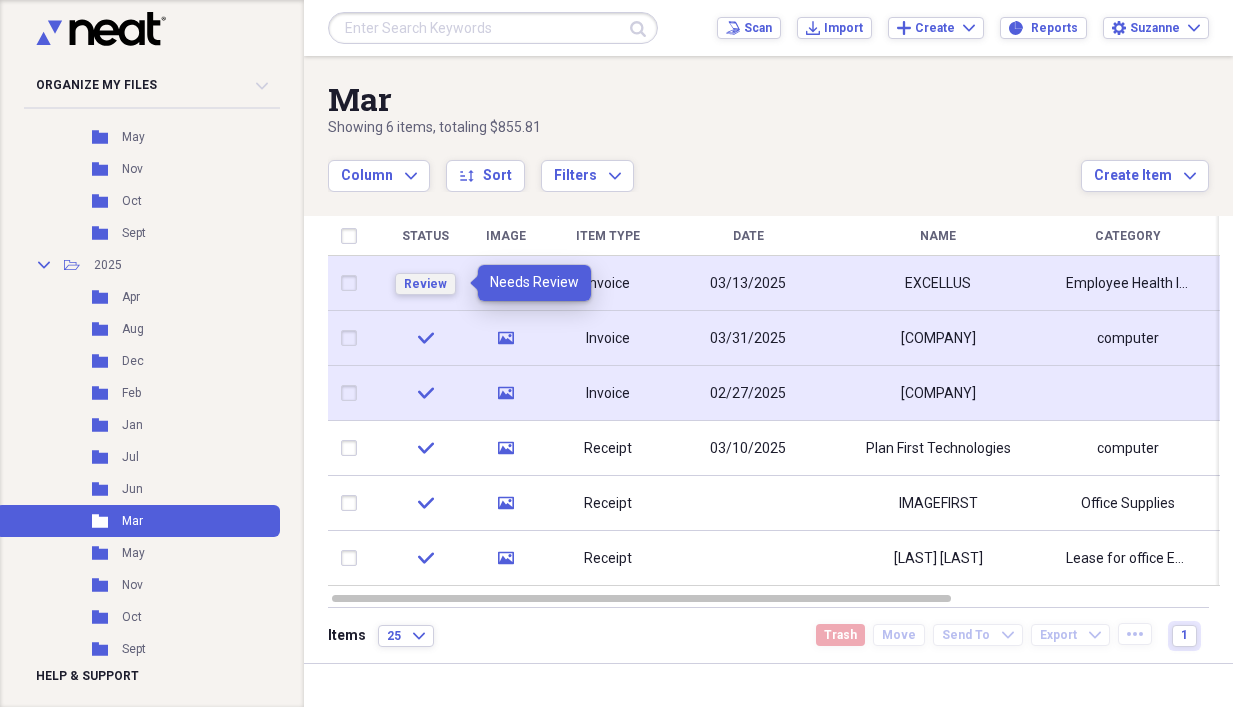 click on "Review" at bounding box center (425, 284) 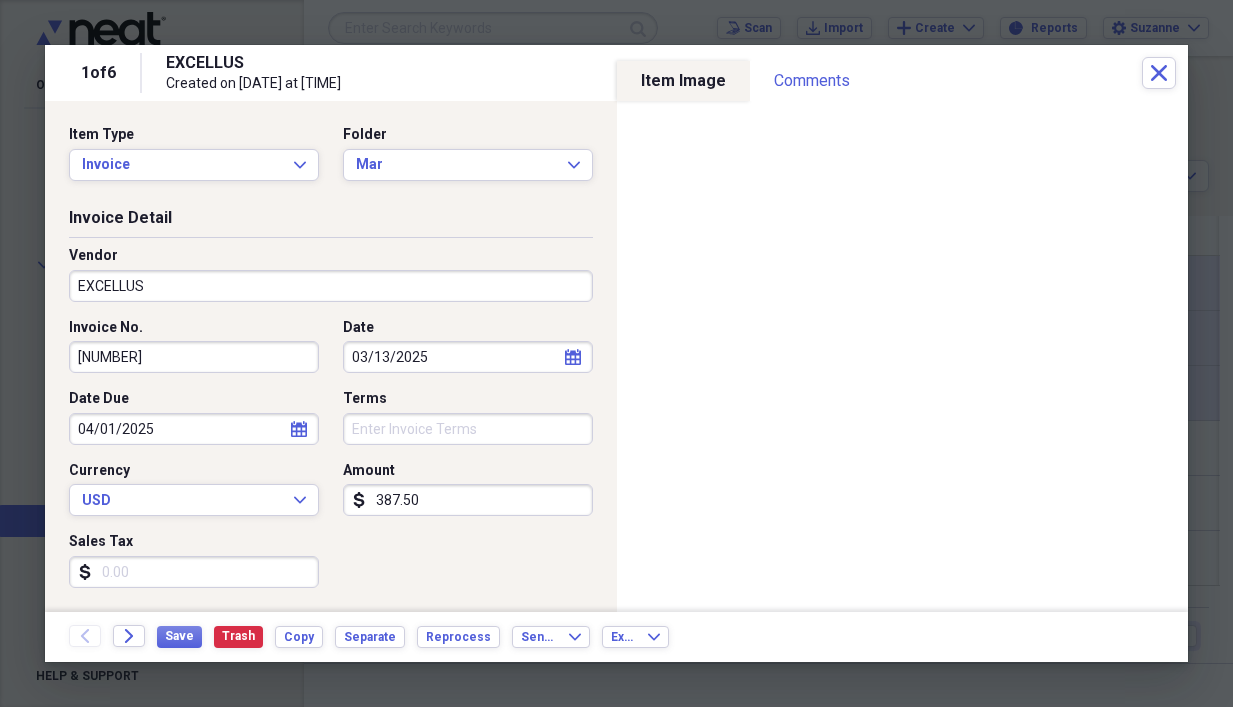 click on "EXCELLUS" at bounding box center (331, 286) 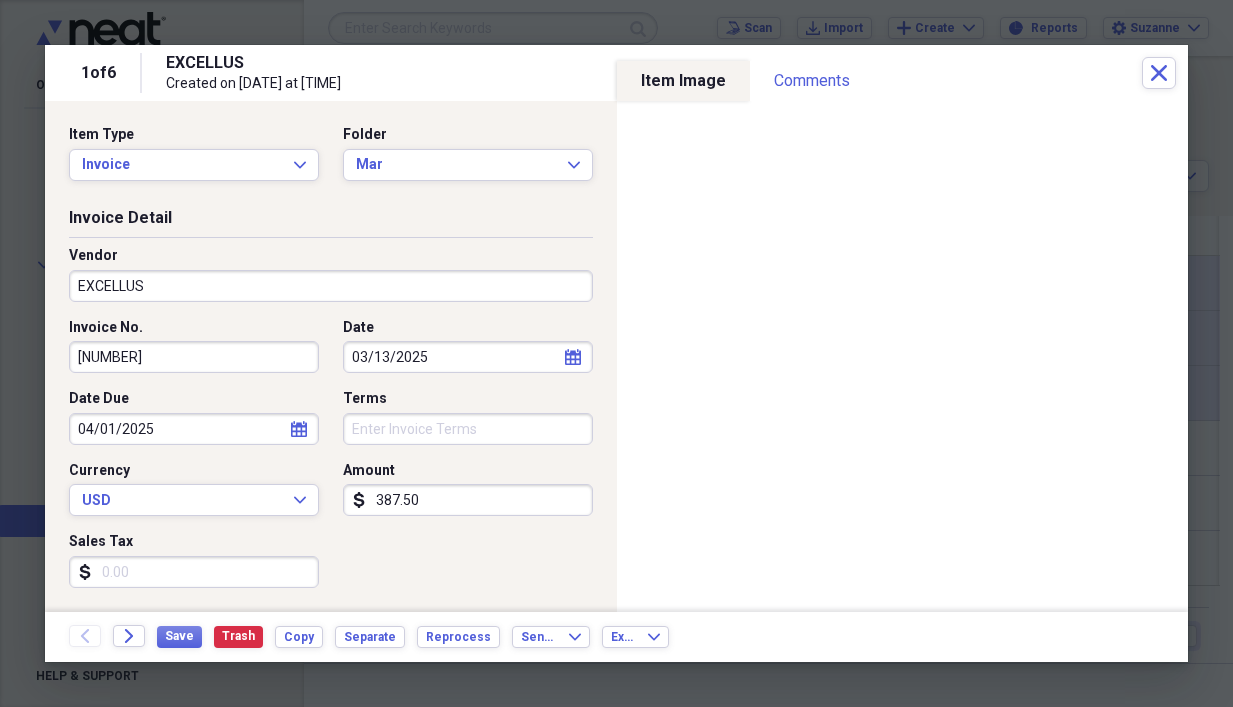 click on "Date" at bounding box center [468, 328] 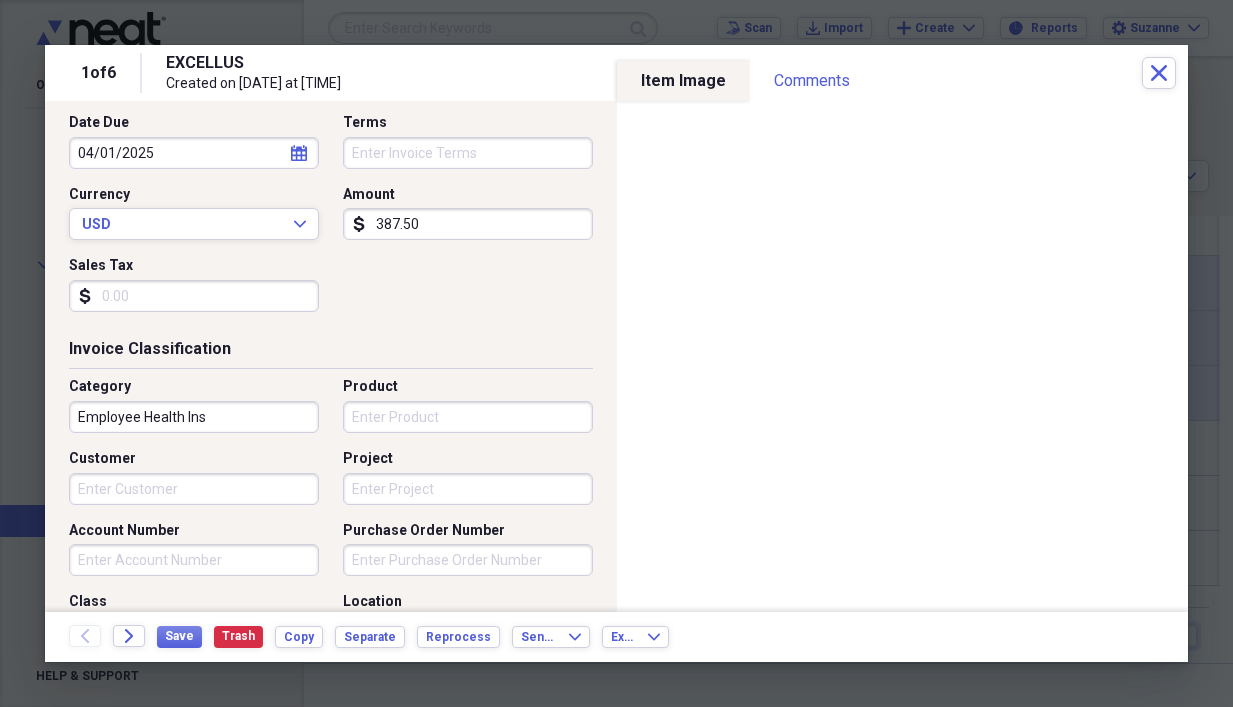 scroll, scrollTop: 300, scrollLeft: 0, axis: vertical 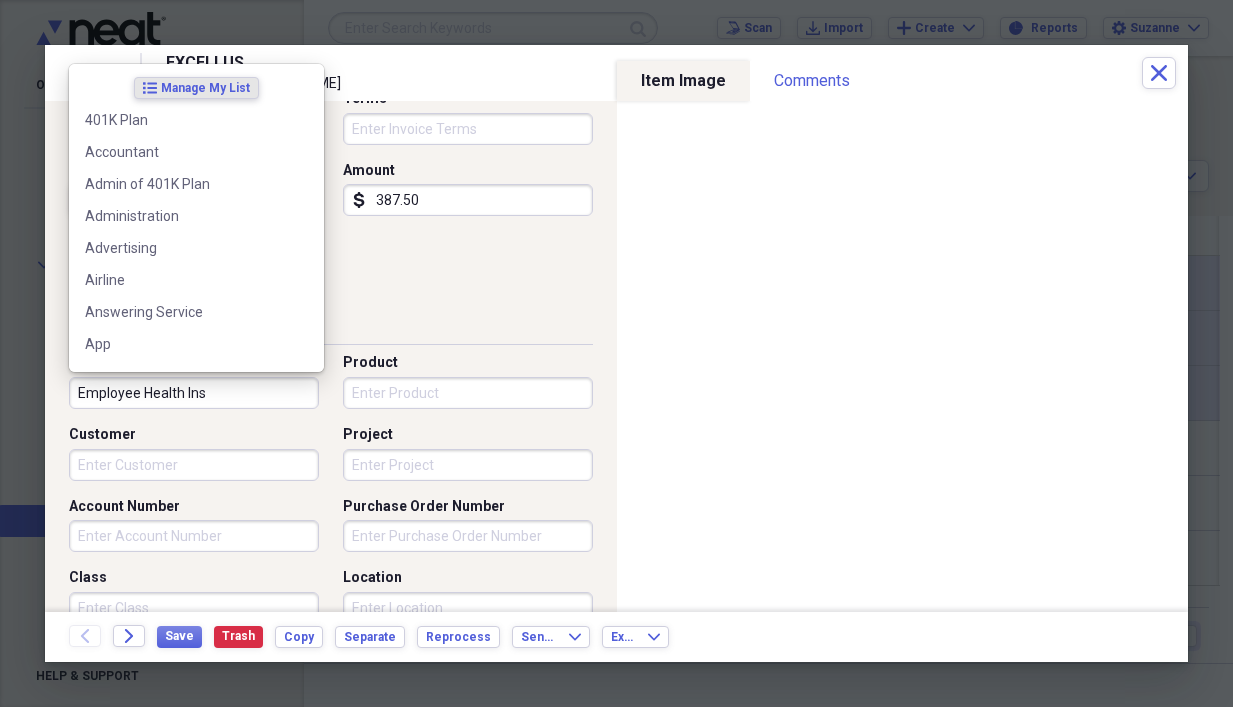click on "Employee Health Ins" at bounding box center [194, 393] 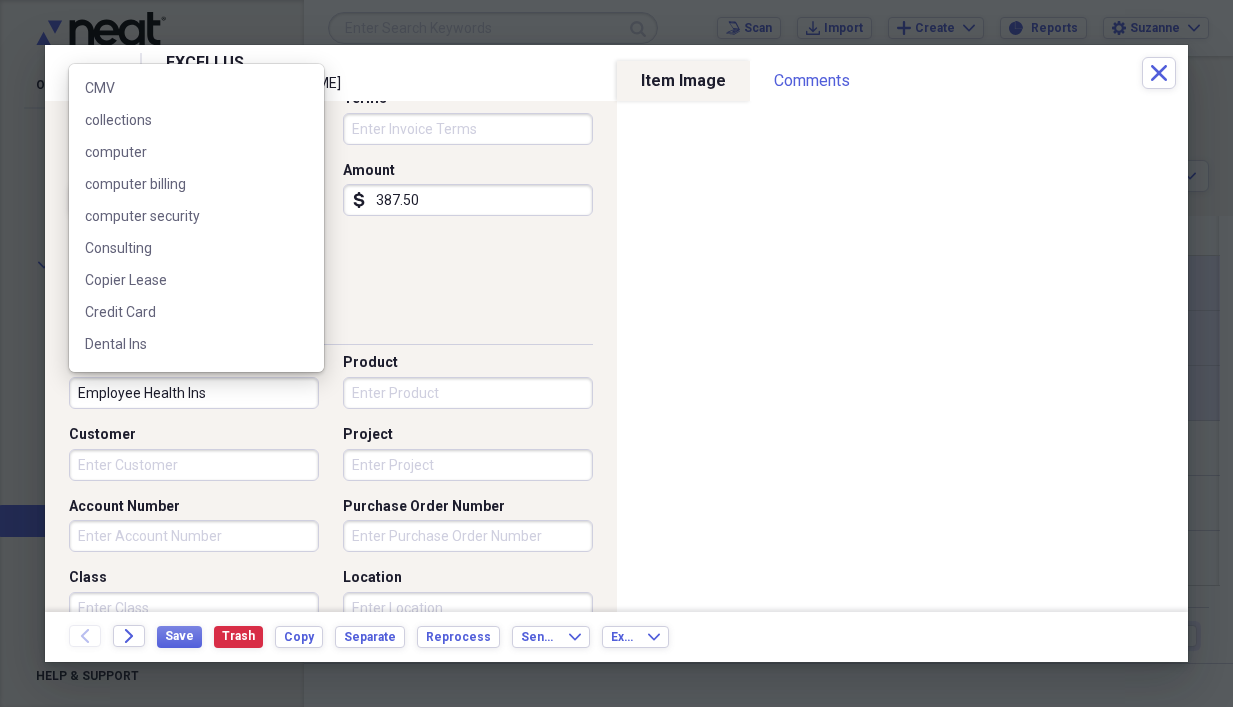 scroll, scrollTop: 900, scrollLeft: 0, axis: vertical 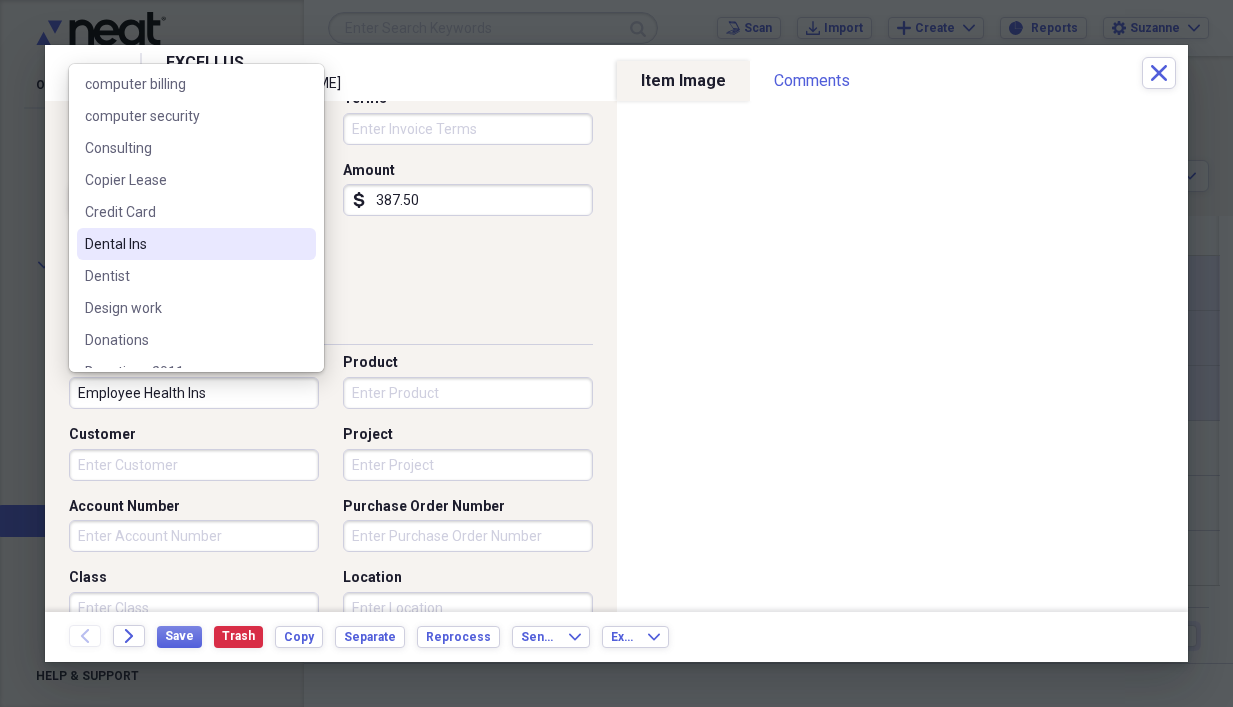 click on "Dental Ins" at bounding box center (184, 244) 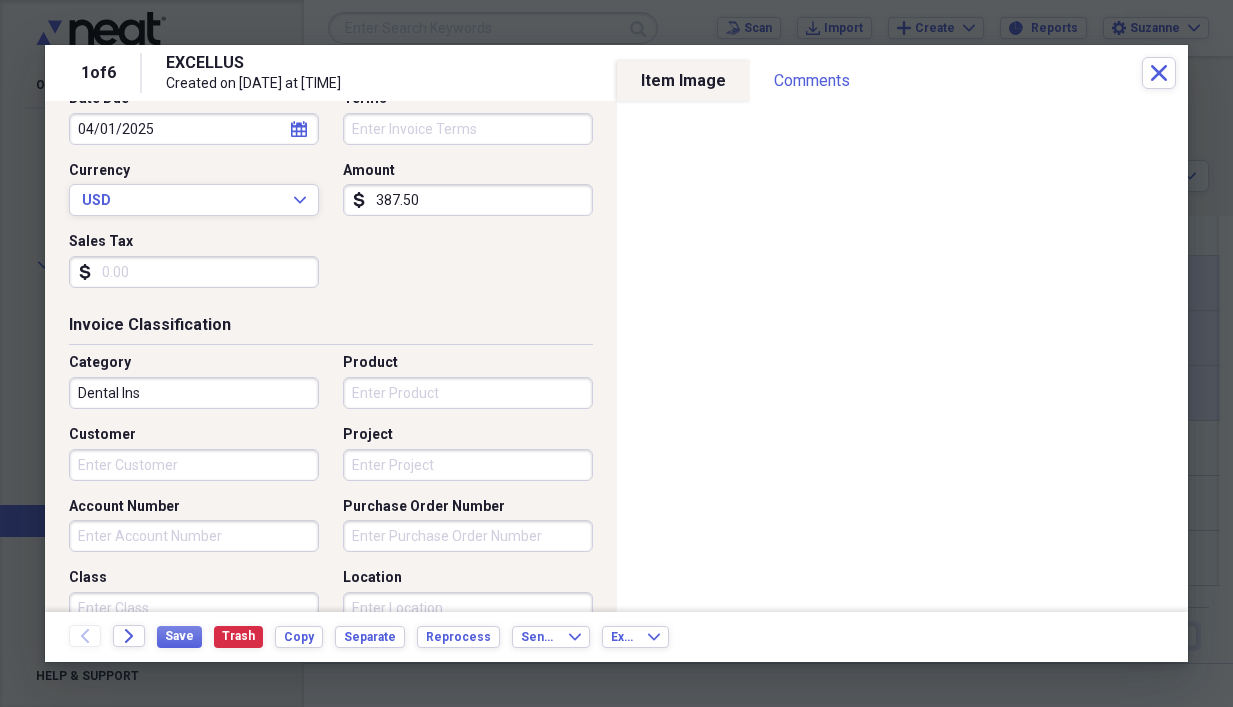 click on "387.50" at bounding box center [468, 200] 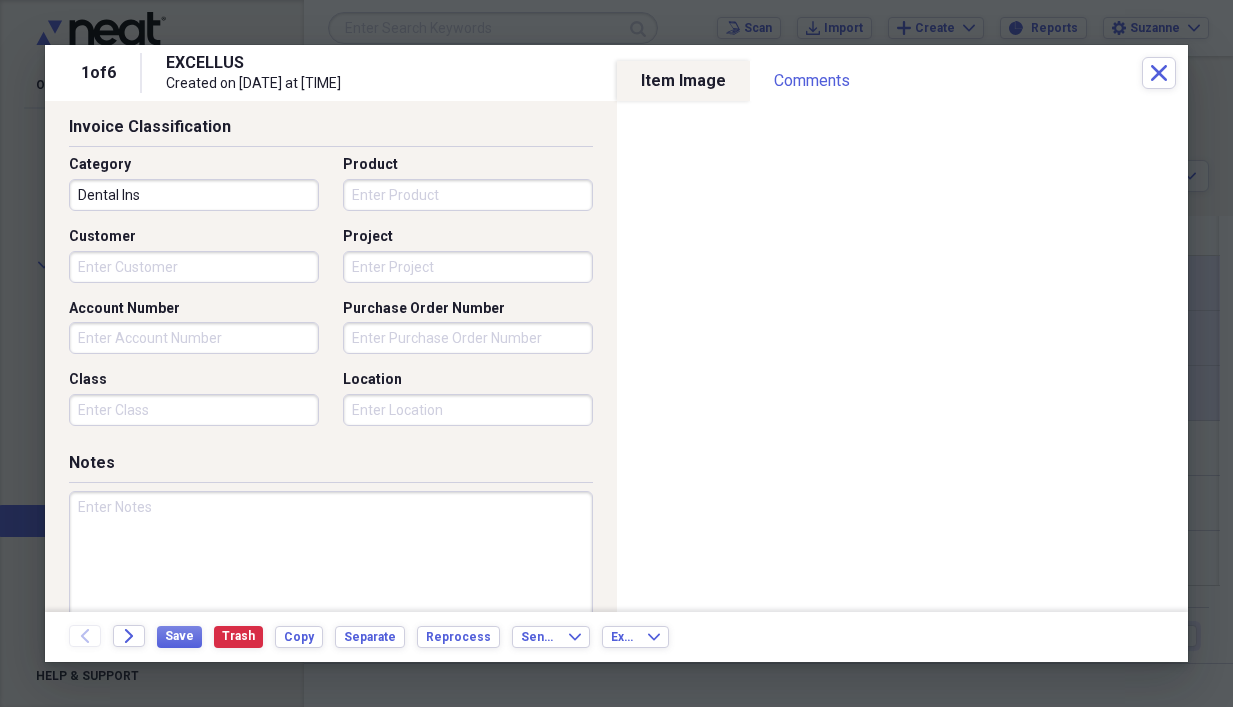 scroll, scrollTop: 500, scrollLeft: 0, axis: vertical 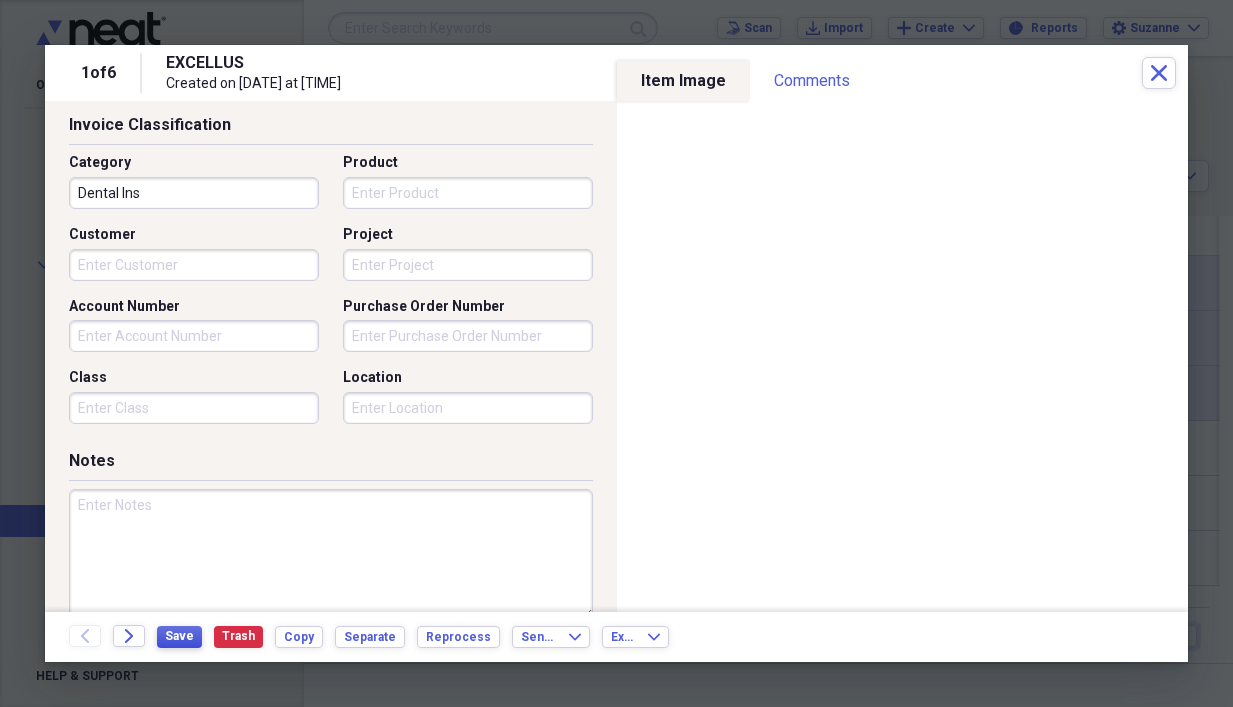 type on "271.25" 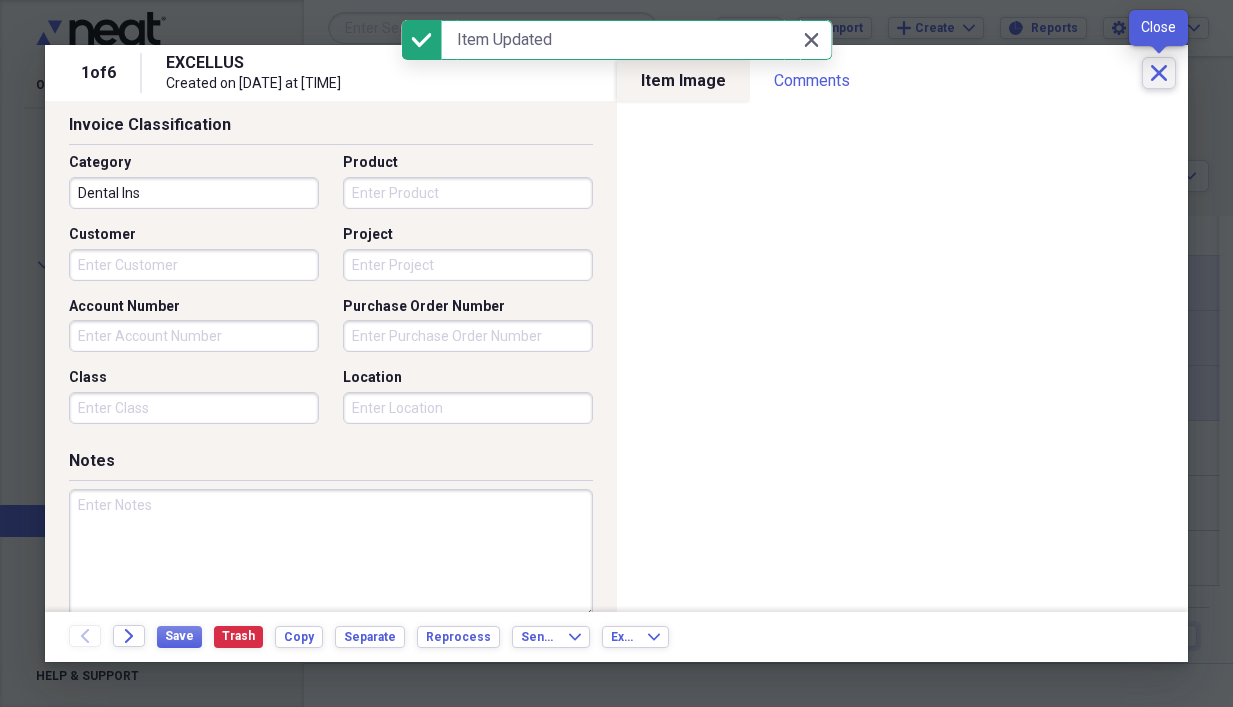 click on "Close" 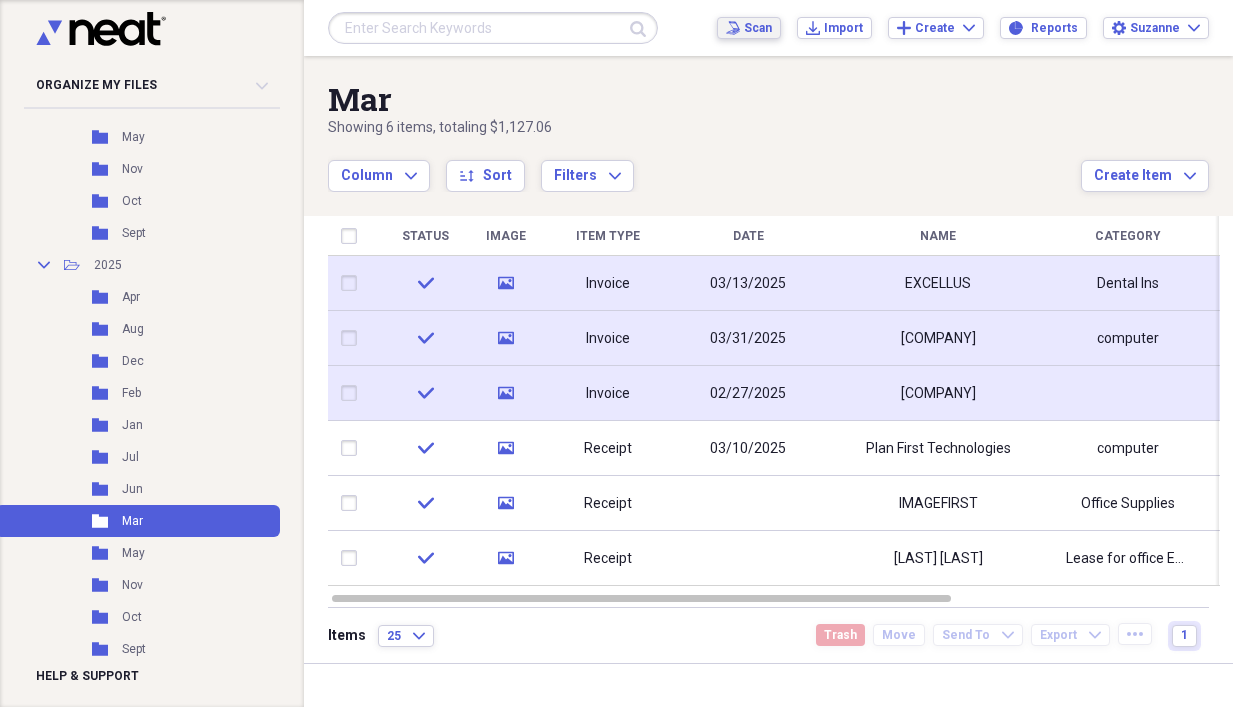 click on "Scan" at bounding box center (758, 28) 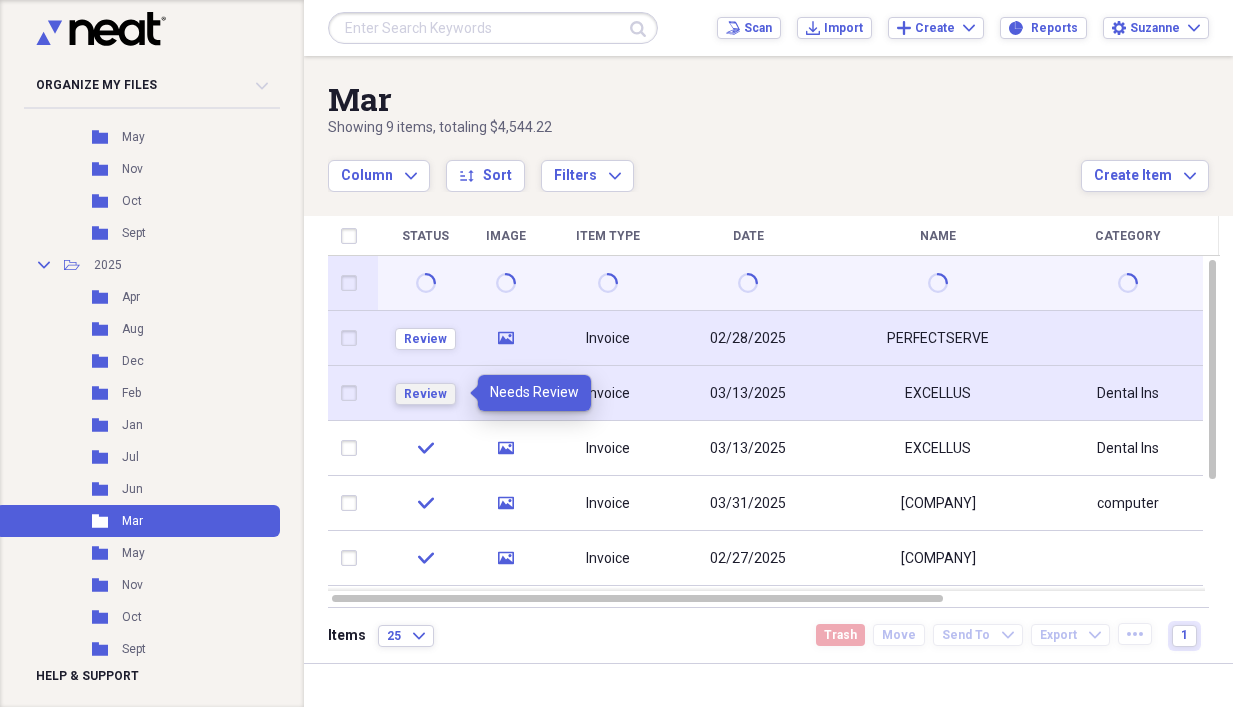 click on "Review" at bounding box center (425, 394) 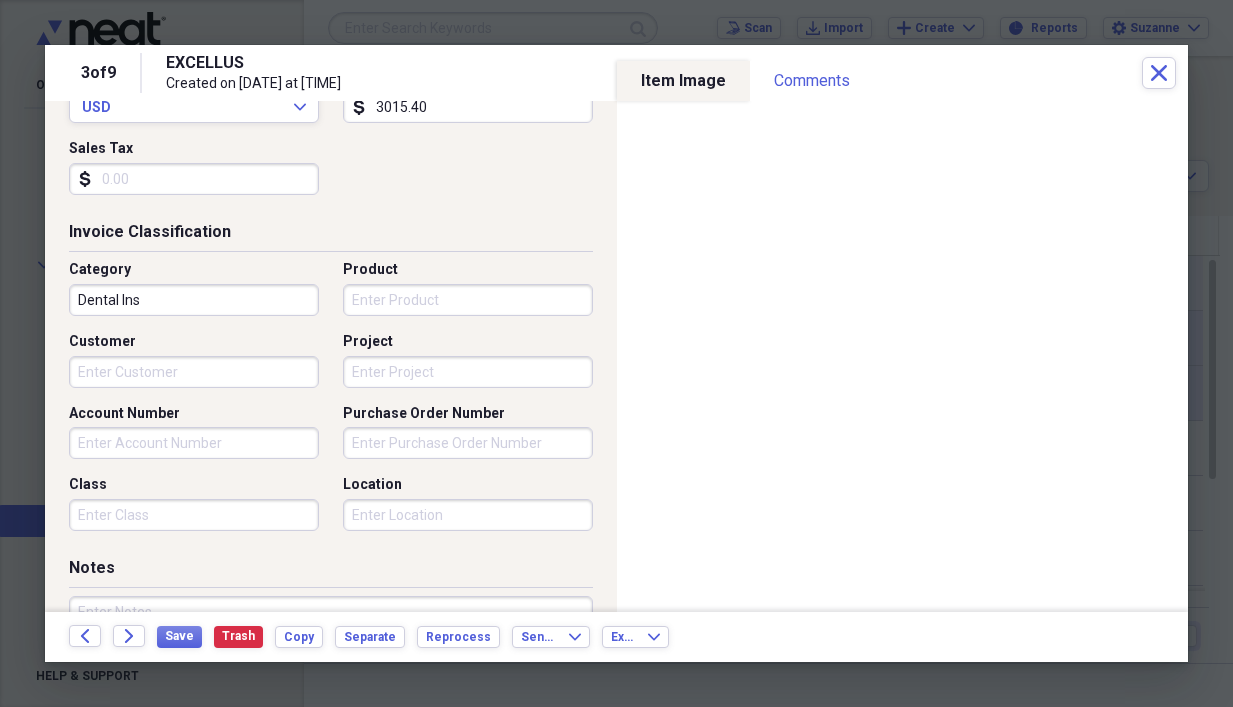 scroll, scrollTop: 400, scrollLeft: 0, axis: vertical 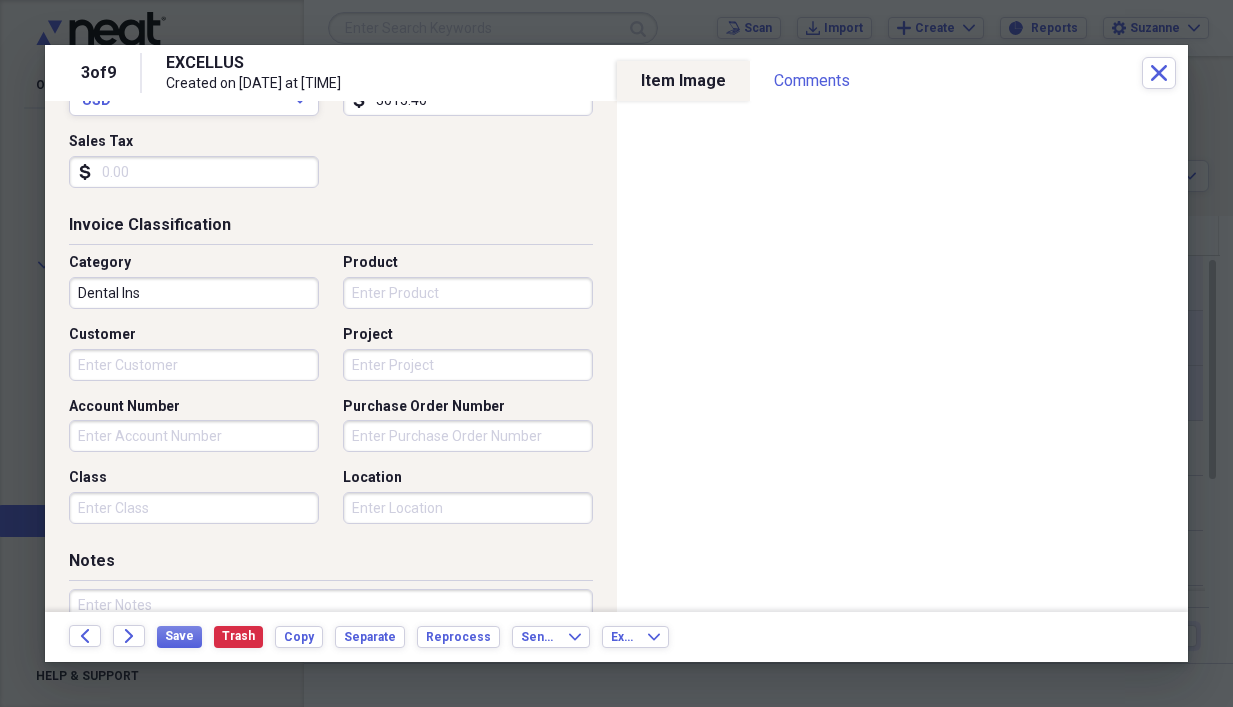 click on "Dental Ins" at bounding box center (194, 293) 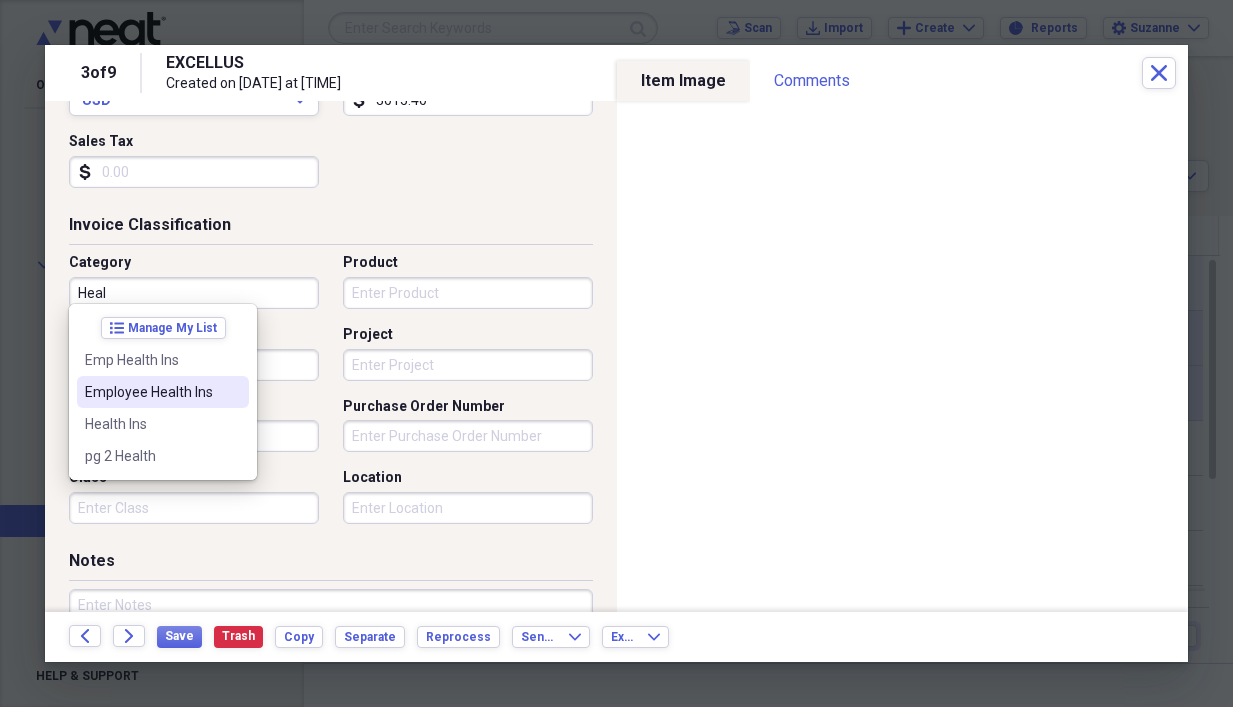 click on "Employee Health Ins" at bounding box center [151, 392] 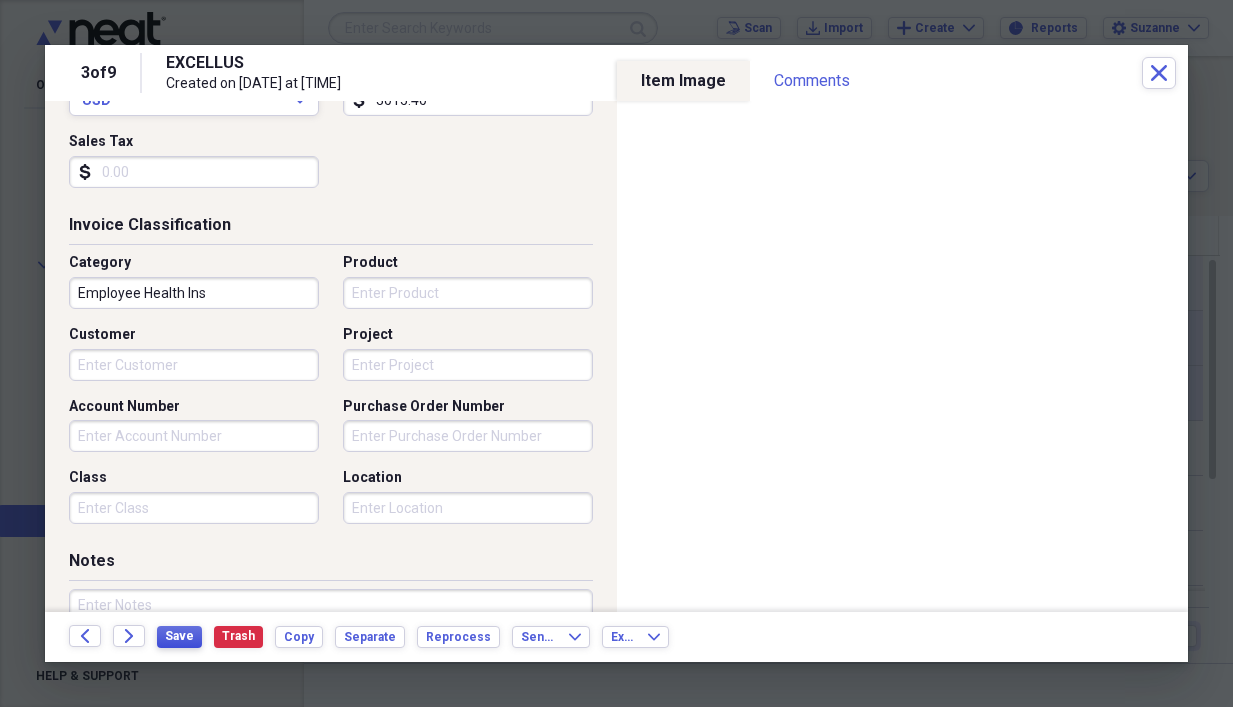 click on "Save" at bounding box center (179, 636) 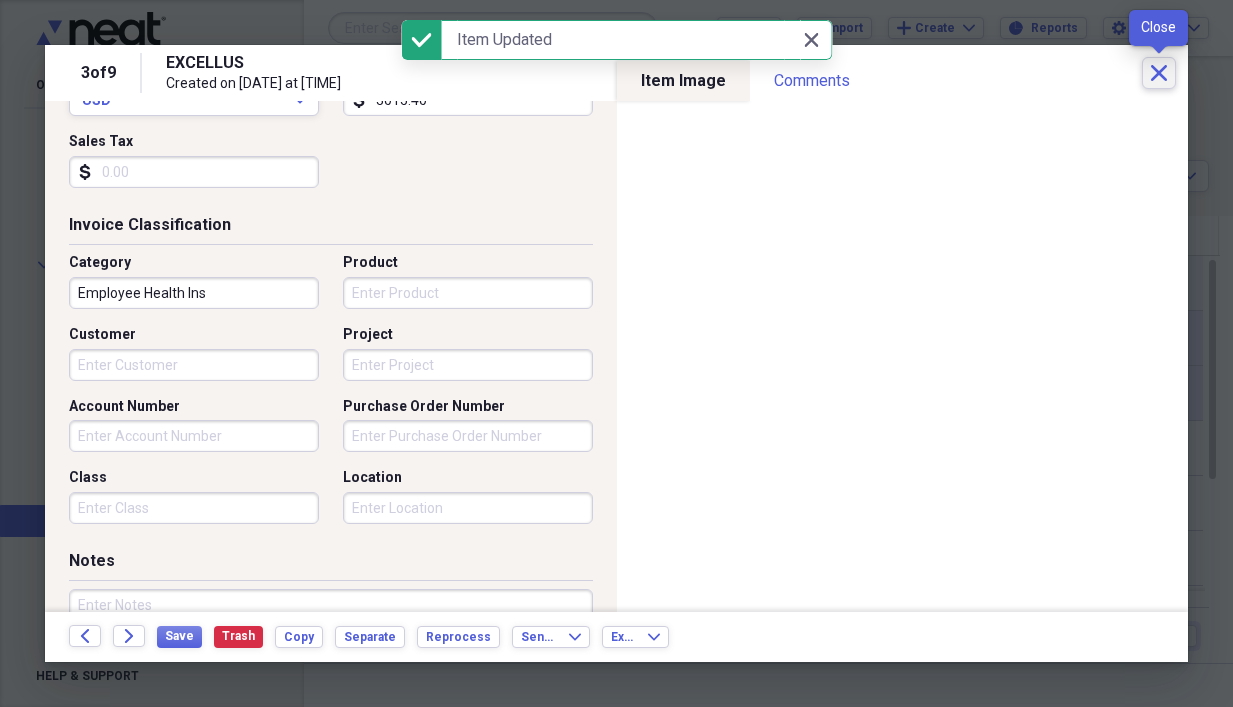 click 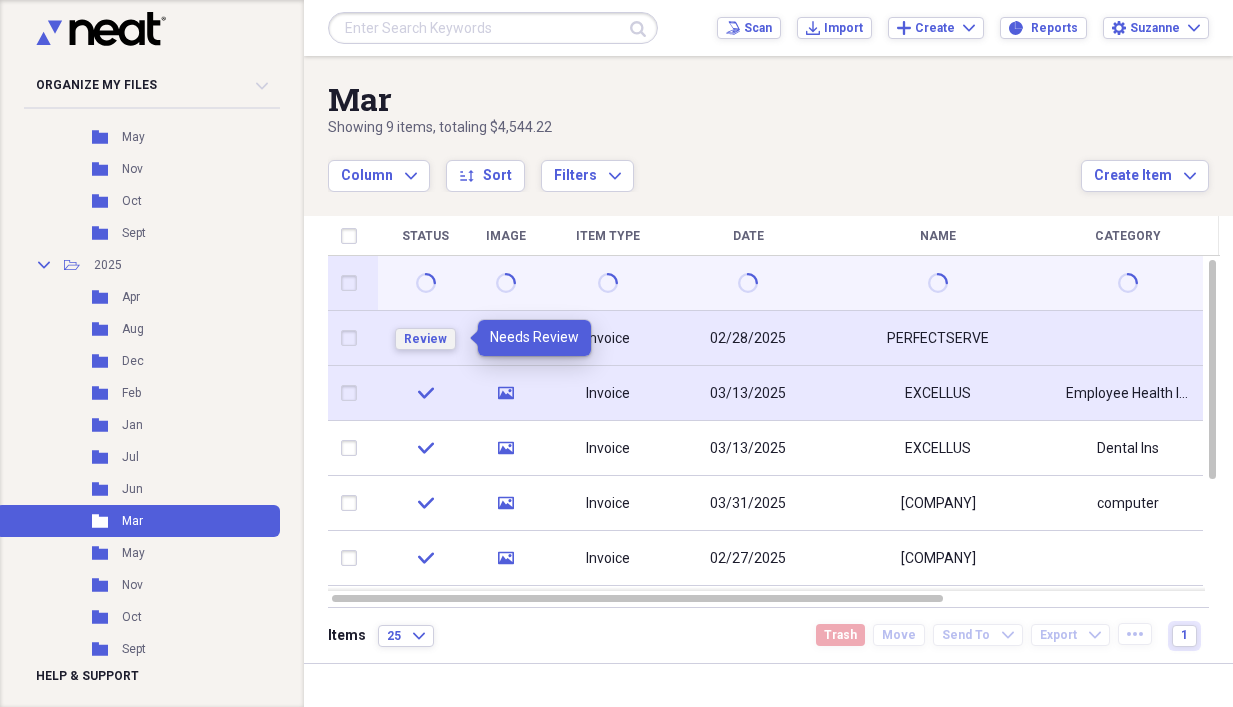 click on "Review" at bounding box center [425, 339] 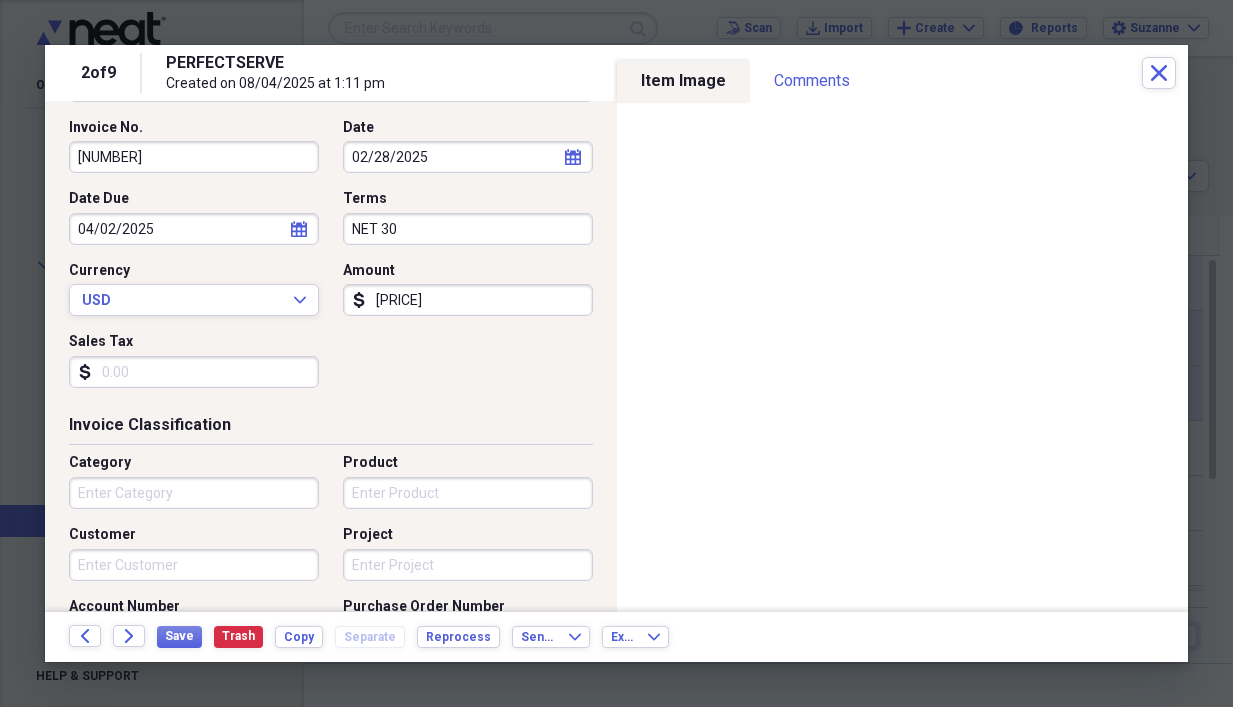 scroll, scrollTop: 300, scrollLeft: 0, axis: vertical 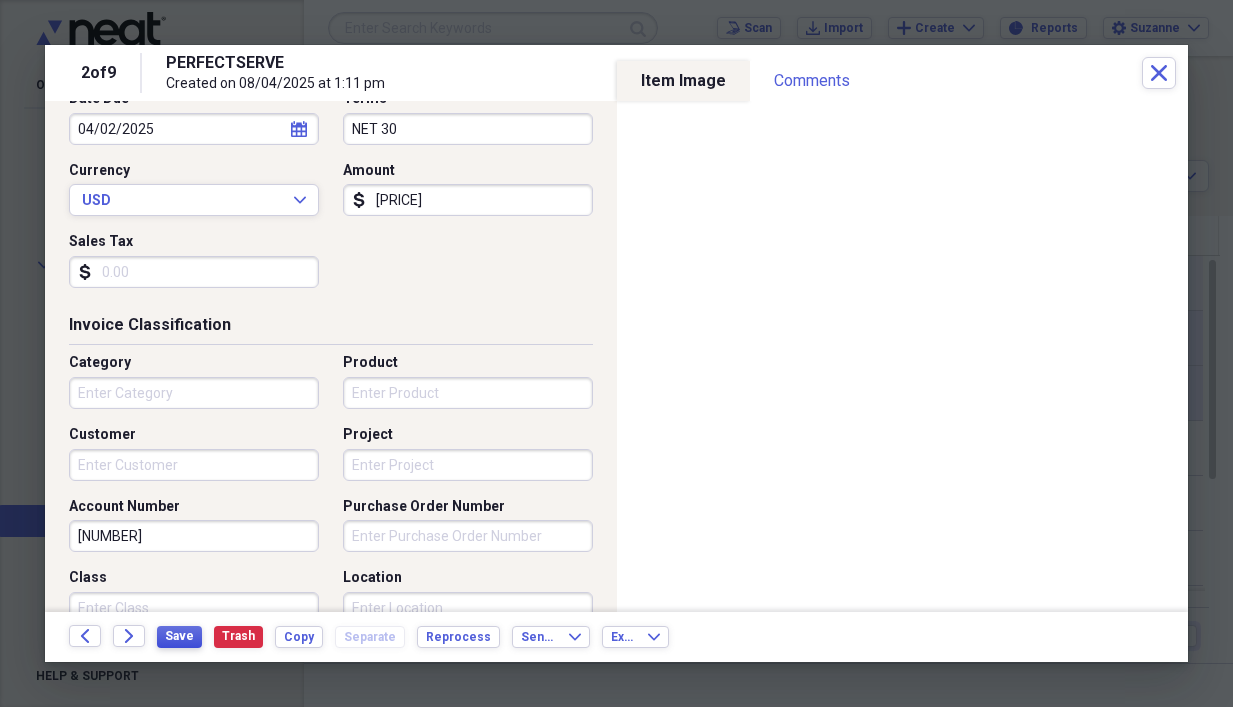 click on "Save" at bounding box center (179, 636) 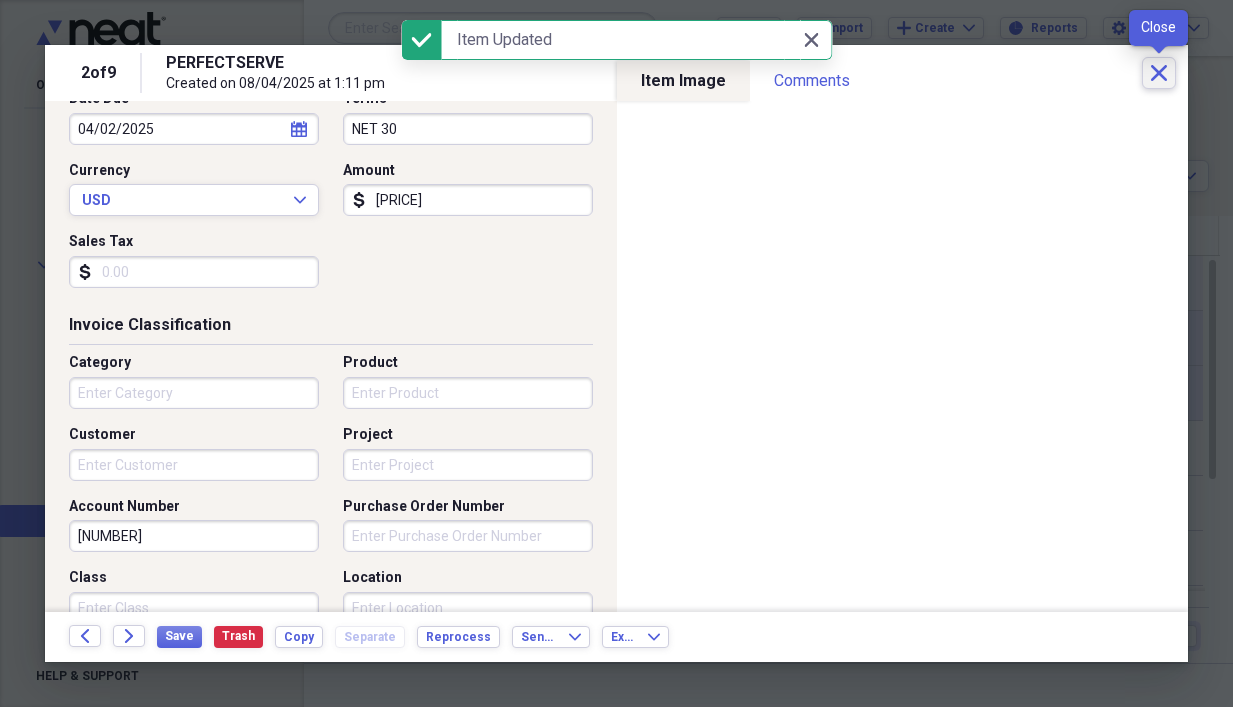 click 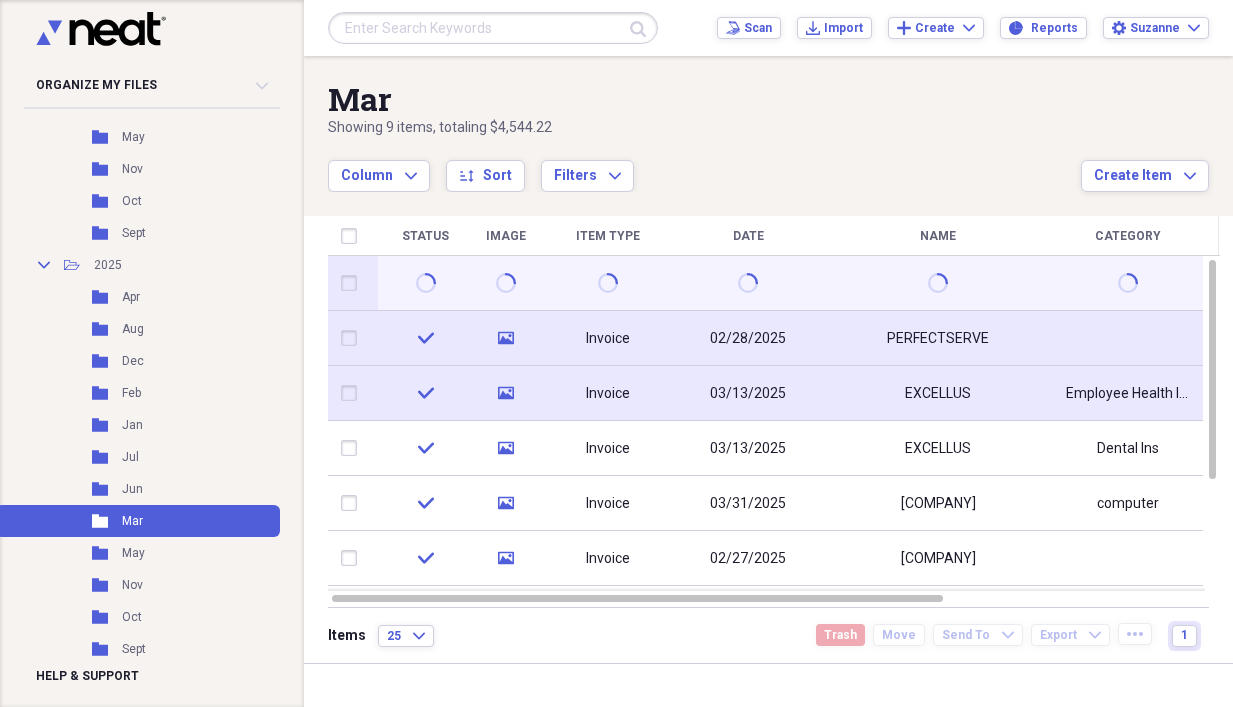 click at bounding box center (353, 283) 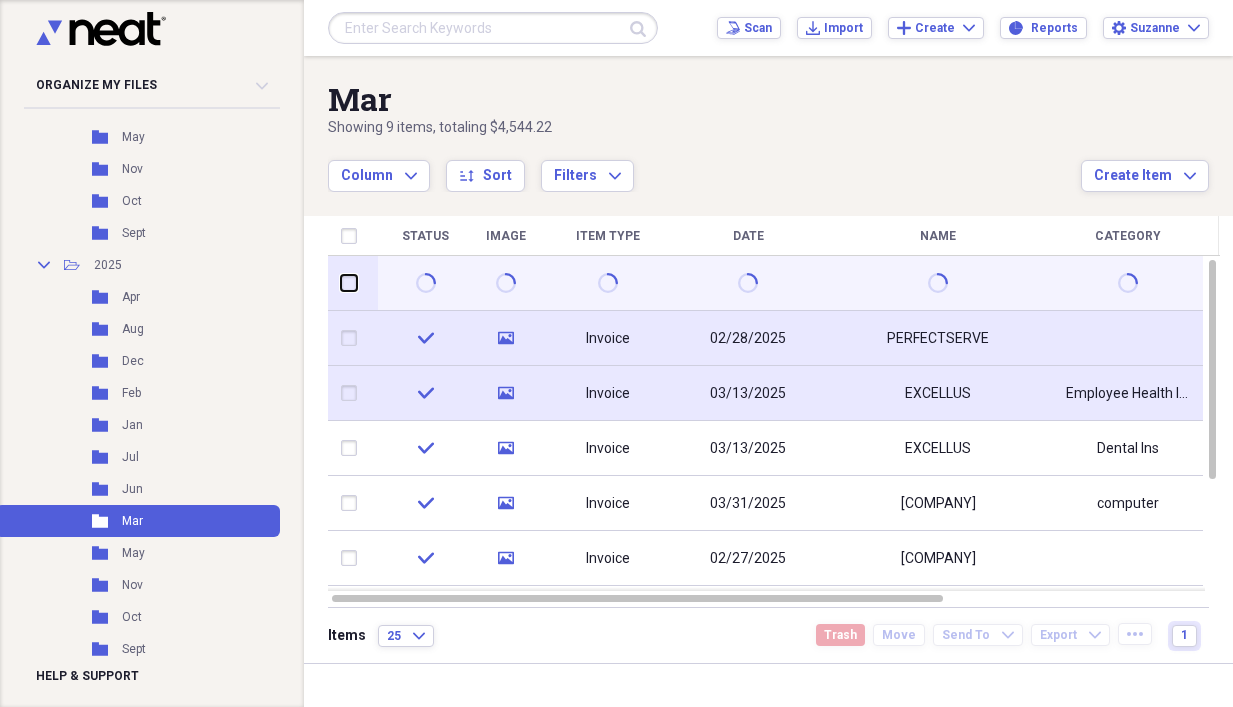 click at bounding box center [341, 283] 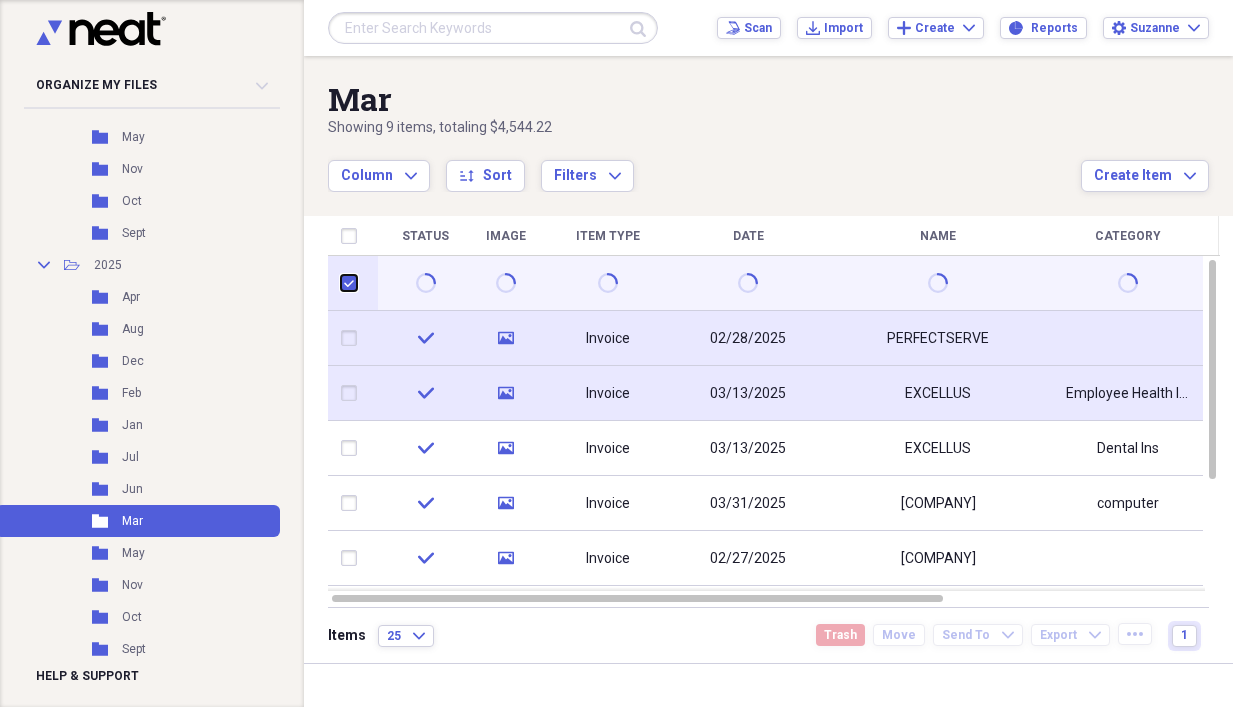 checkbox on "true" 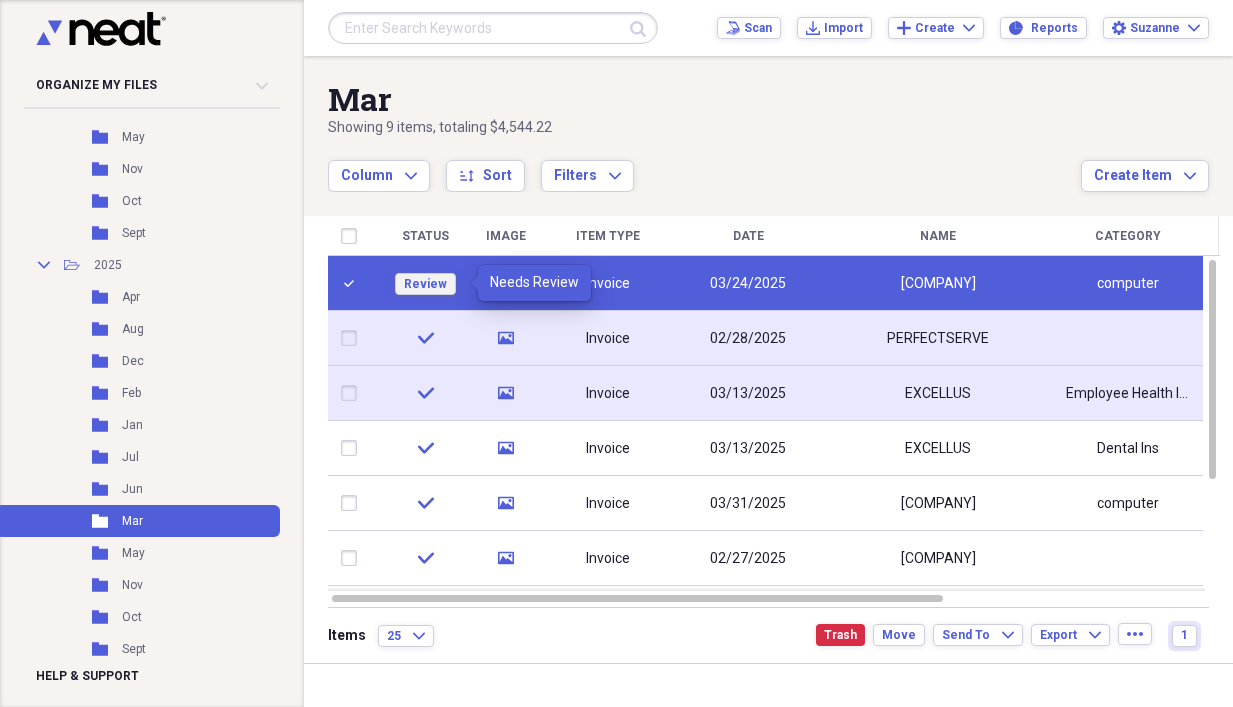 click on "Review" at bounding box center [425, 284] 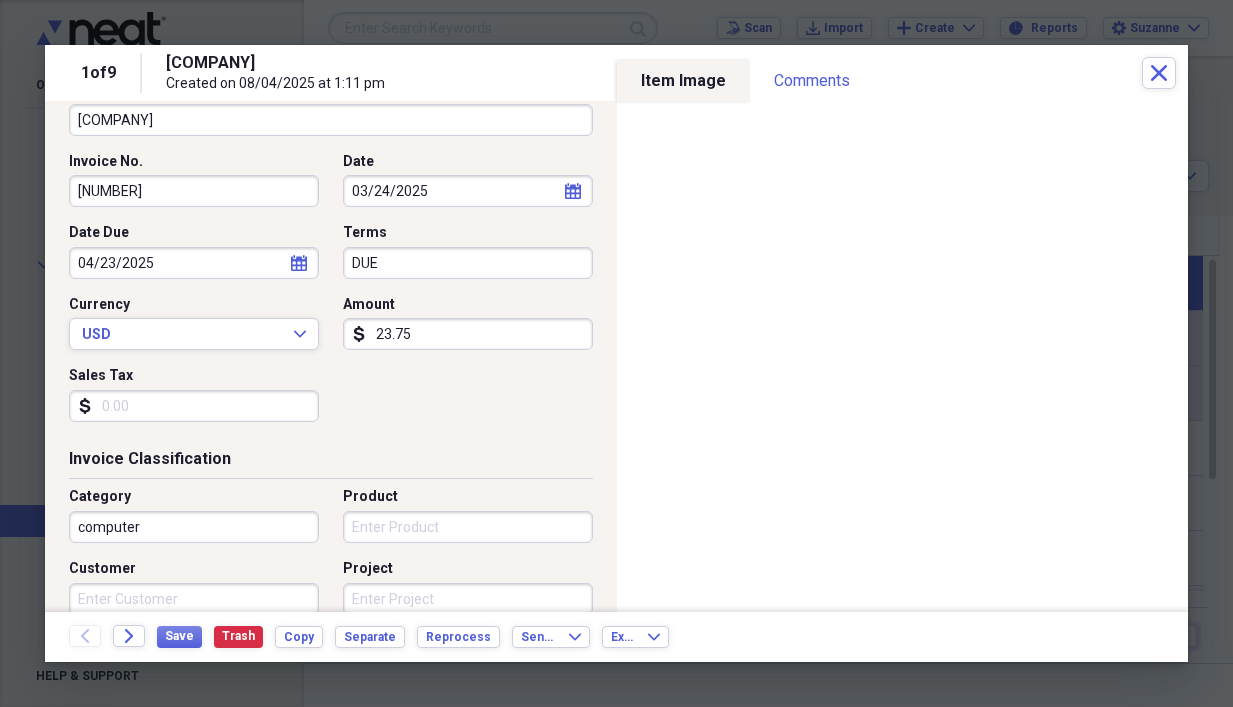 scroll, scrollTop: 200, scrollLeft: 0, axis: vertical 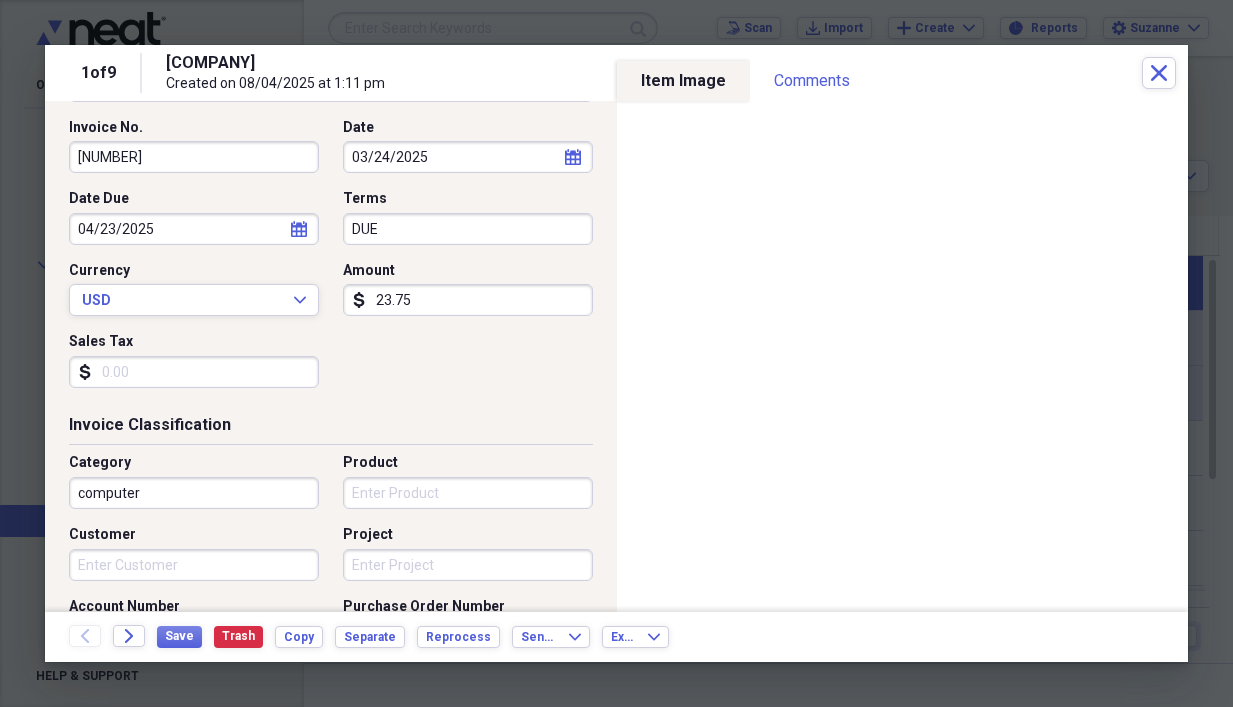 click on "23.75" at bounding box center [468, 300] 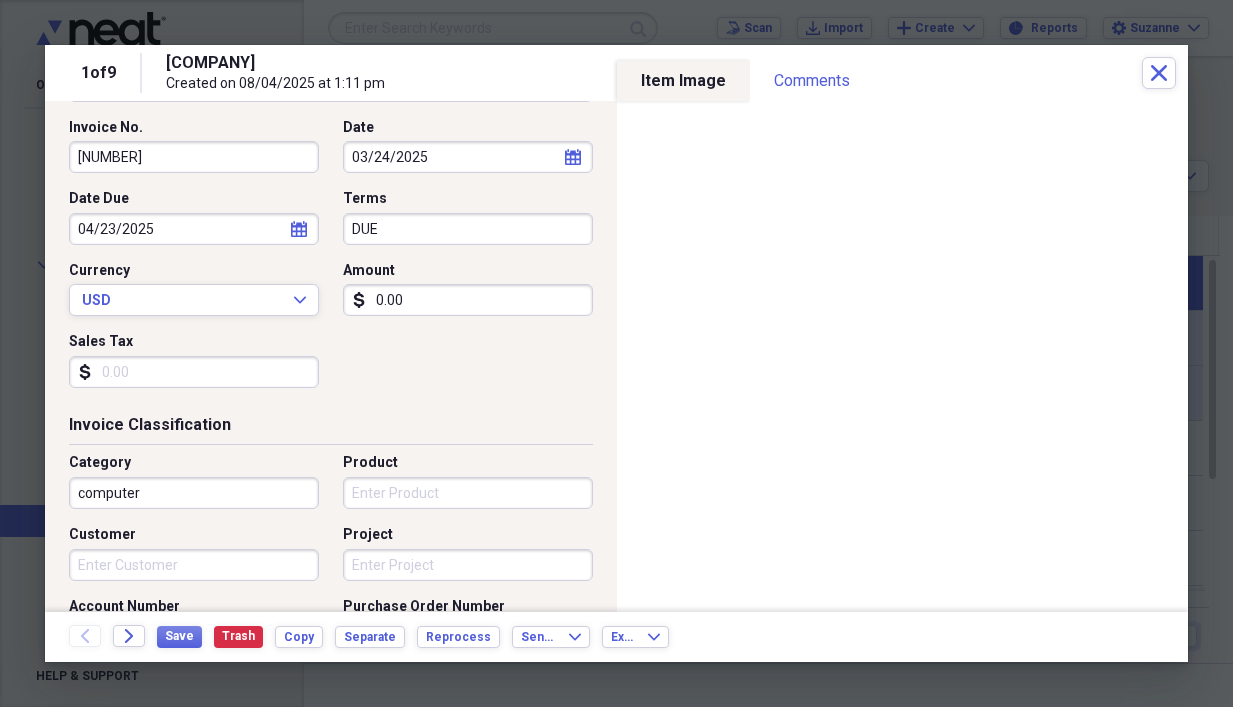 type on "0.00" 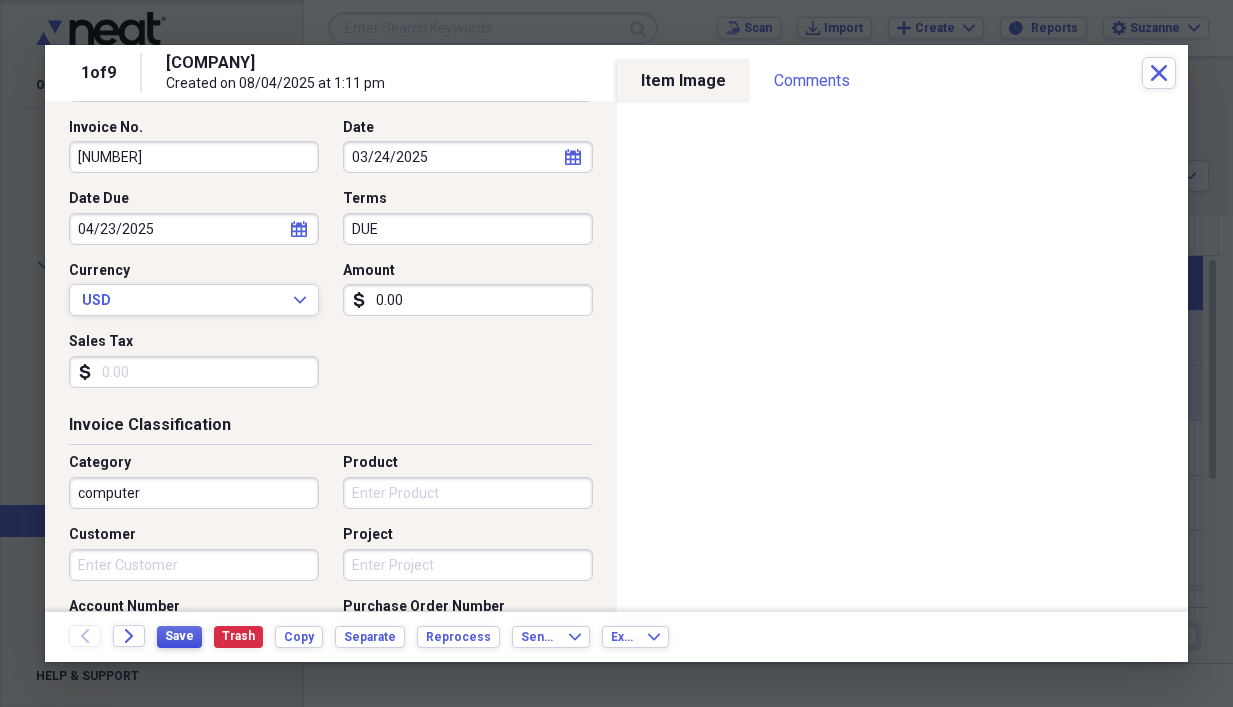 click on "Save" at bounding box center [179, 636] 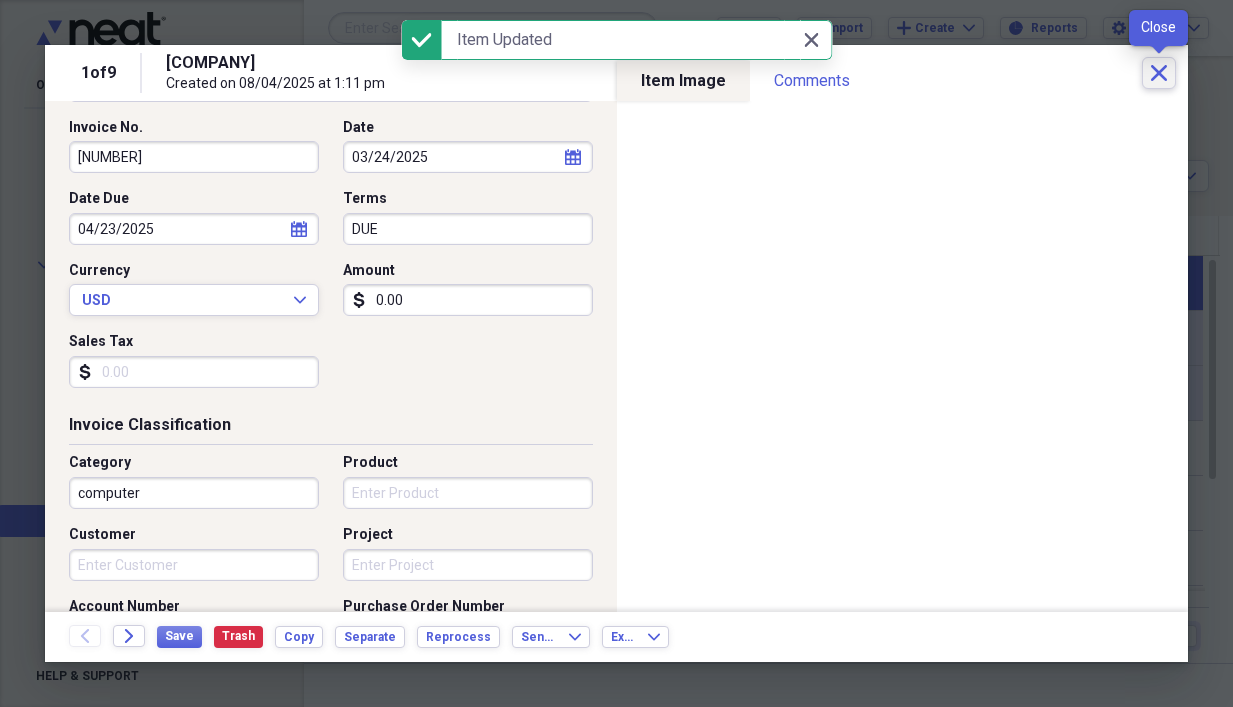 click on "Close" 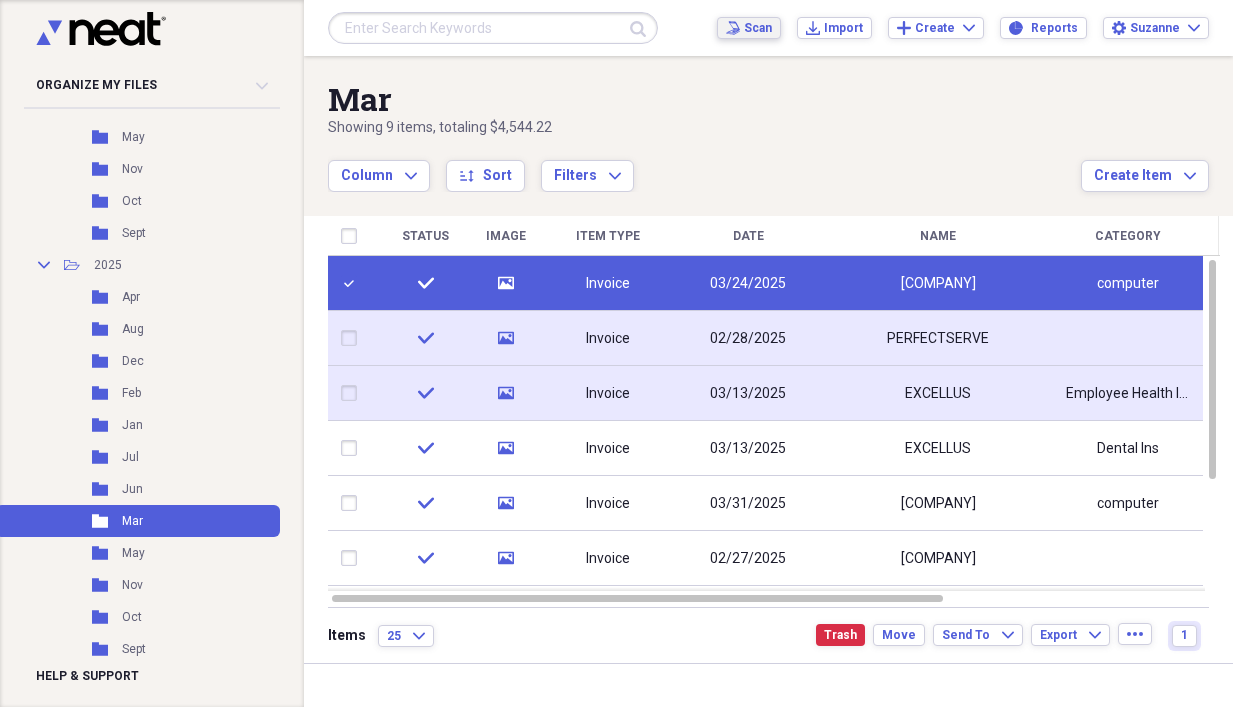 click on "Scan" at bounding box center (758, 28) 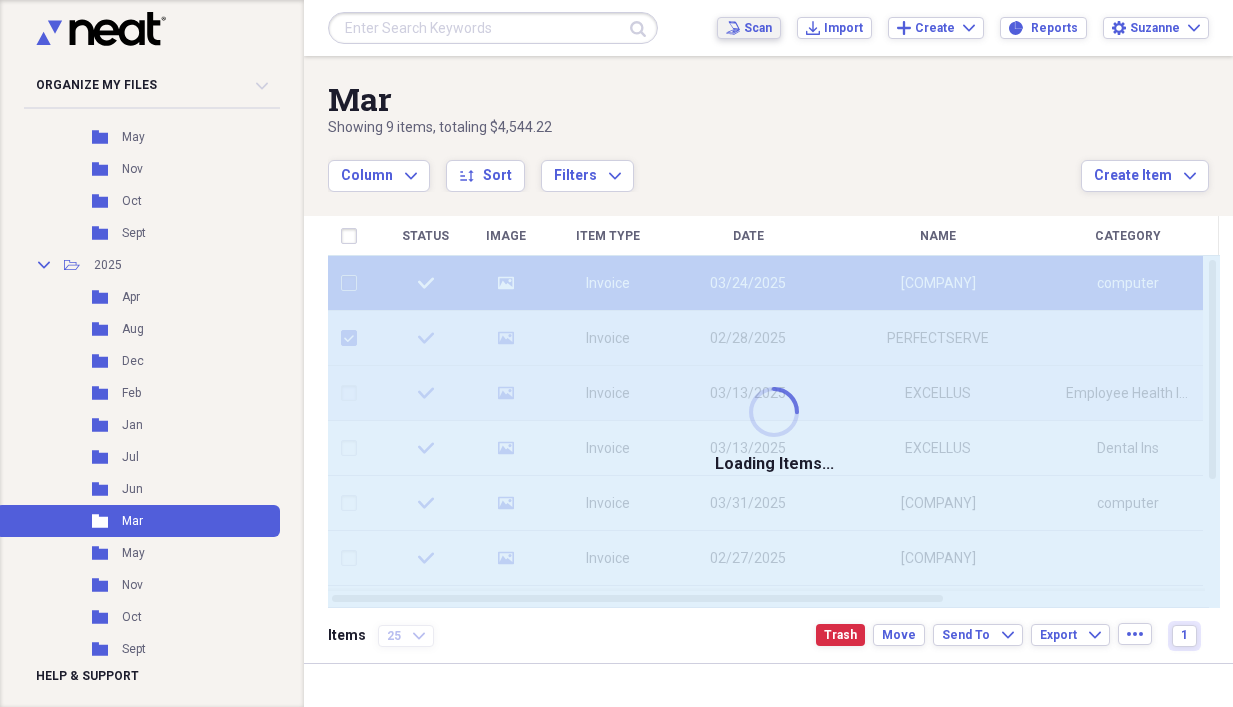 checkbox on "false" 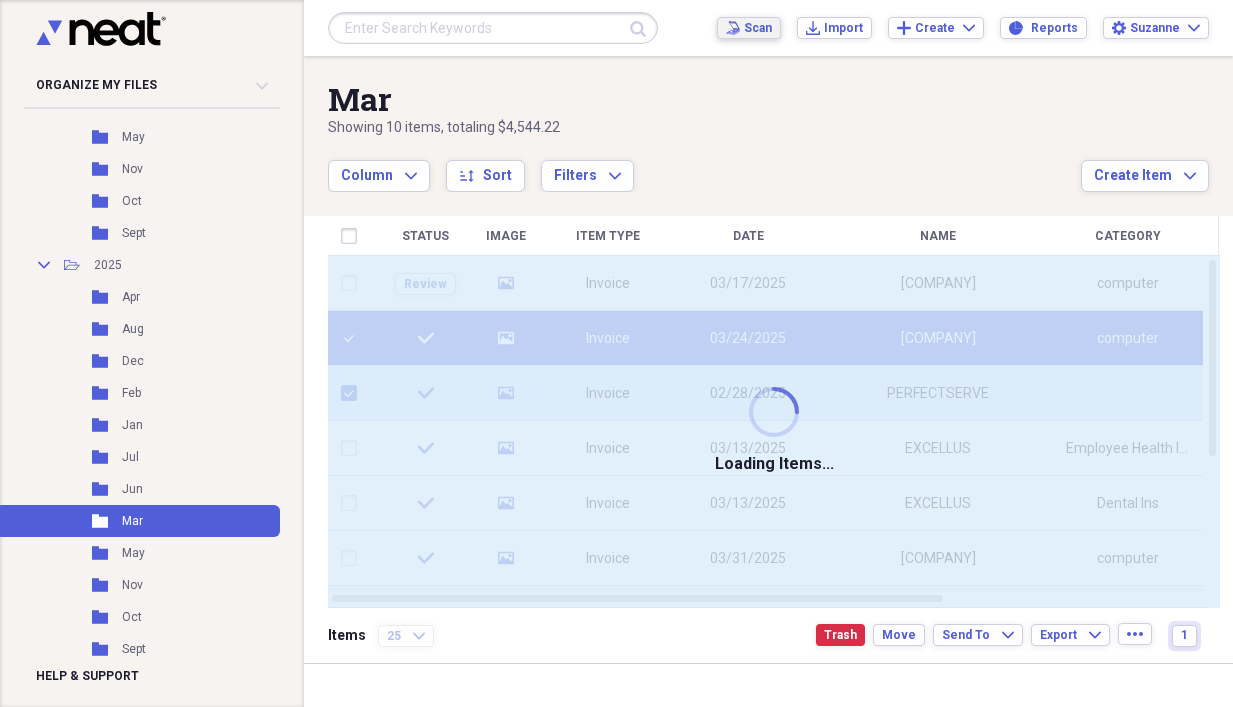 checkbox on "false" 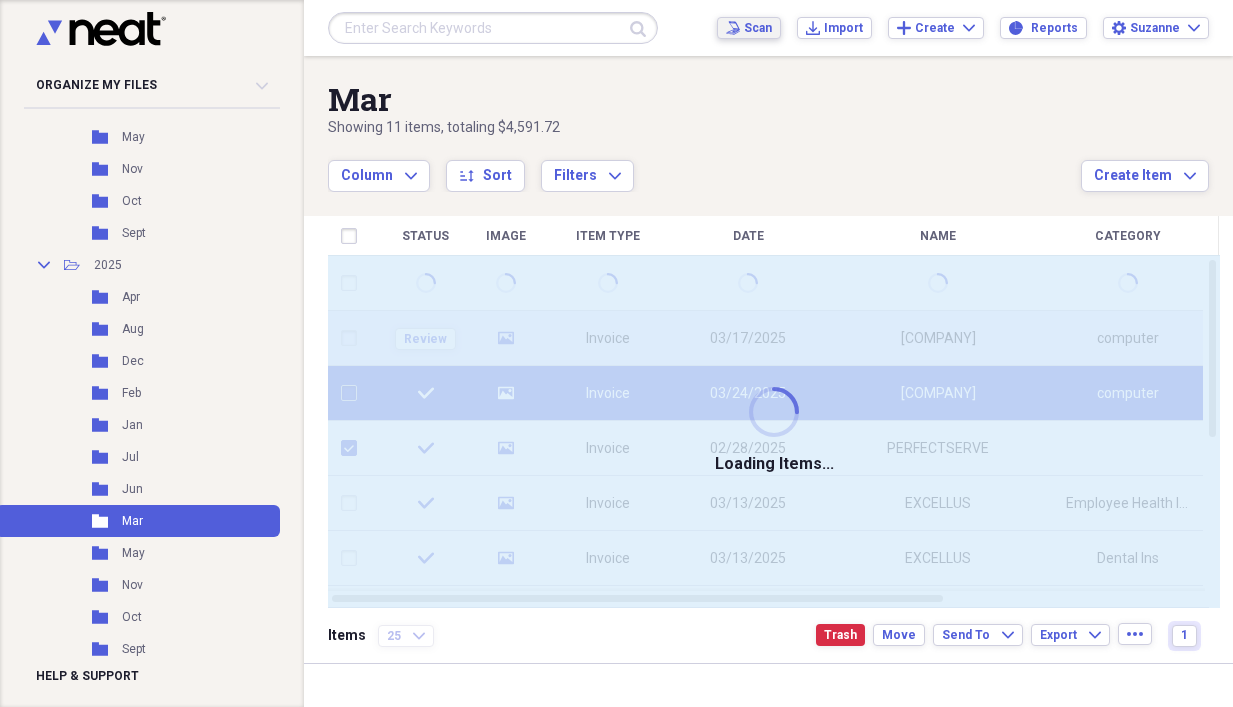 checkbox on "false" 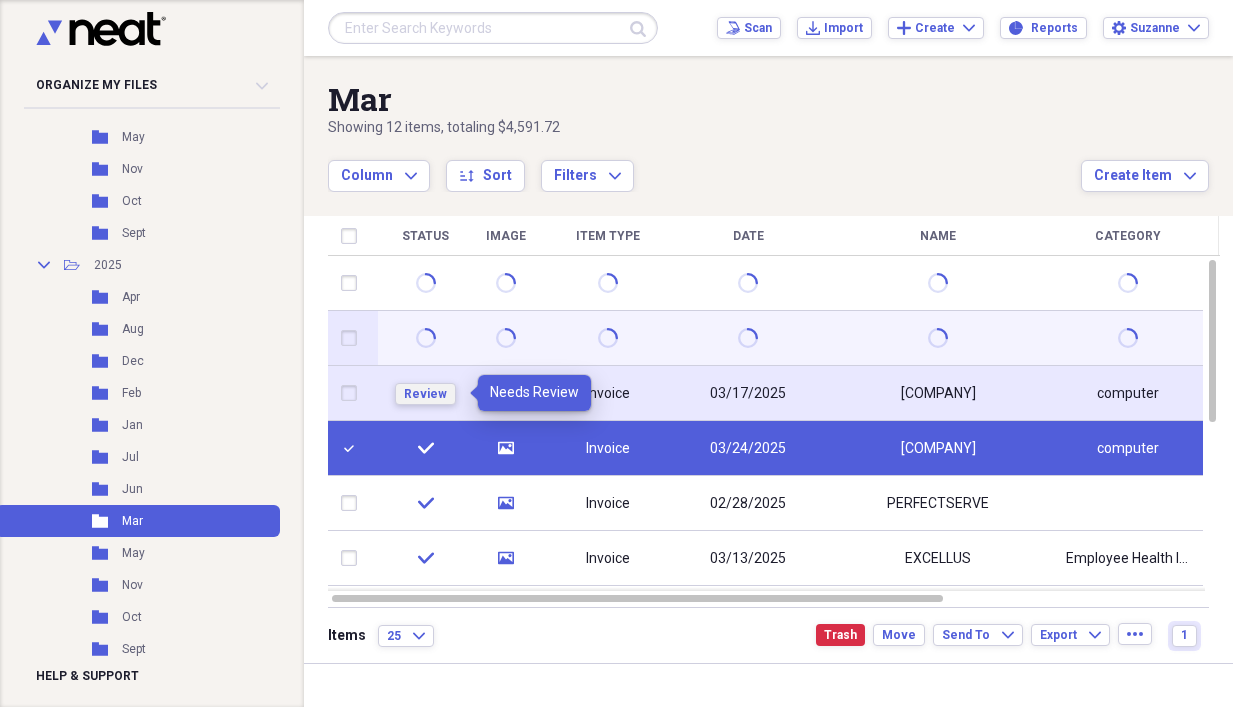 click on "Review" at bounding box center [425, 394] 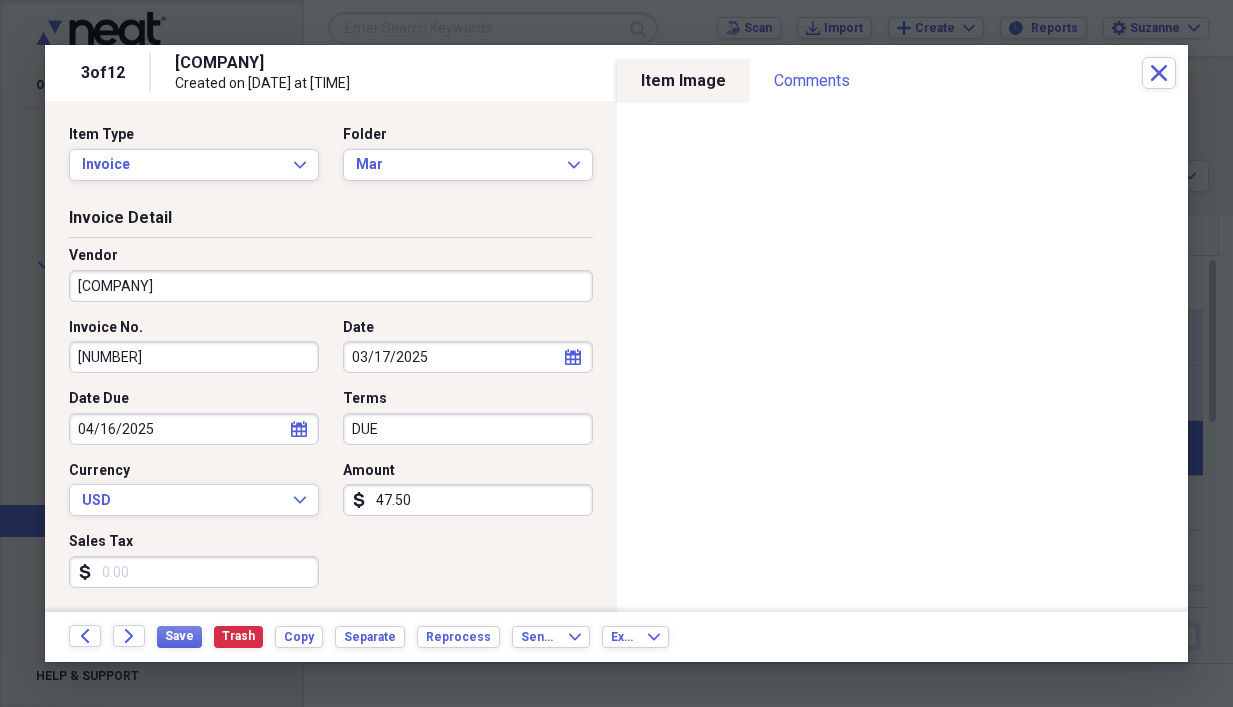 click on "Terms" at bounding box center [468, 399] 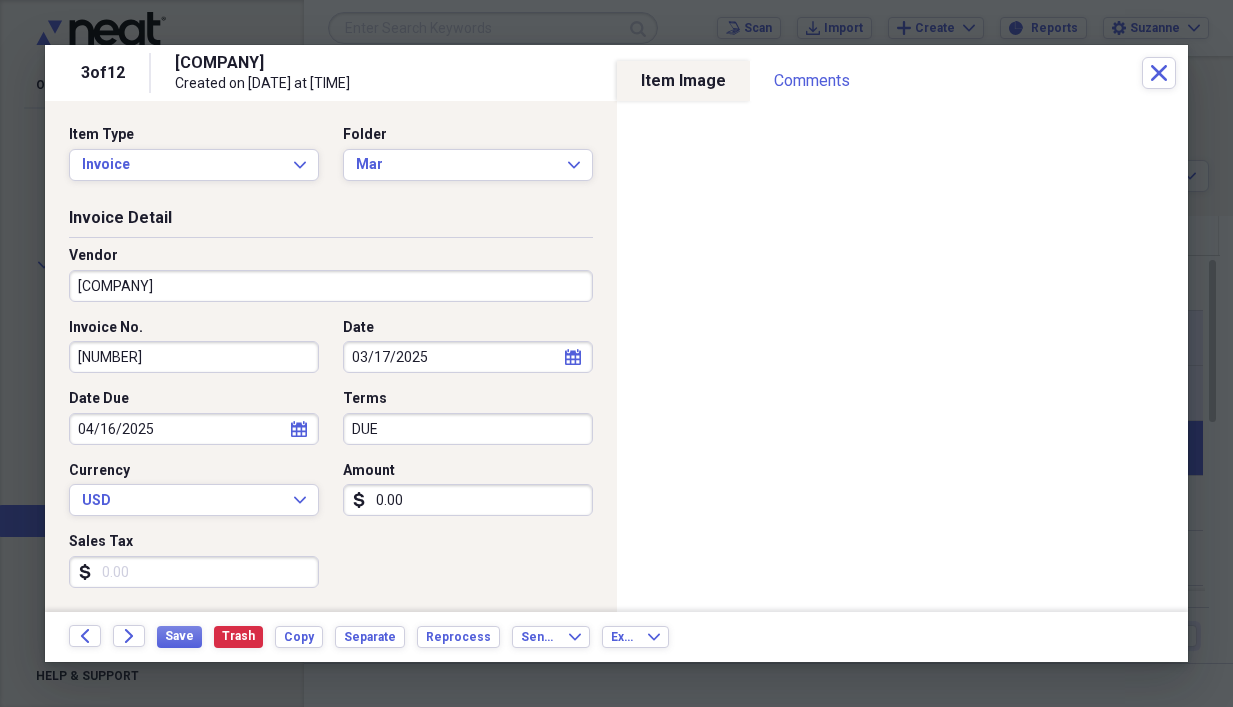 type on "0.00" 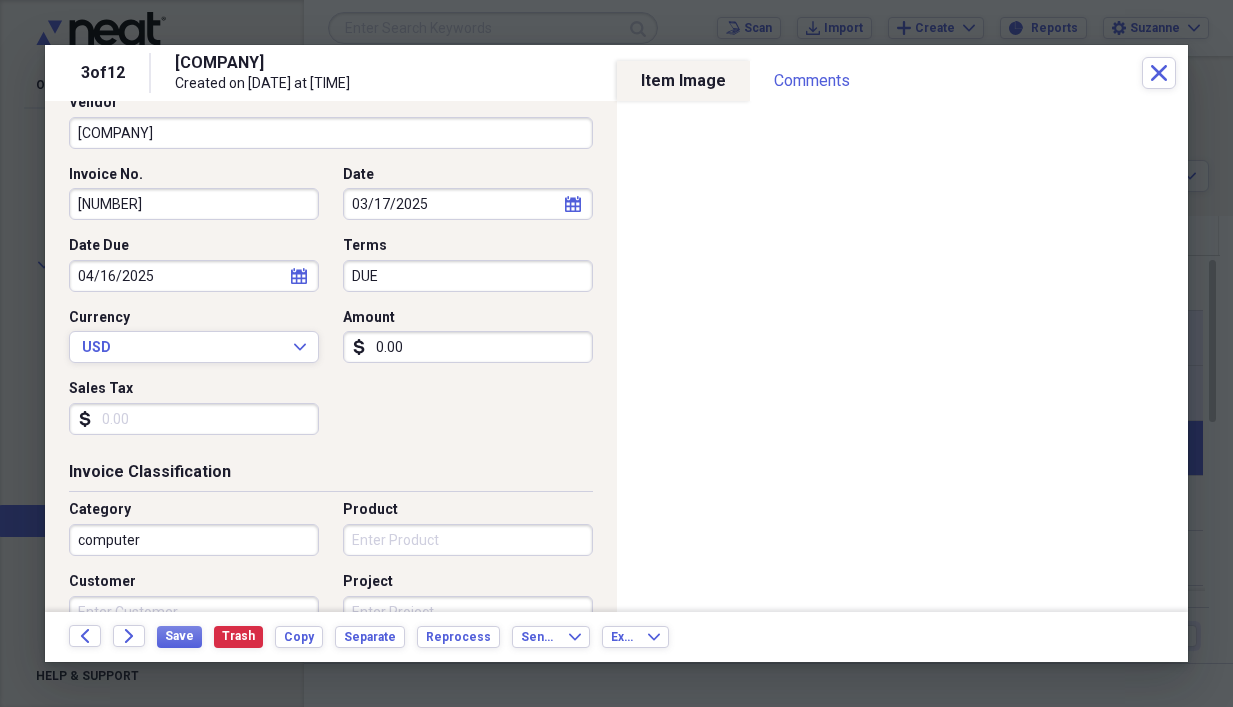 scroll, scrollTop: 200, scrollLeft: 0, axis: vertical 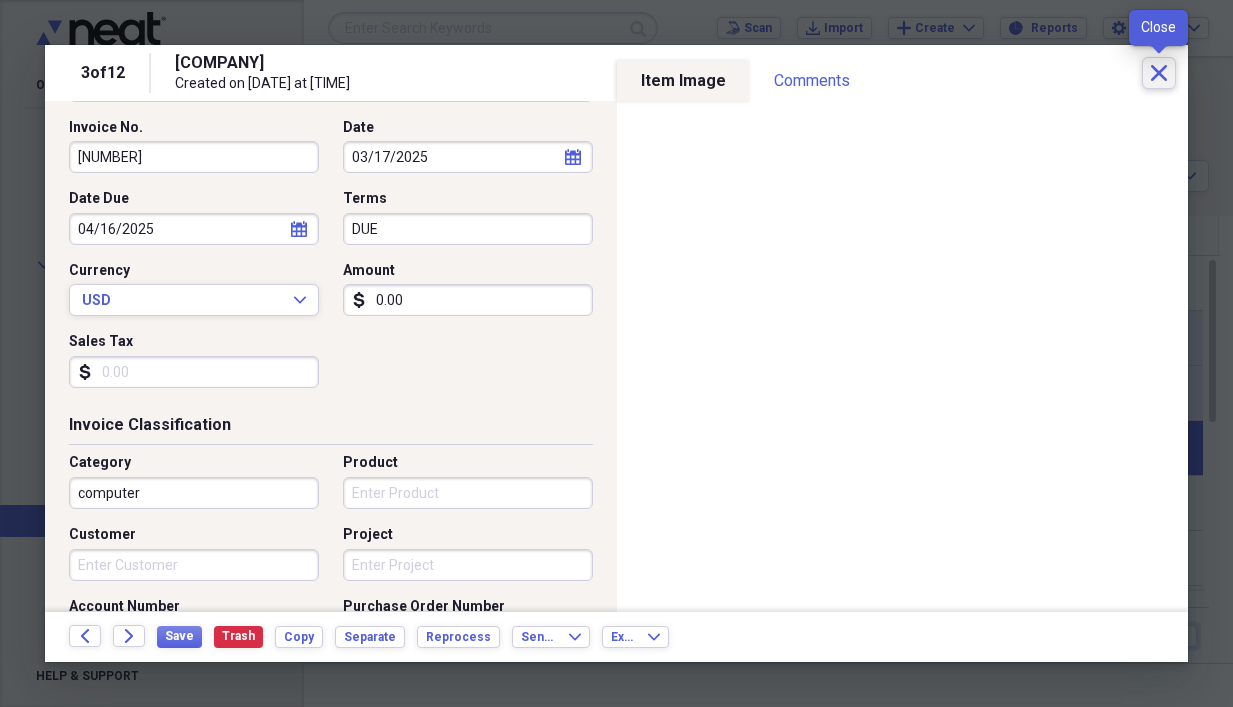 click on "Close" 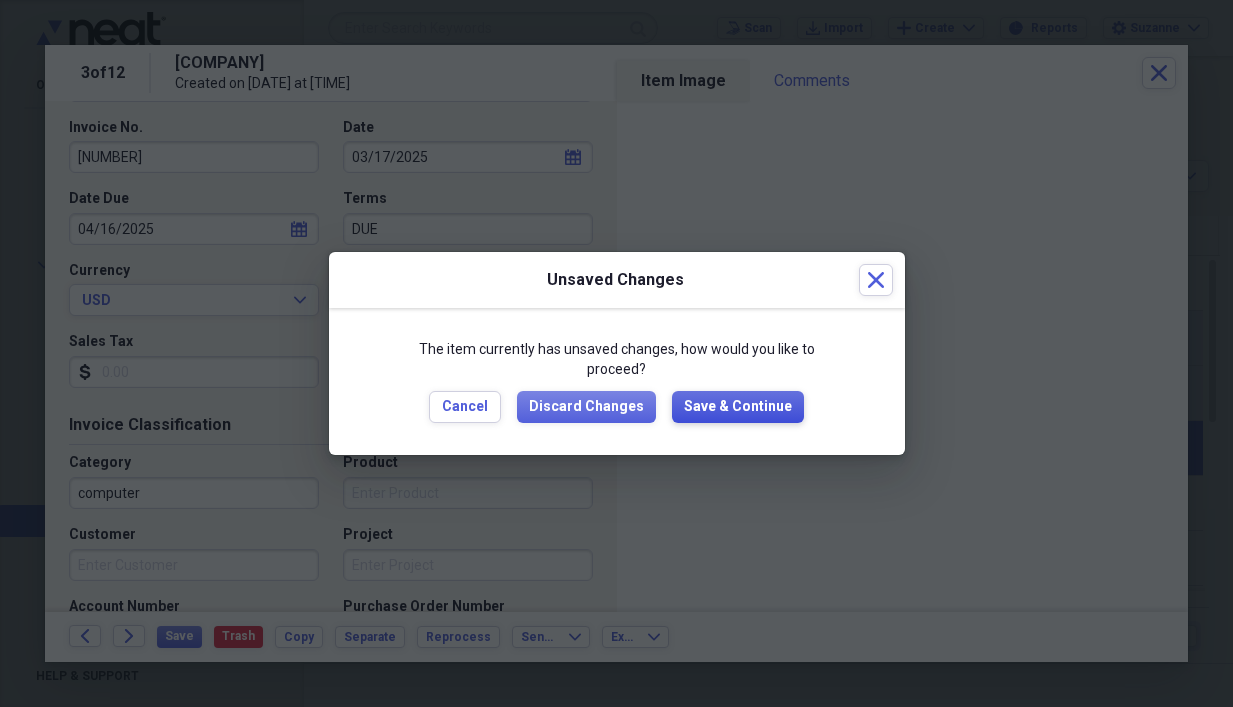 click on "Save & Continue" at bounding box center [738, 407] 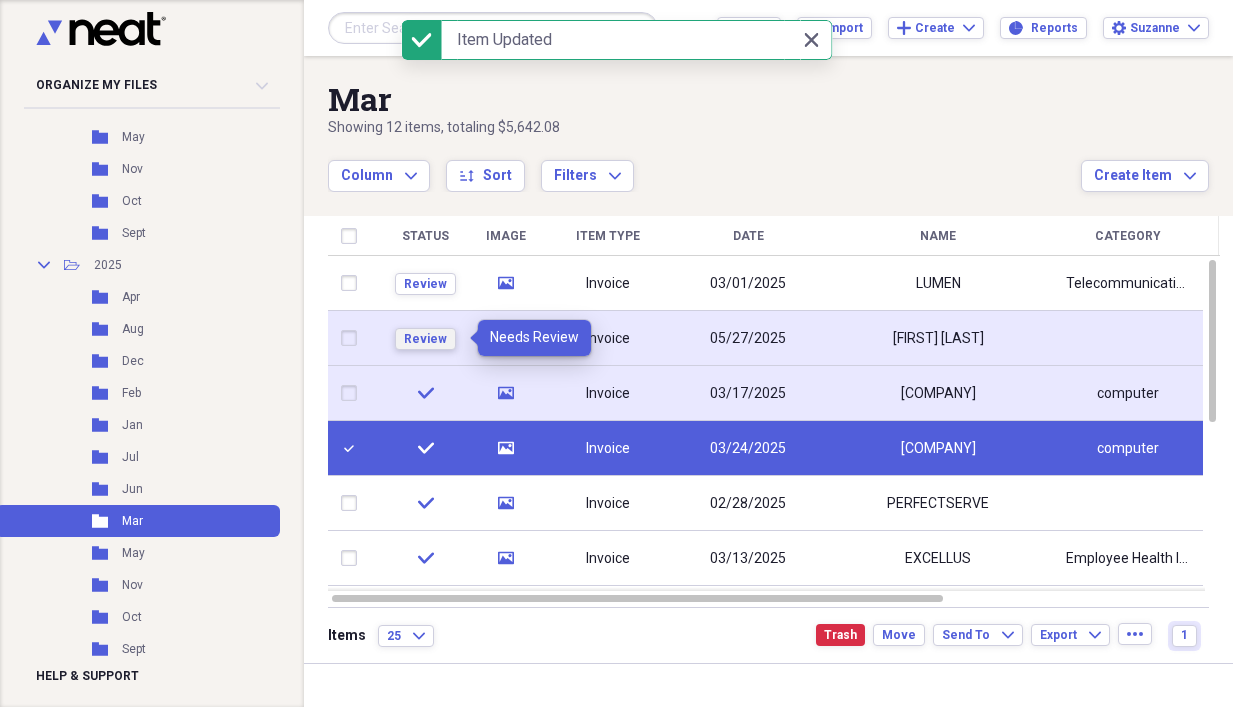 click on "Review" at bounding box center [425, 339] 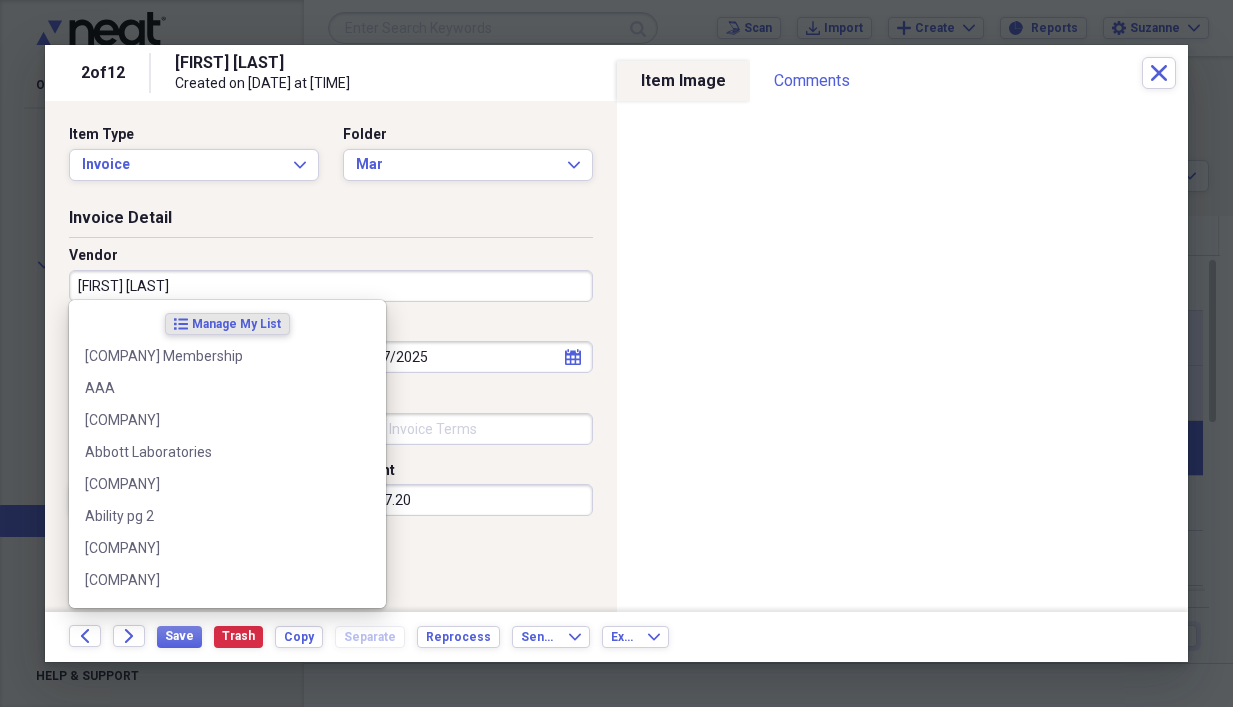click on "[FIRST] [LAST]" at bounding box center [331, 286] 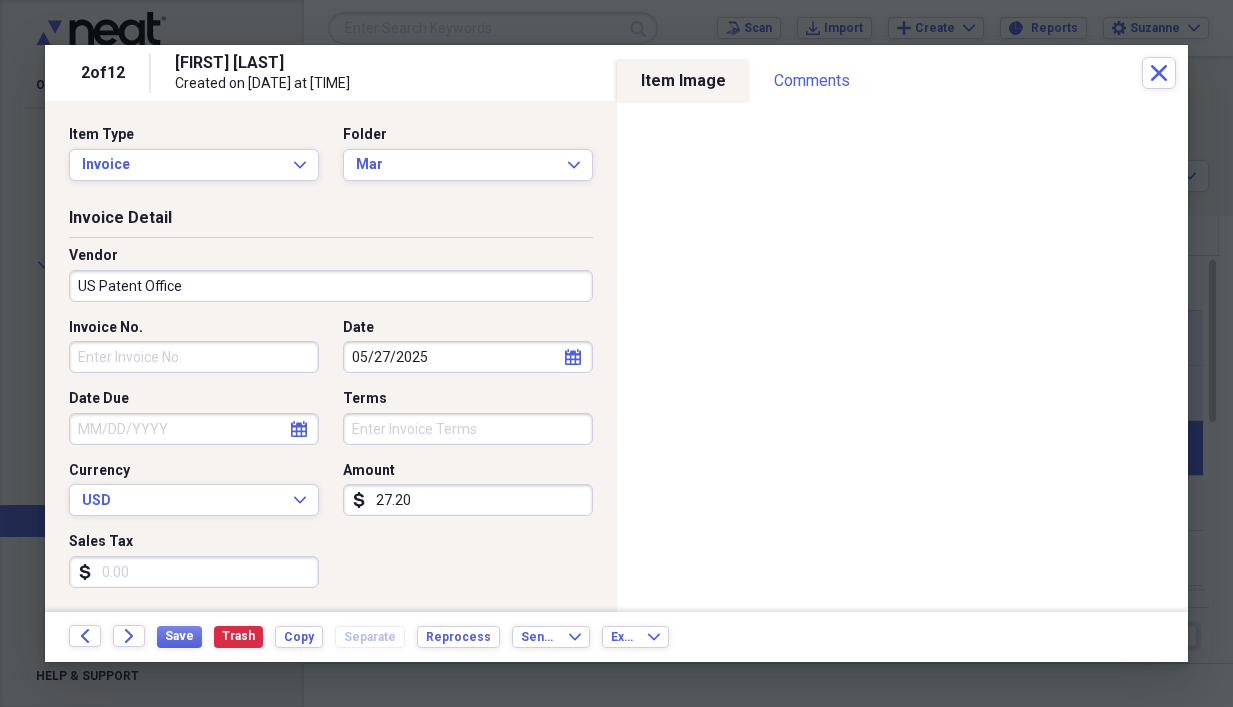 type on "US Patent Office" 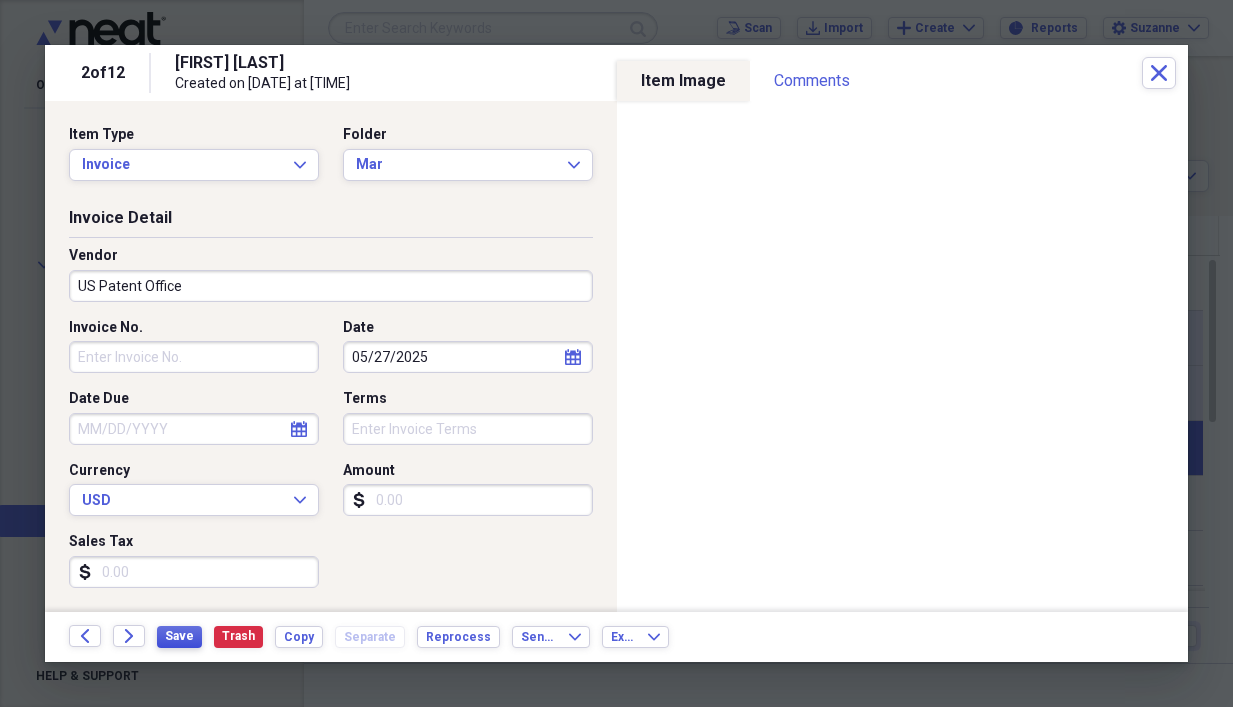 type 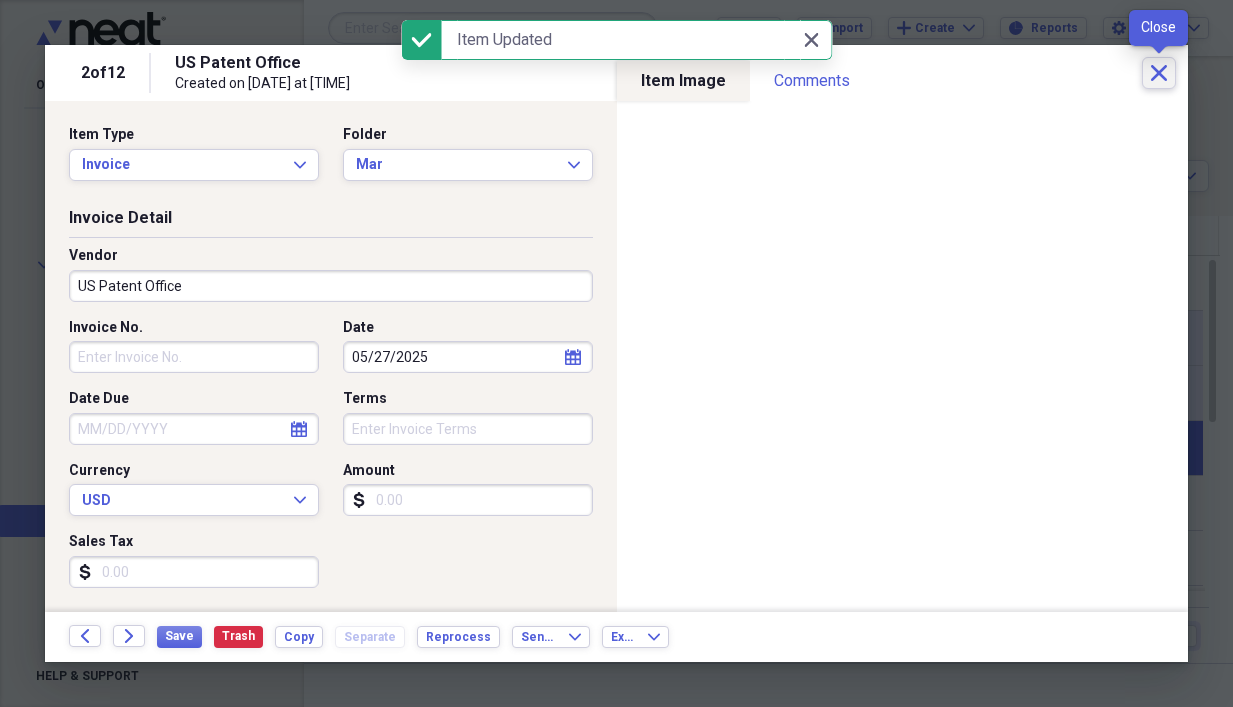 click on "Close" 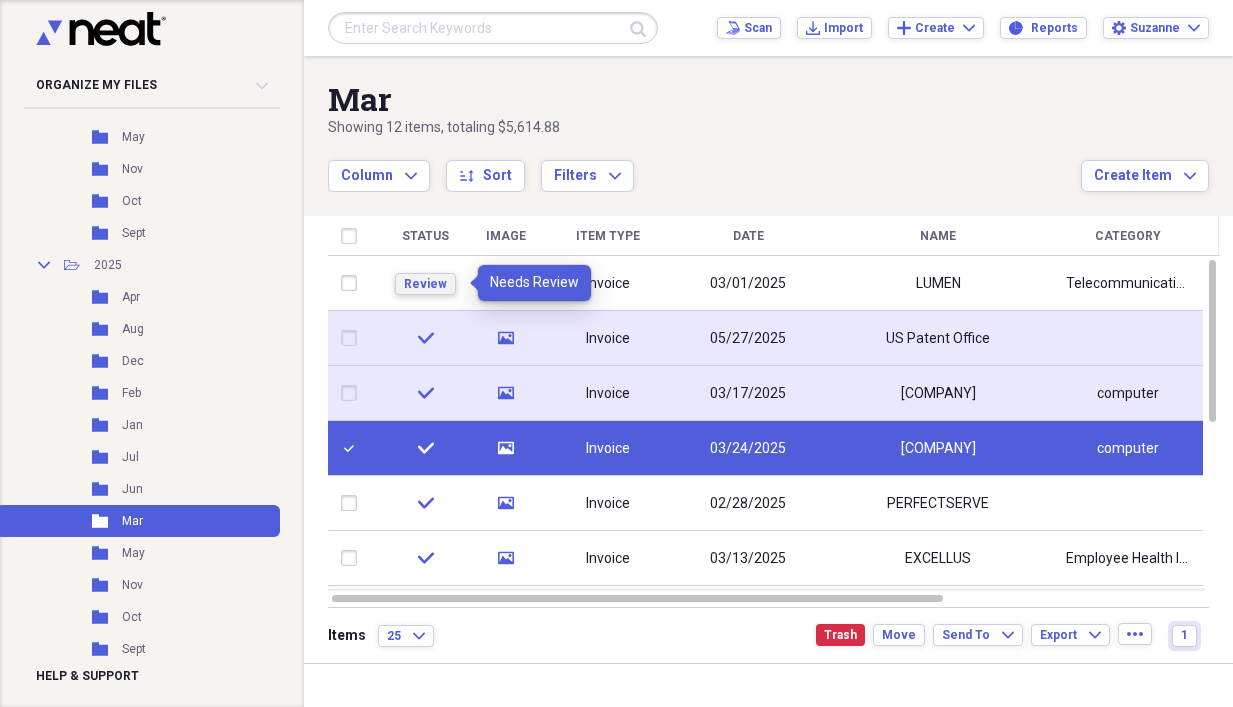 click on "Review" at bounding box center [425, 284] 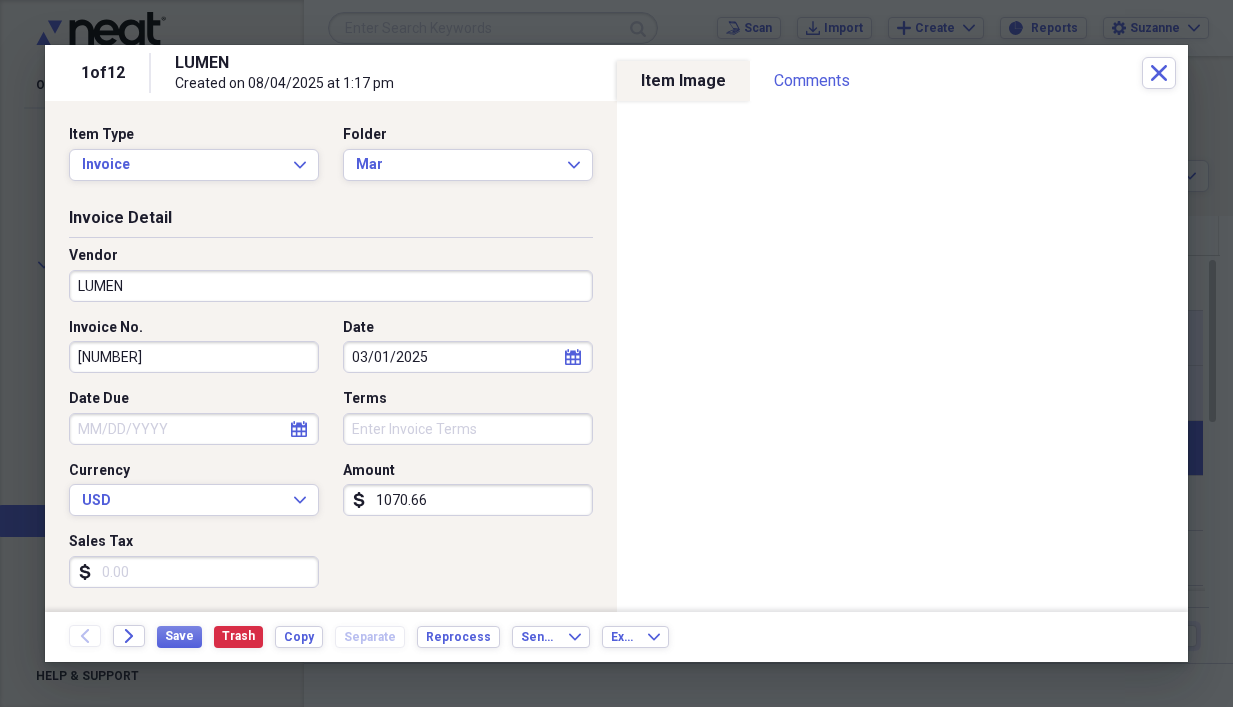 click on "LUMEN" at bounding box center [331, 286] 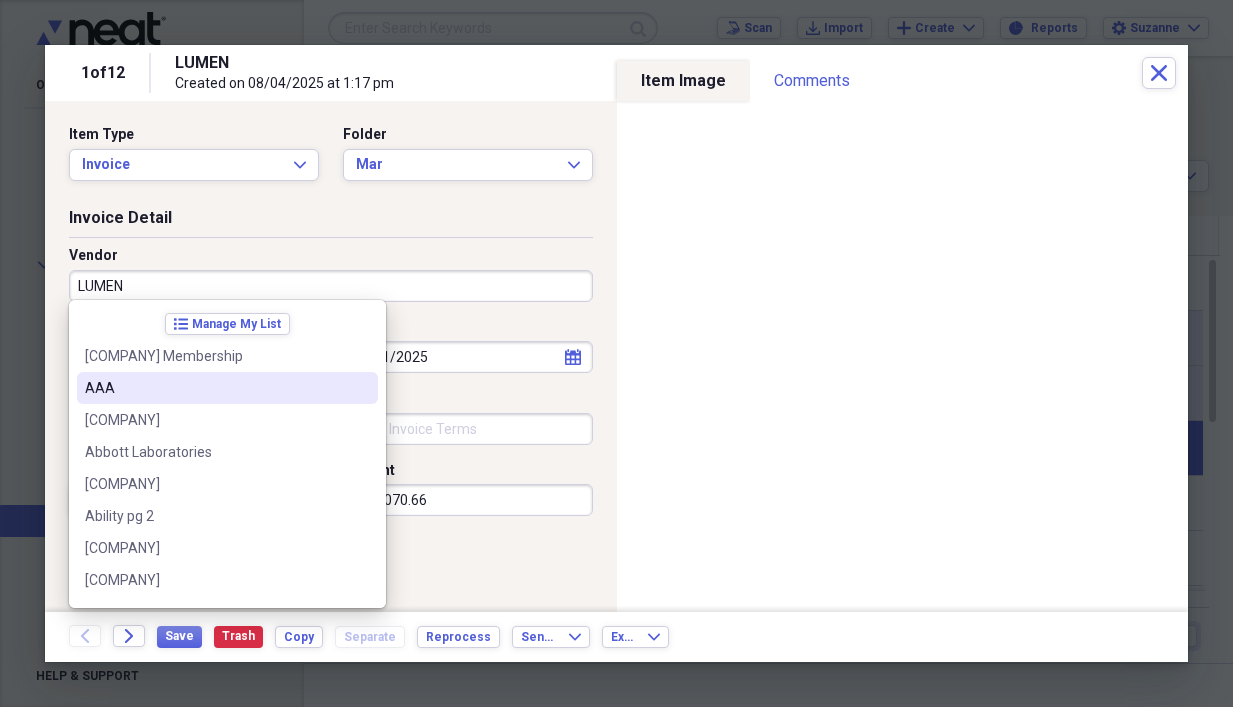 click on "LUMEN" at bounding box center (331, 286) 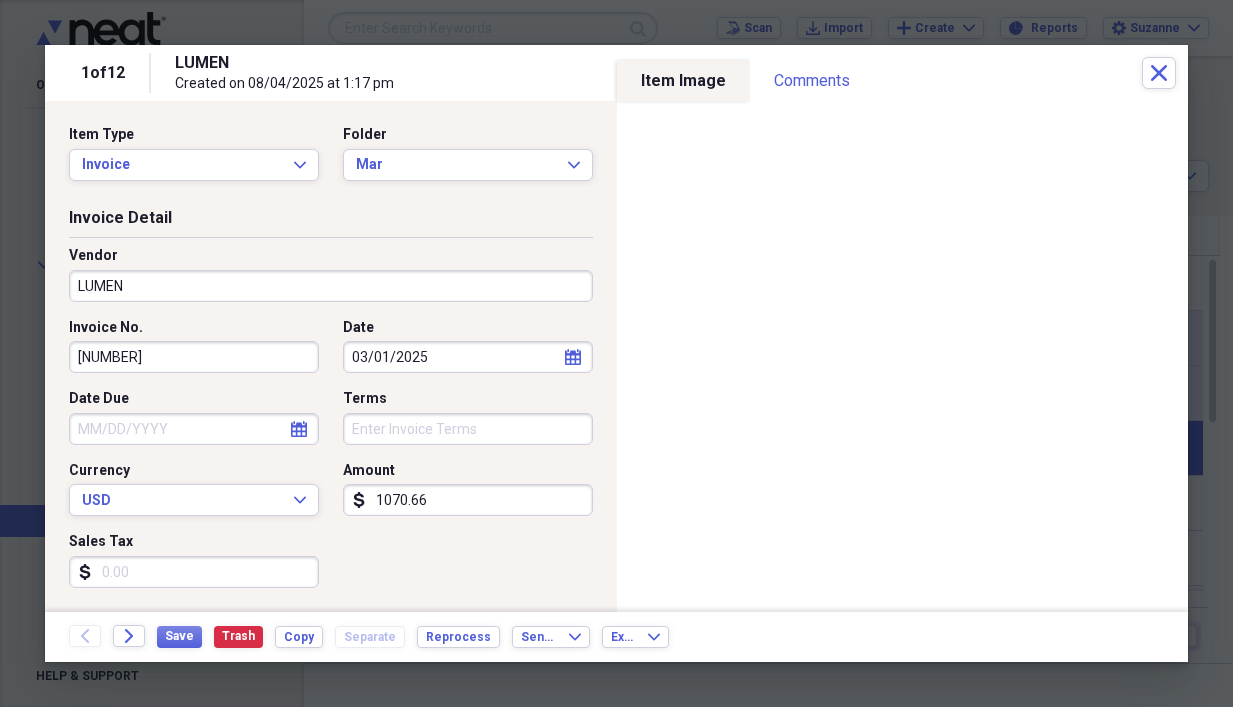 click on "Date" at bounding box center [468, 328] 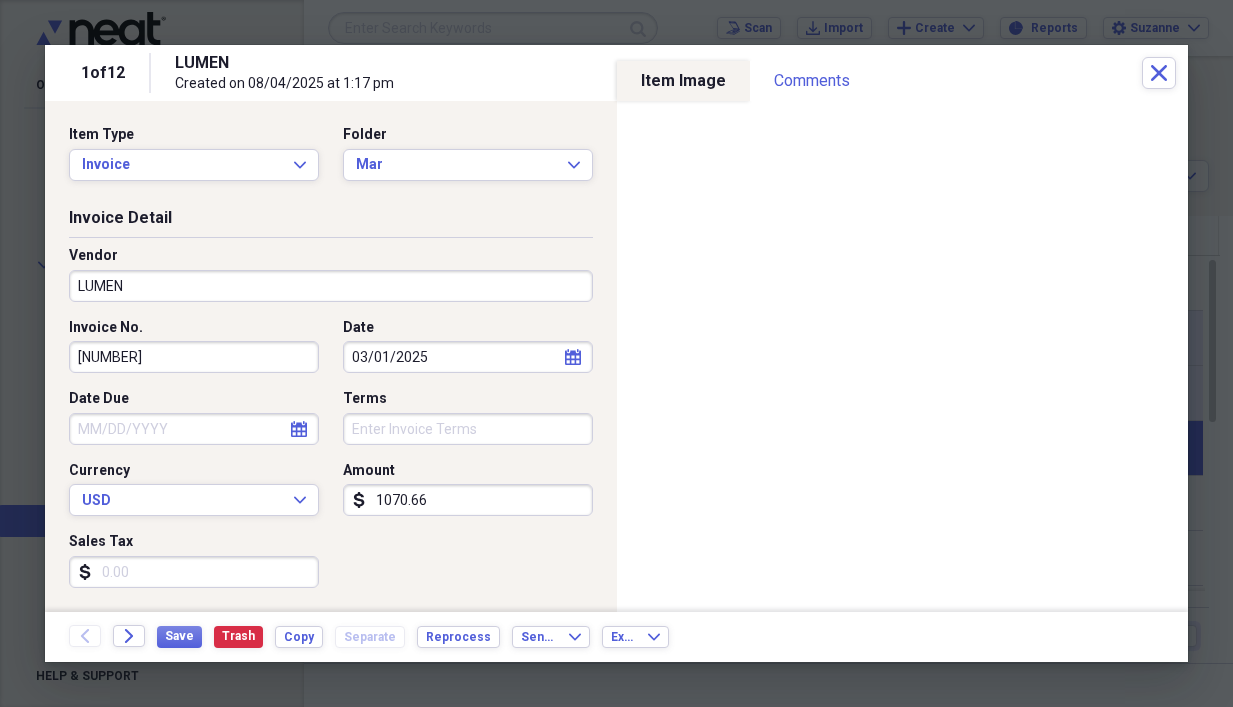 click on "1070.66" at bounding box center (468, 500) 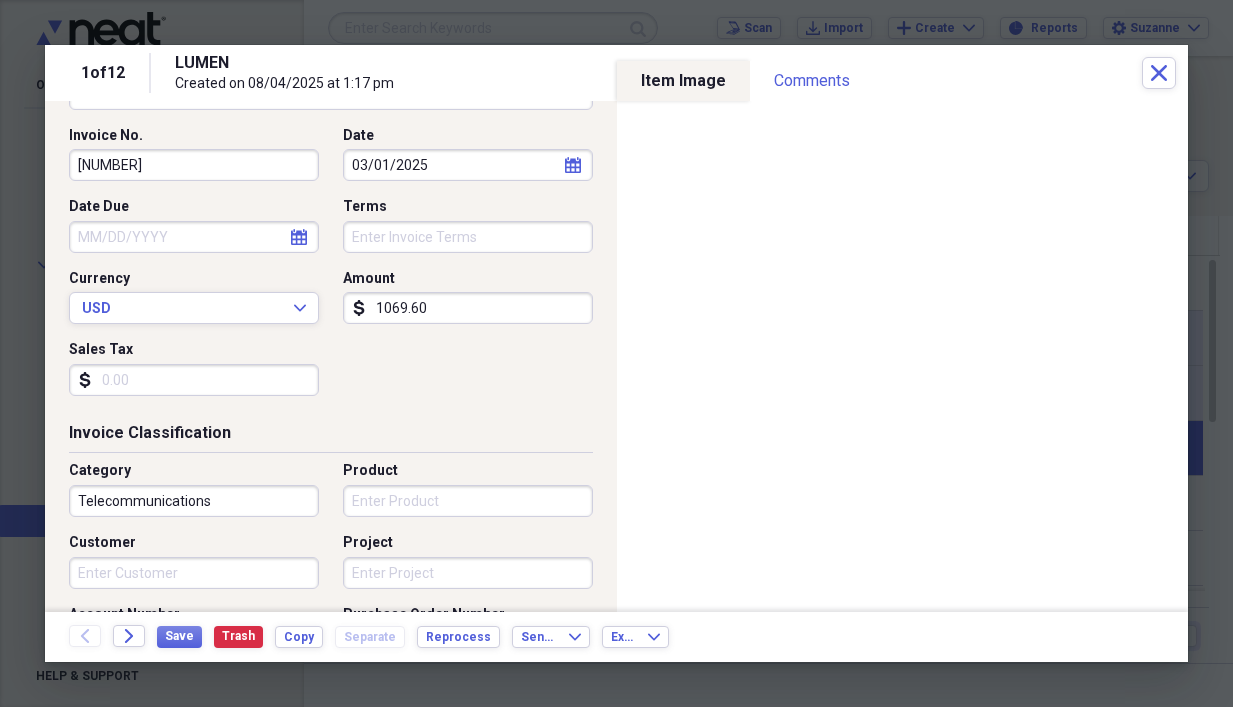scroll, scrollTop: 200, scrollLeft: 0, axis: vertical 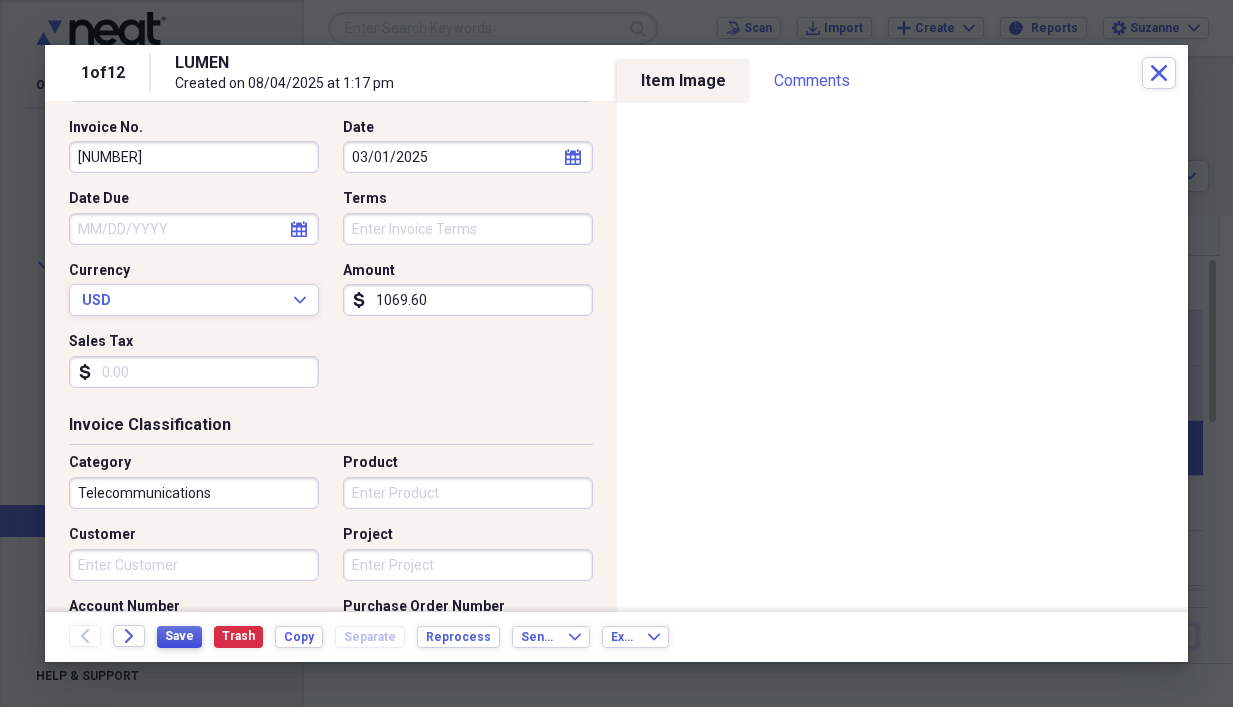 type on "1069.60" 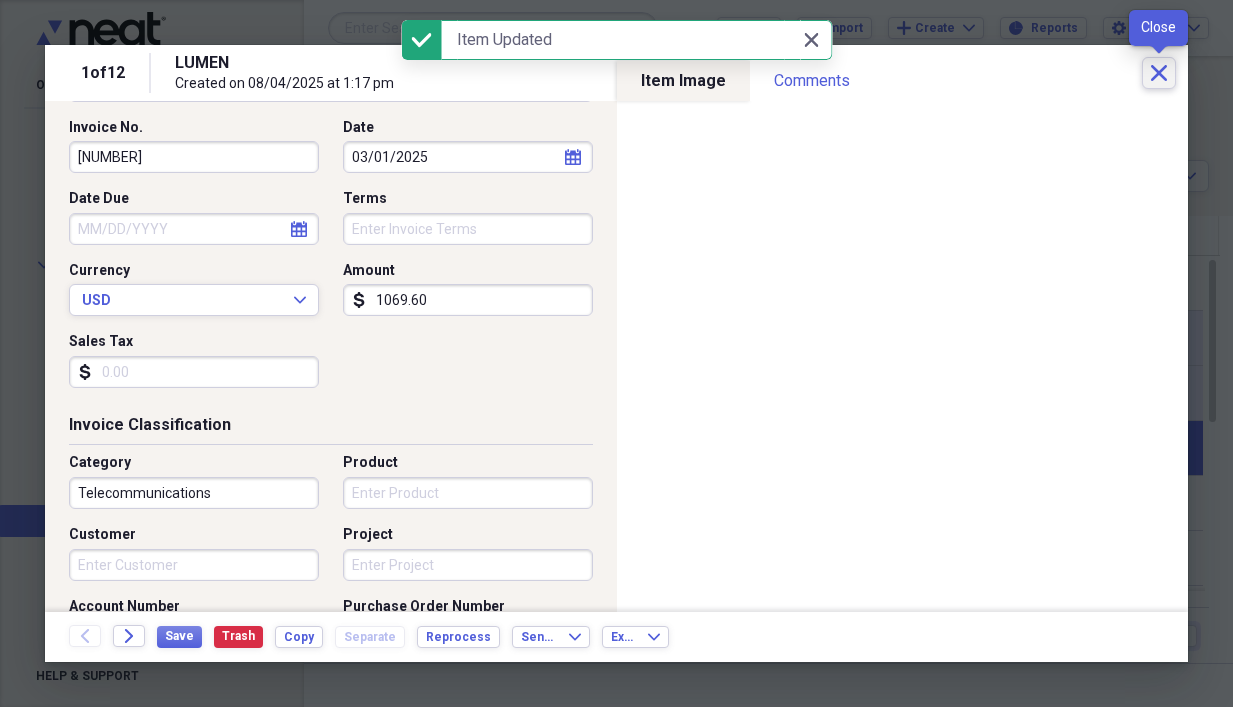 click 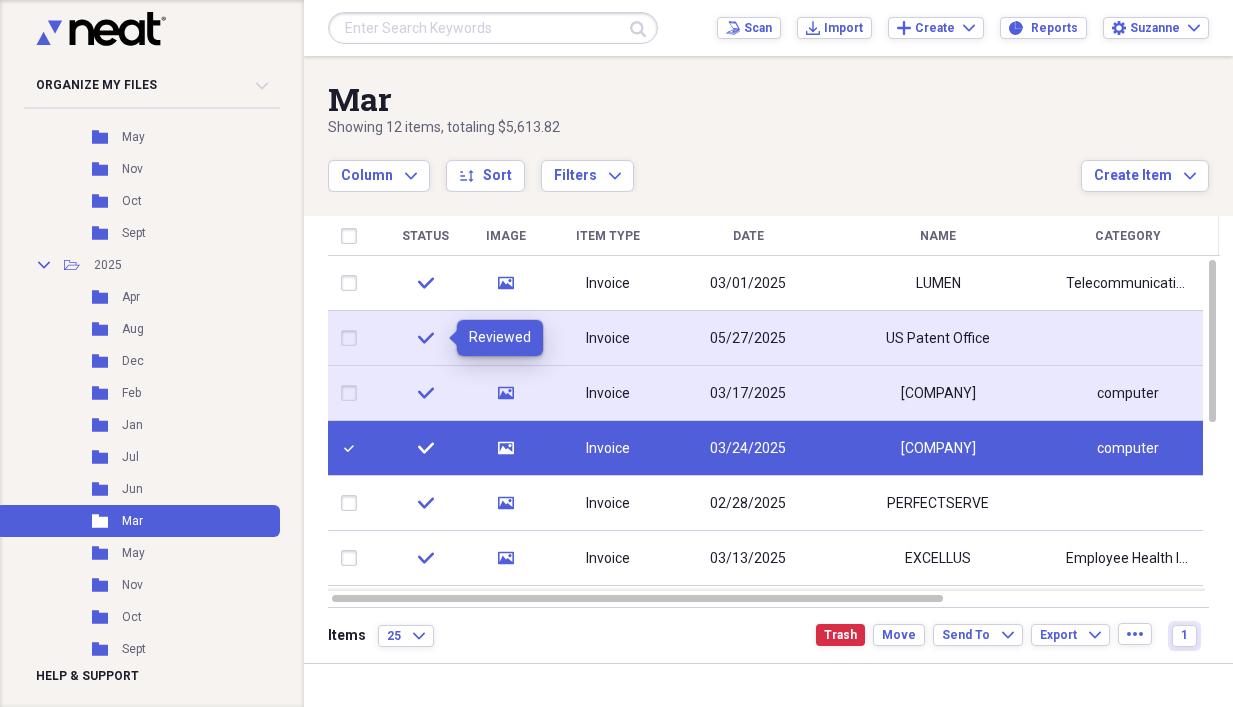 click on "check" 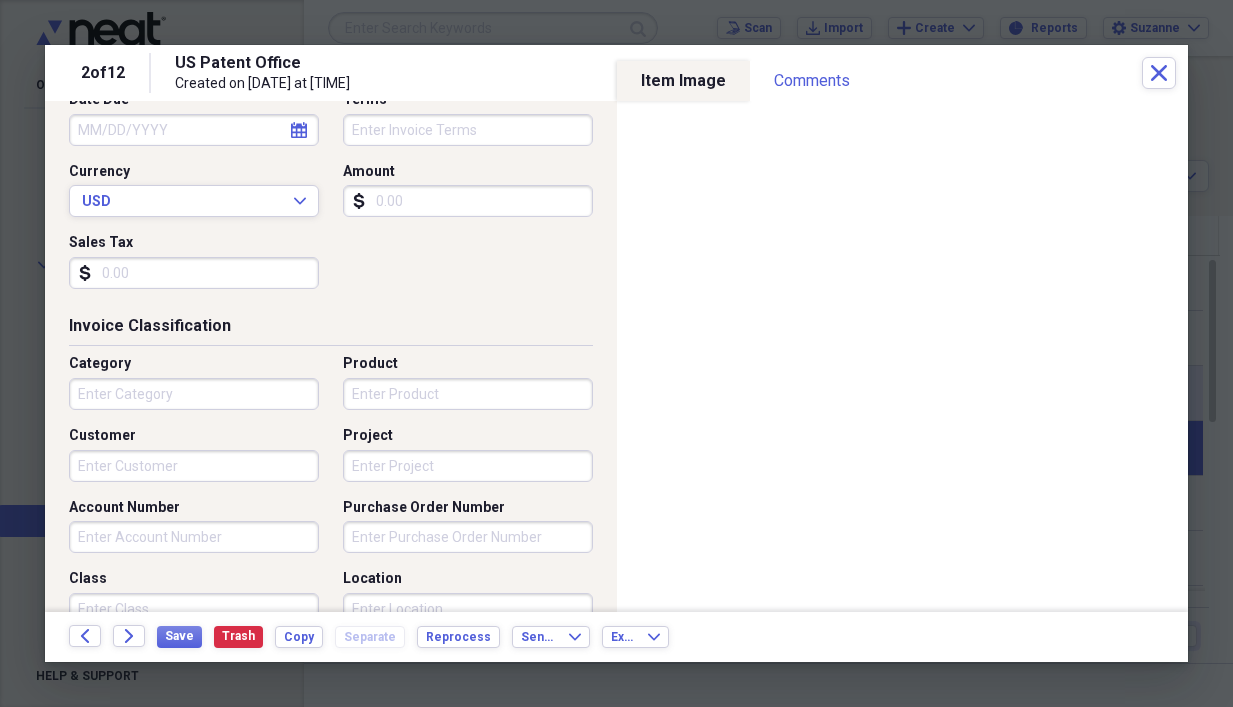 scroll, scrollTop: 300, scrollLeft: 0, axis: vertical 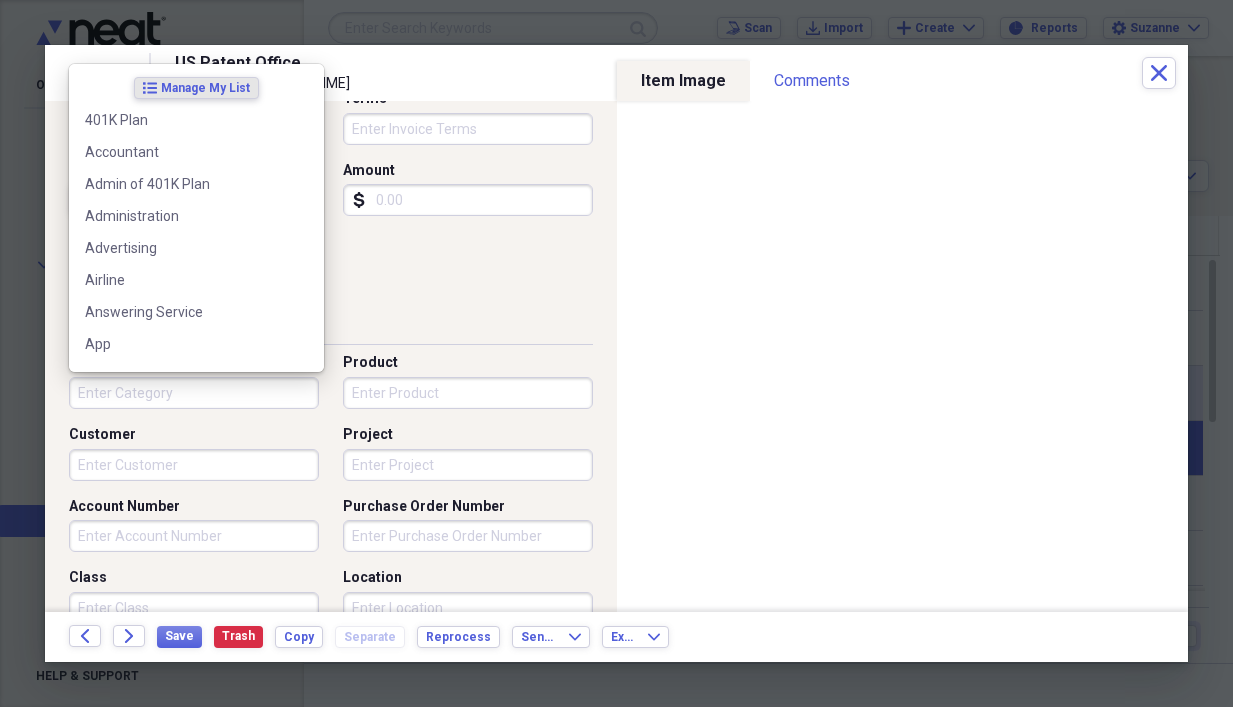 click on "Category" at bounding box center [194, 393] 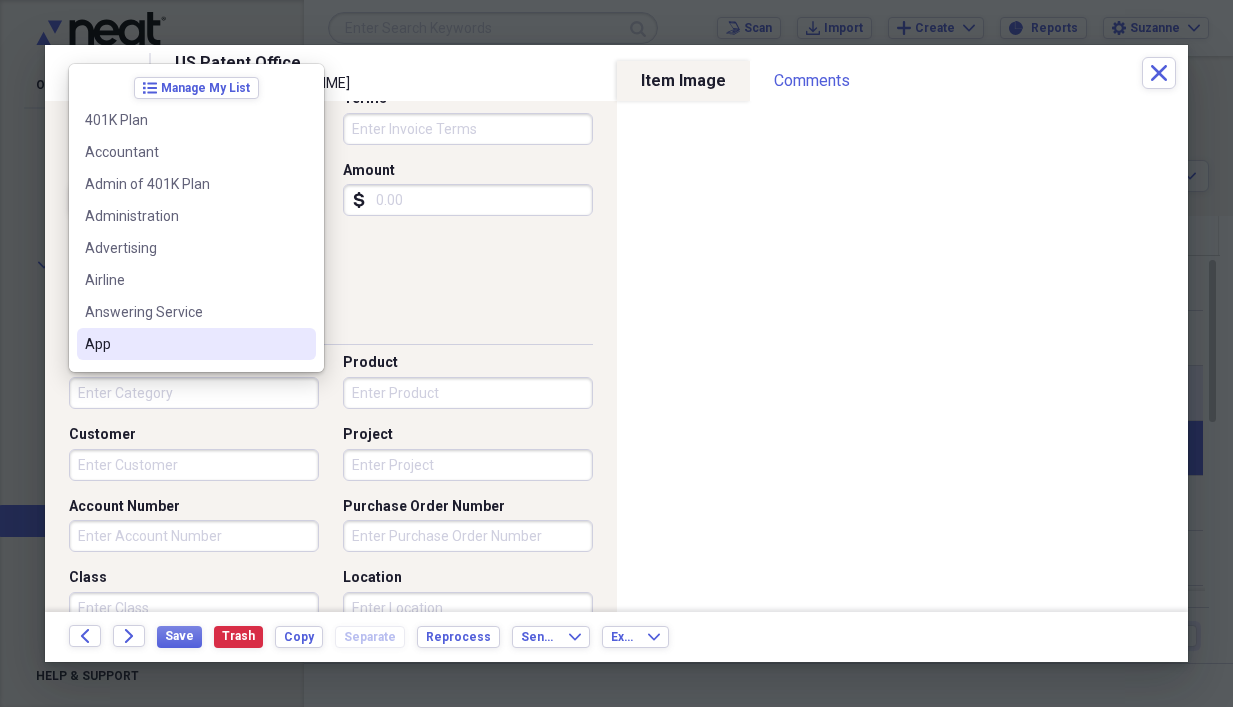 click on "App" at bounding box center [184, 344] 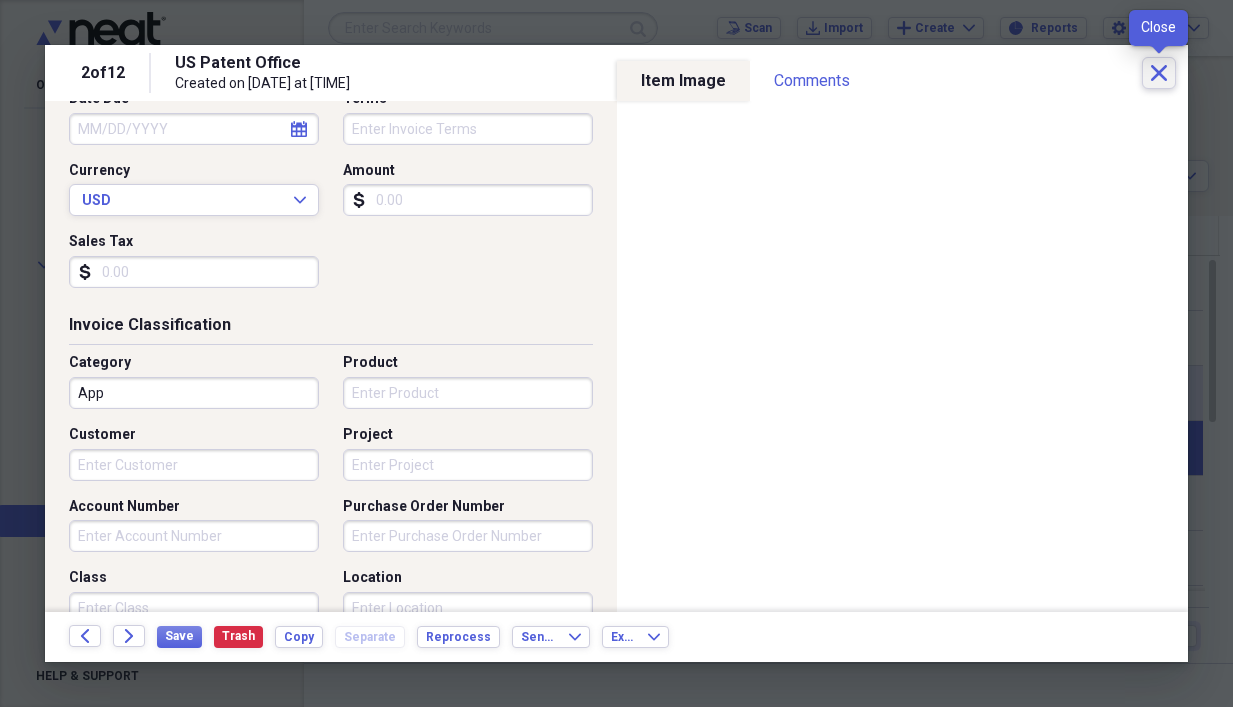 click 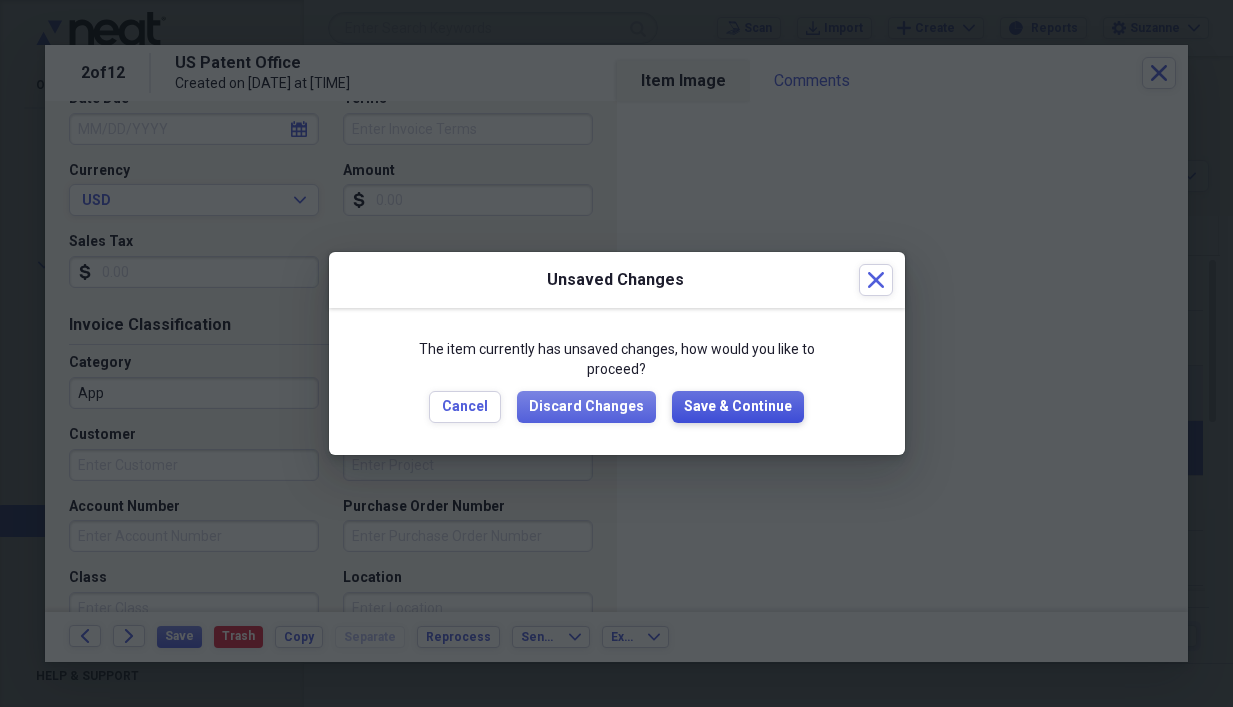 click on "Save & Continue" at bounding box center (738, 407) 